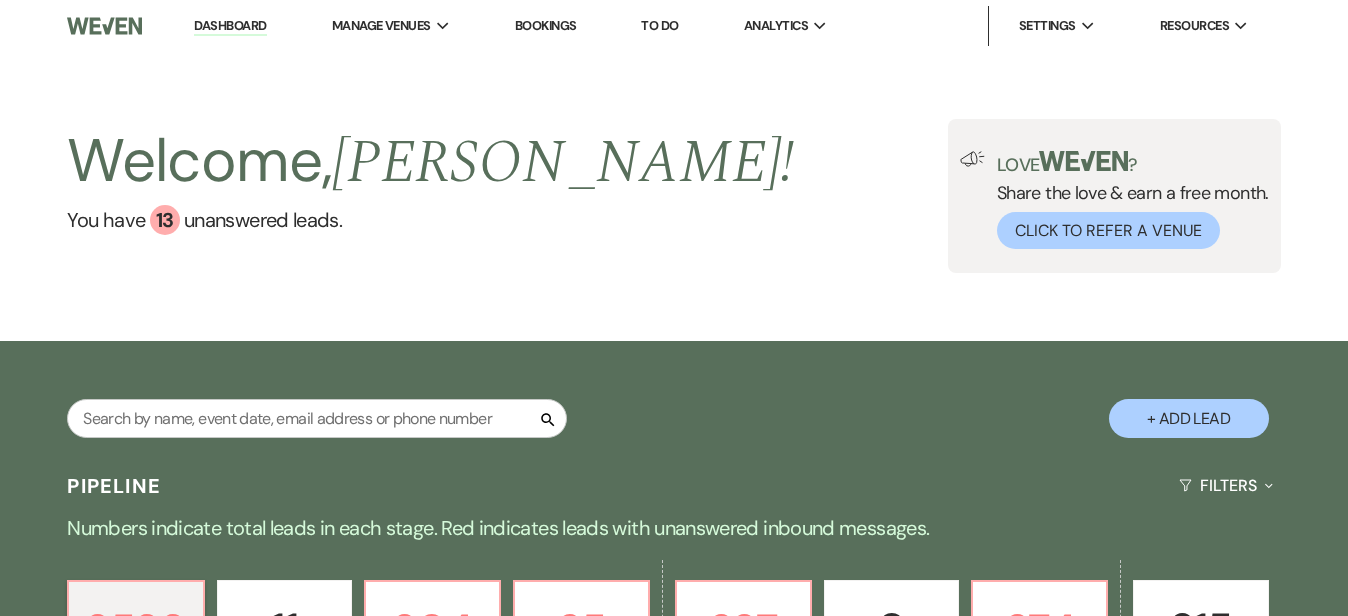 scroll, scrollTop: 0, scrollLeft: 0, axis: both 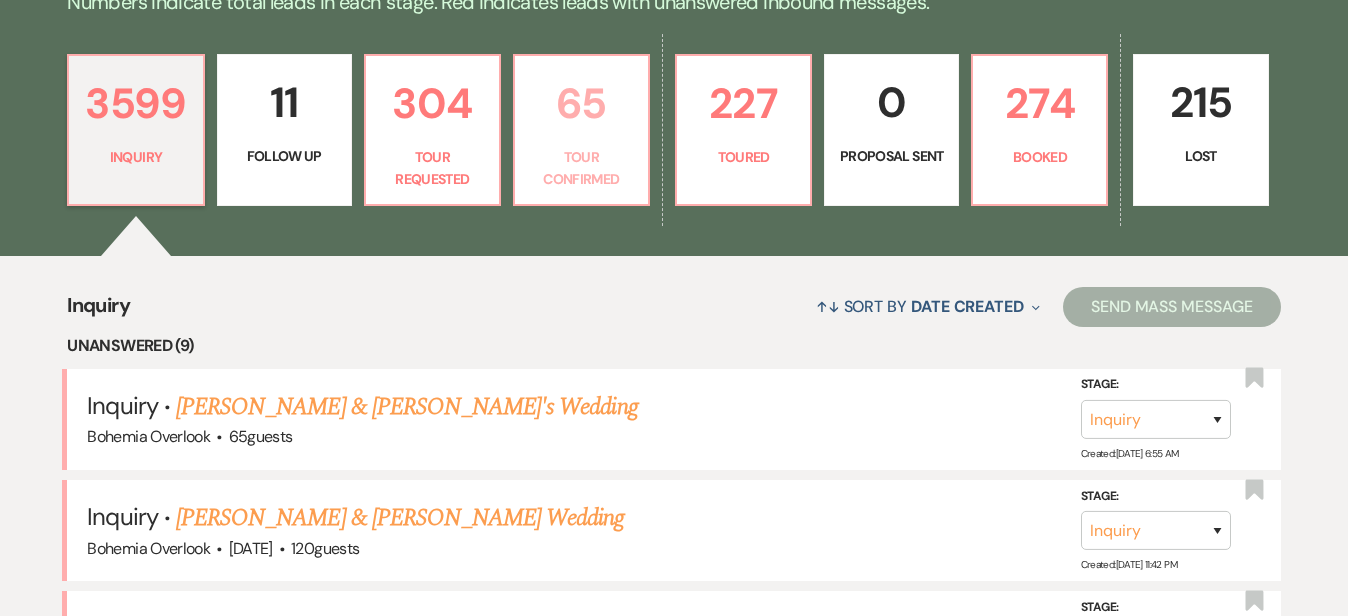 click on "Tour Confirmed" at bounding box center (581, 168) 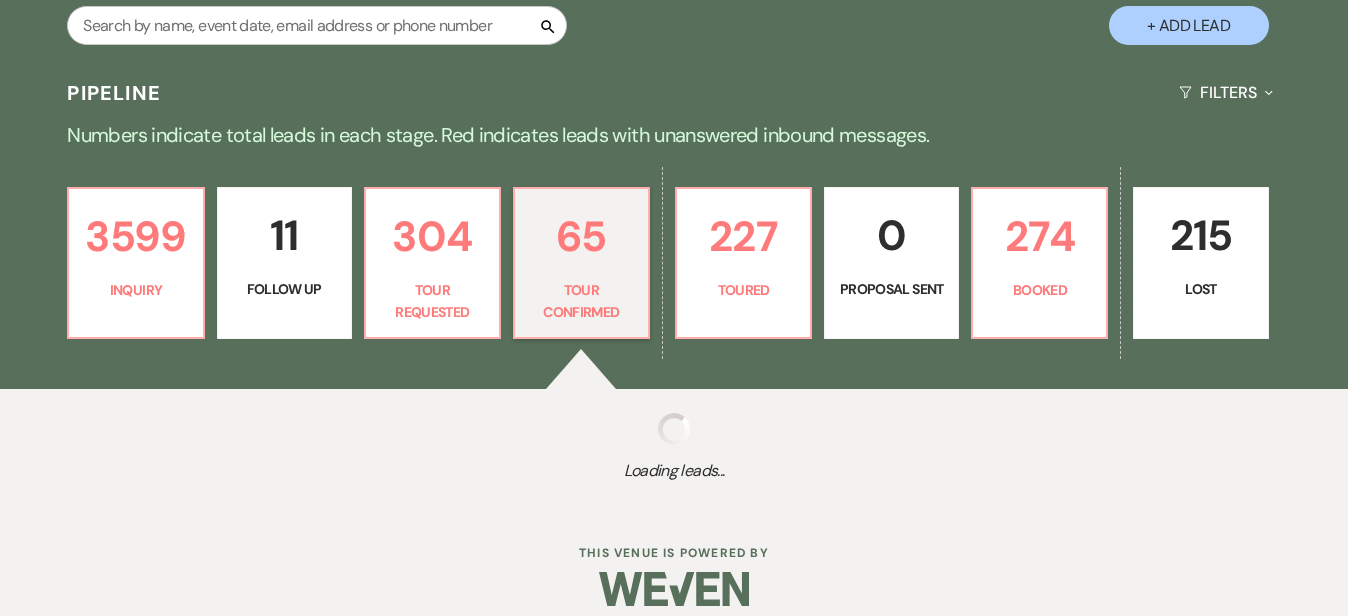 select on "4" 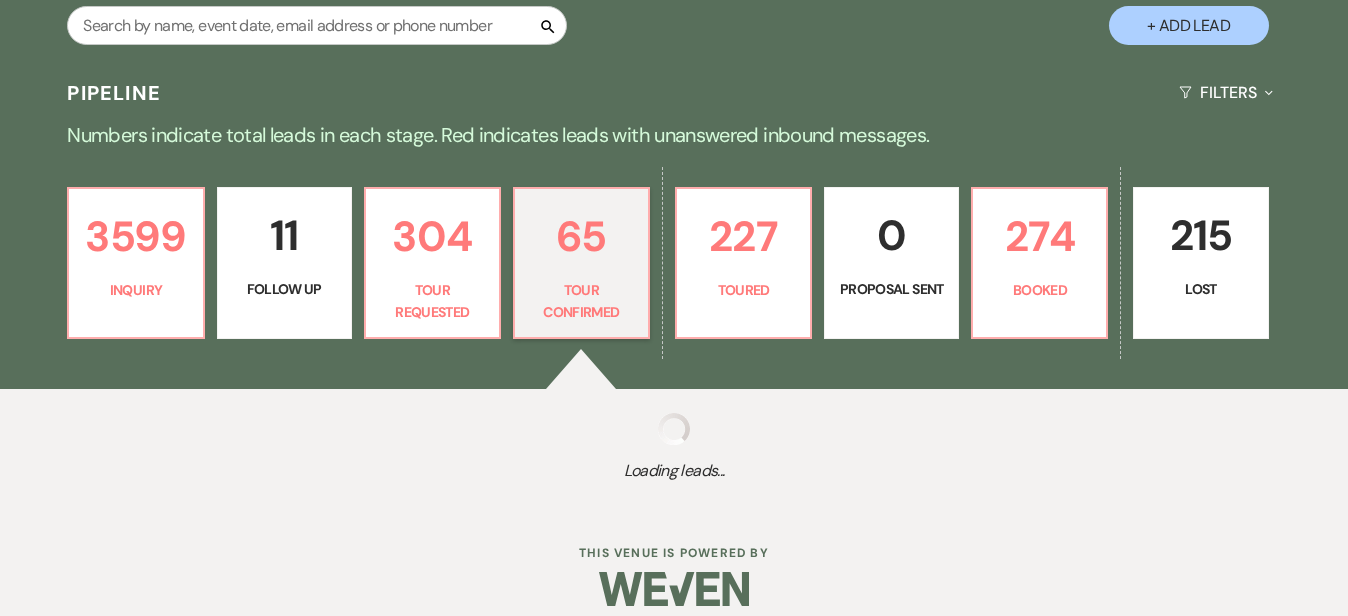 select on "4" 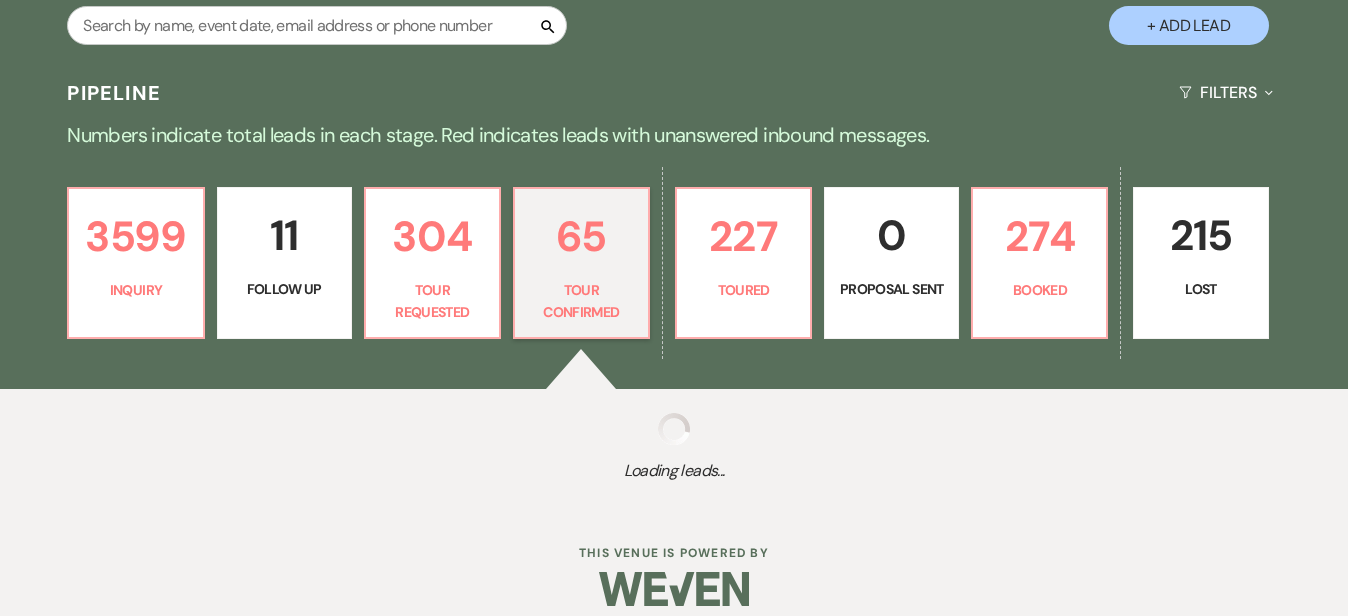 select on "4" 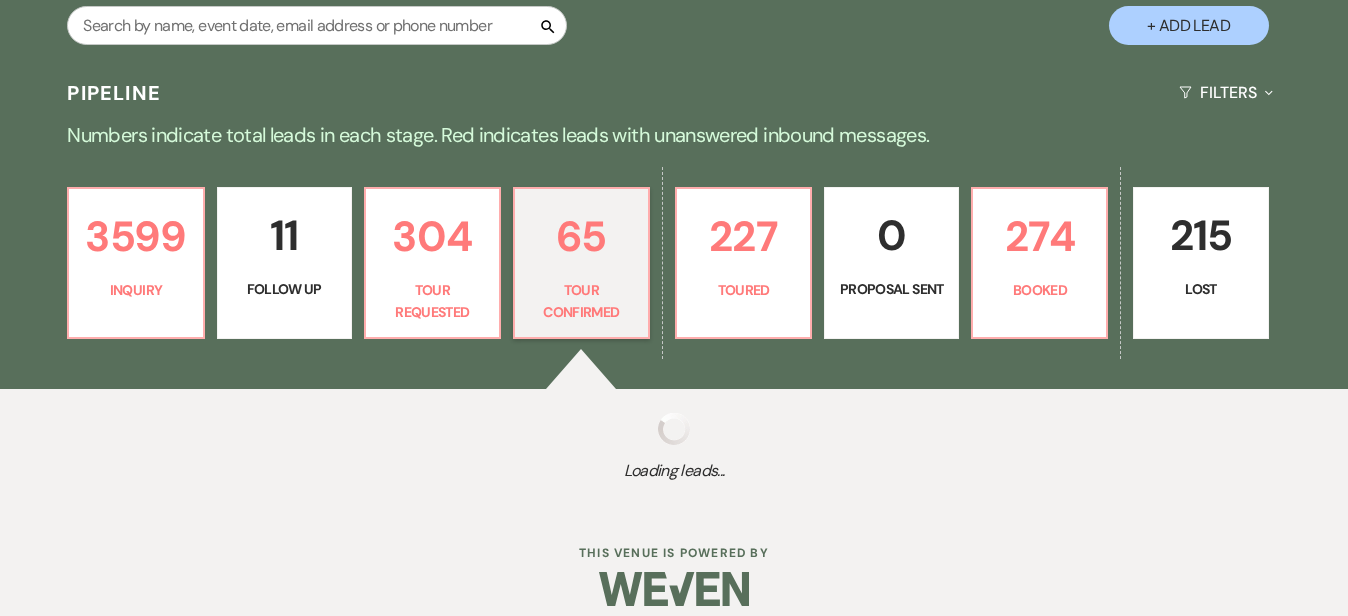 select on "4" 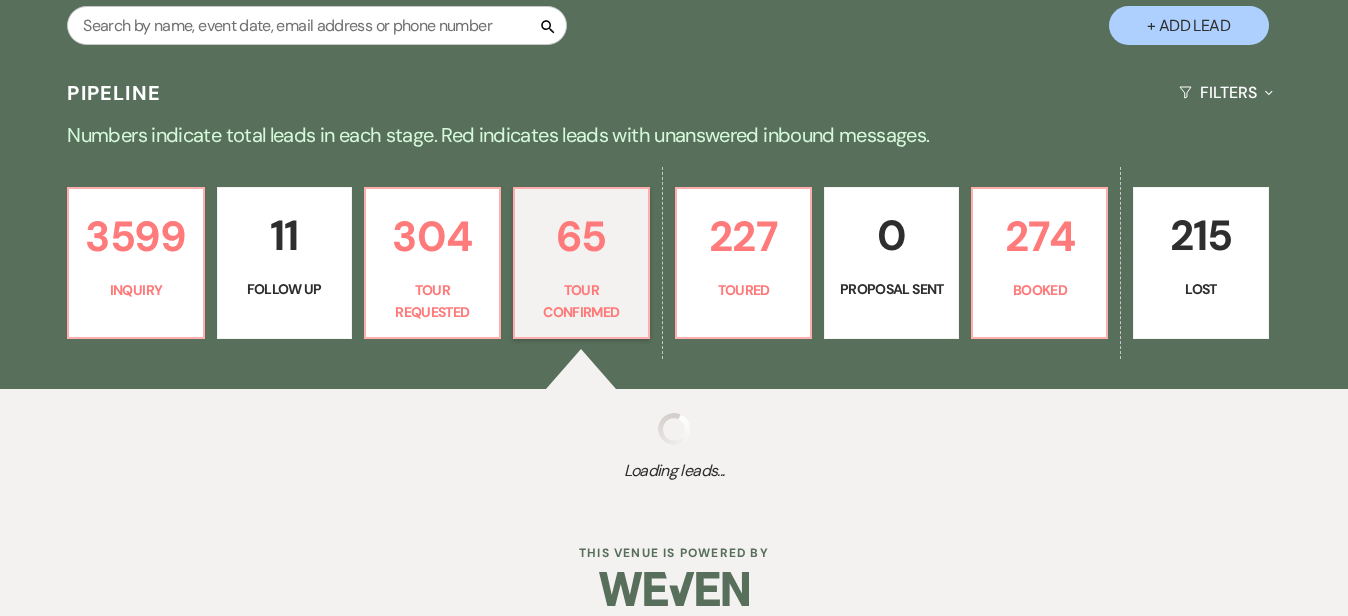select on "4" 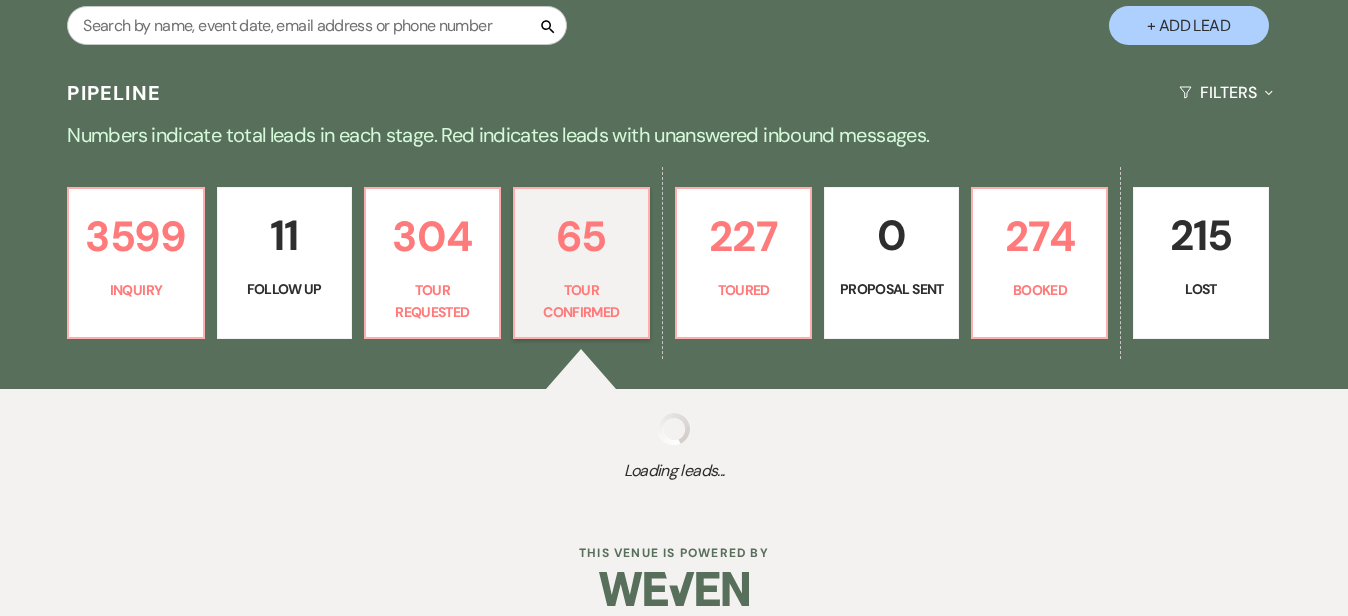 select on "4" 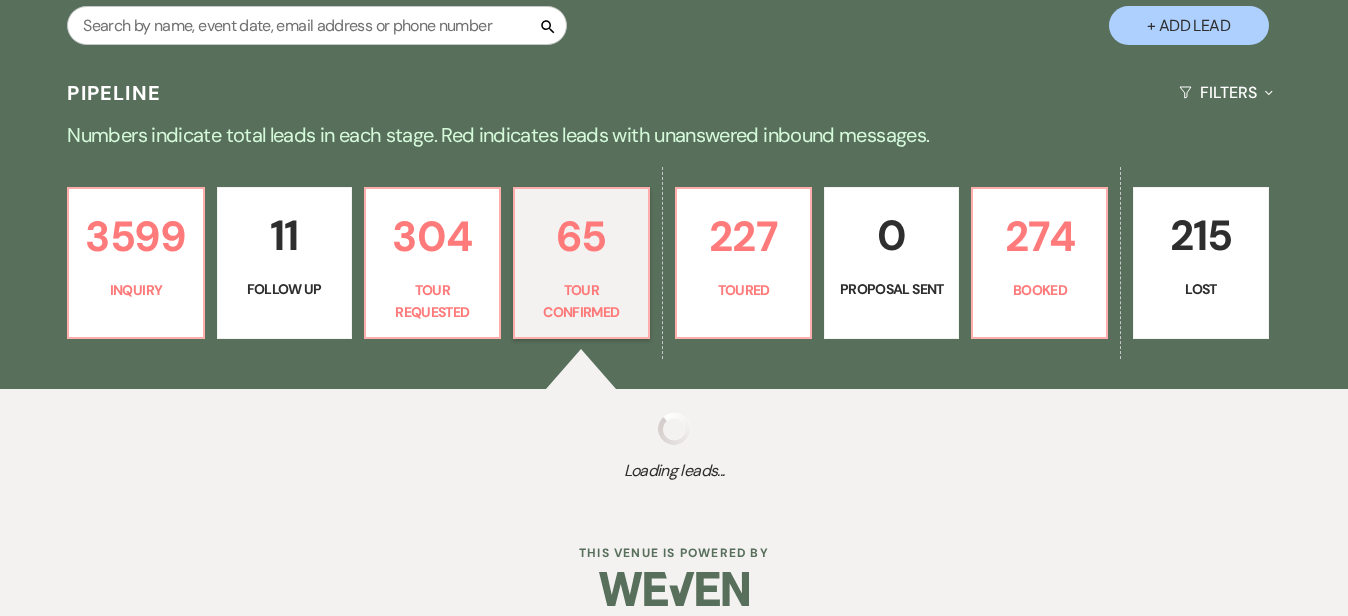 select on "4" 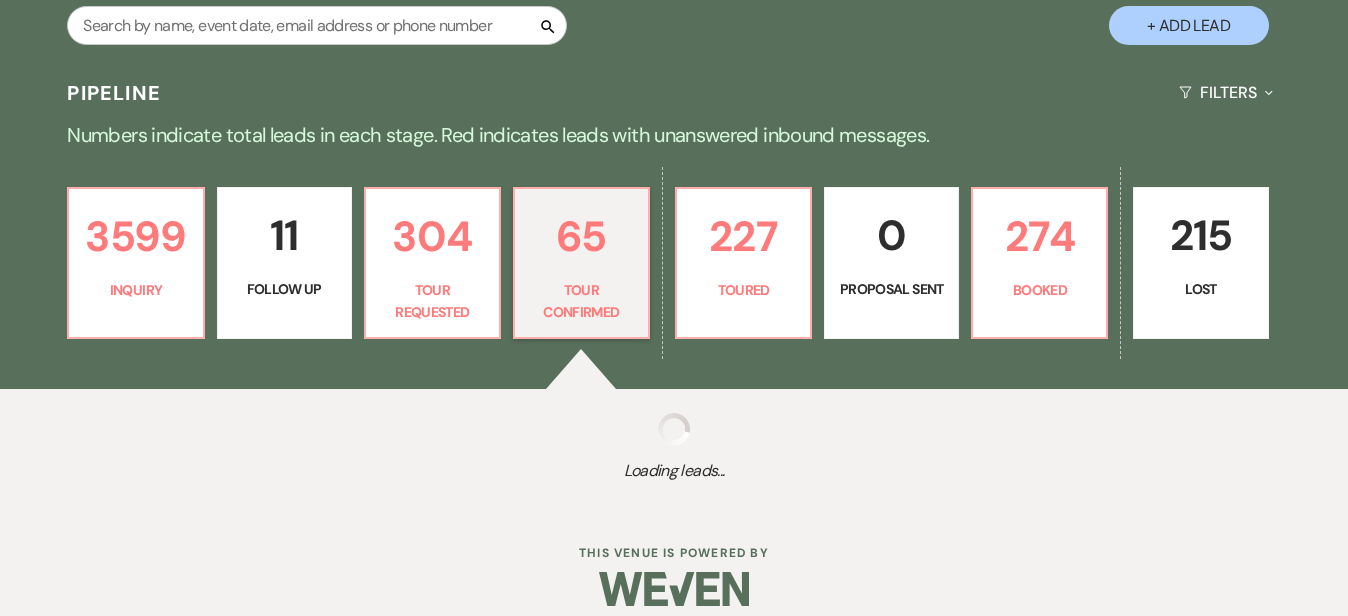 select on "4" 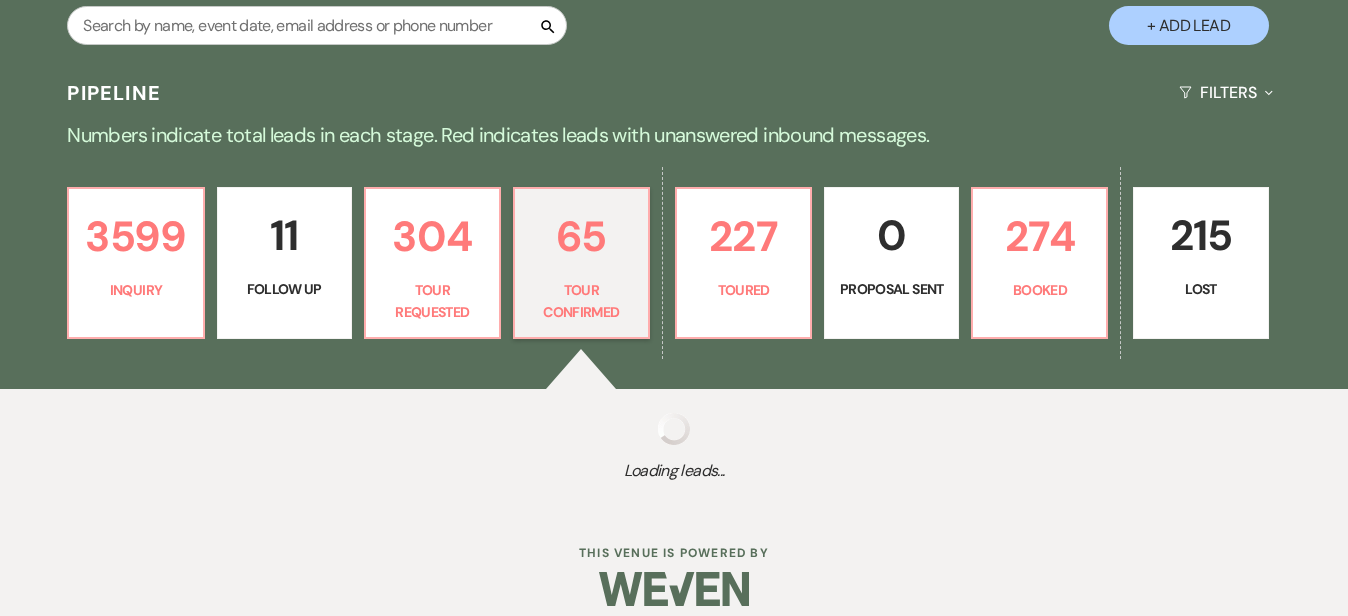 select on "4" 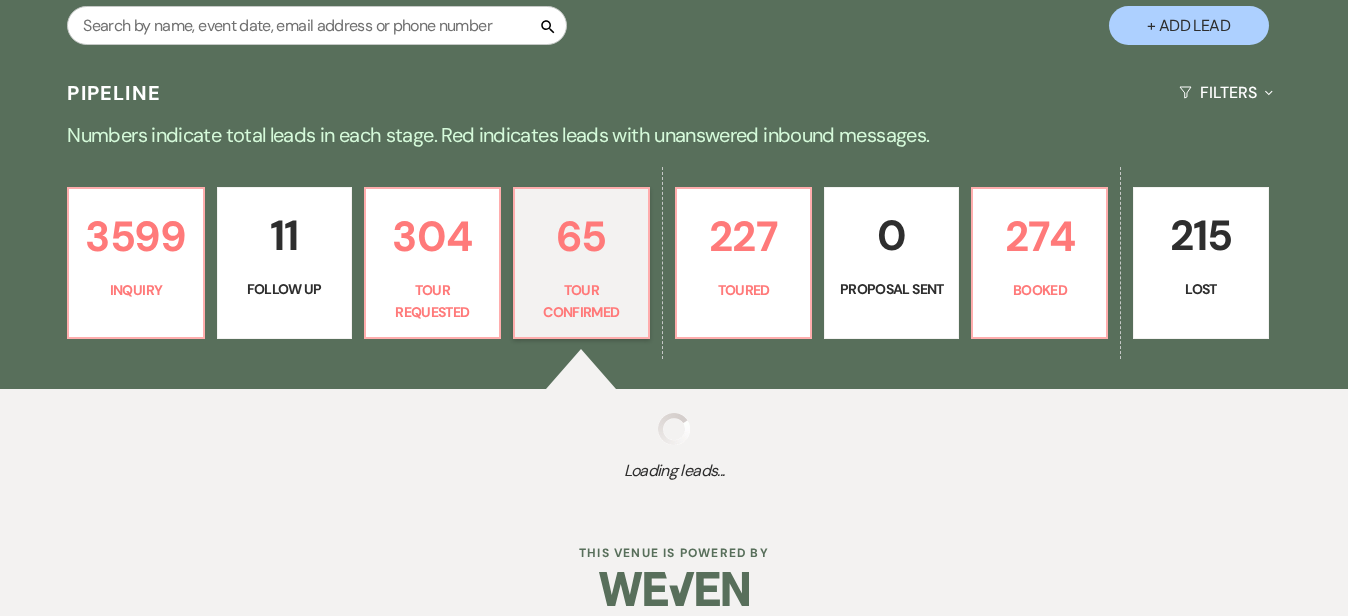 select on "4" 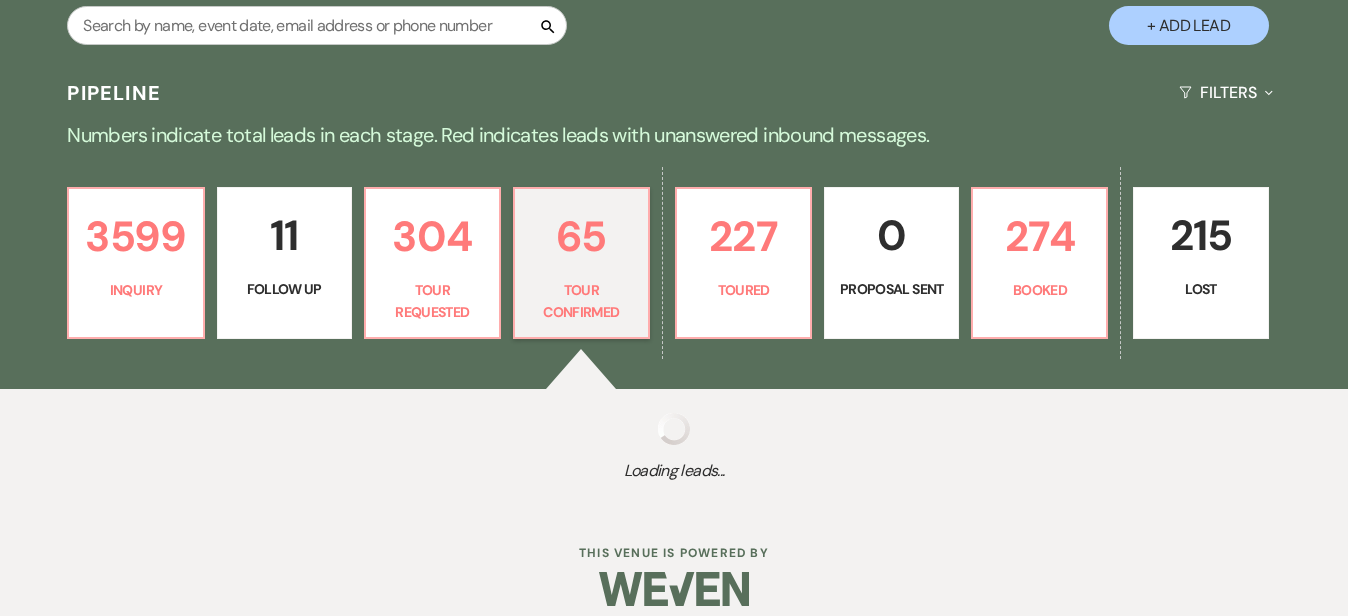 select on "4" 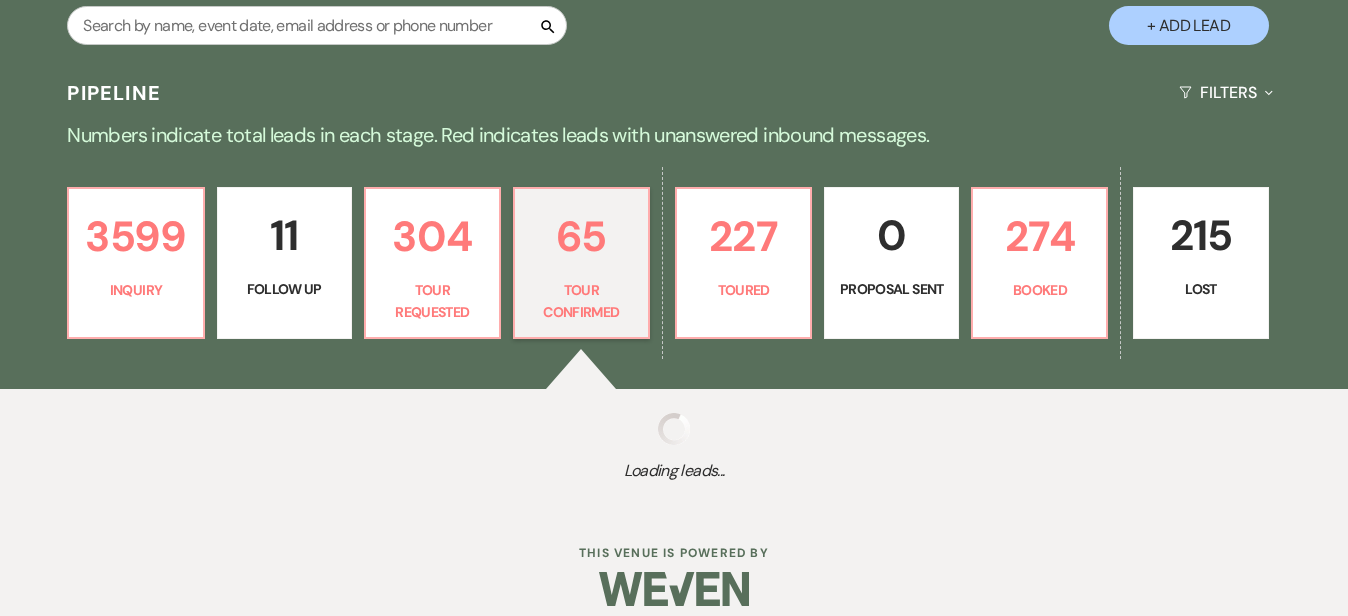 select on "4" 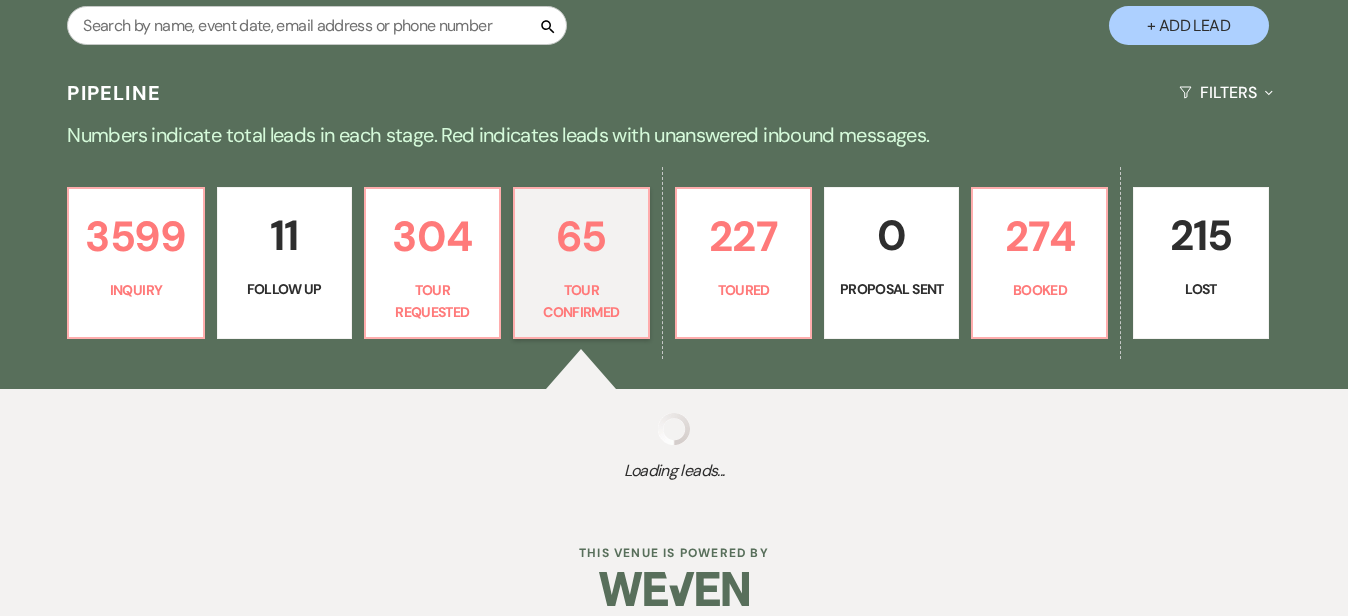 select on "4" 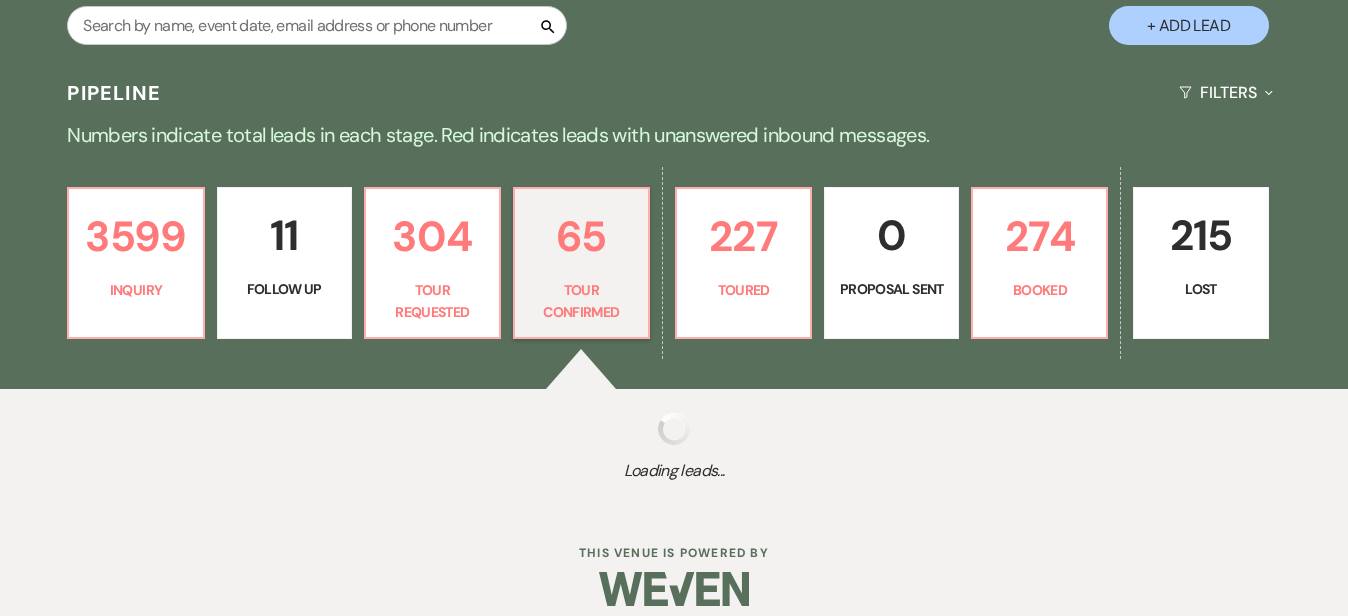 select on "4" 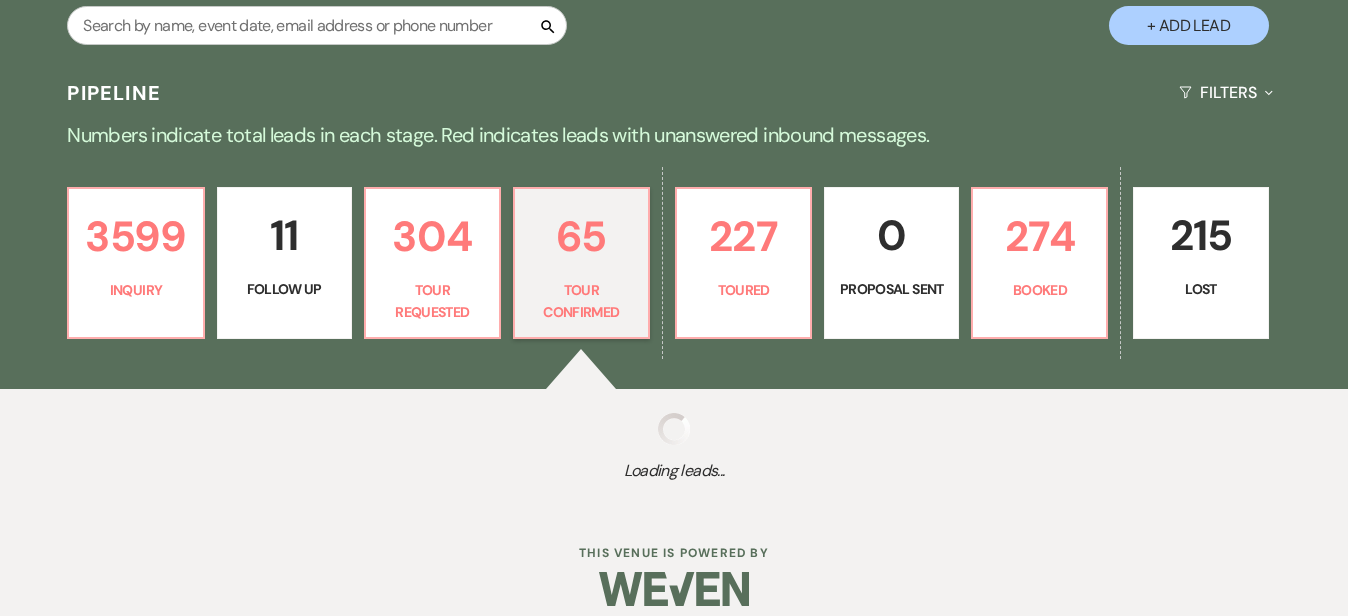 select on "4" 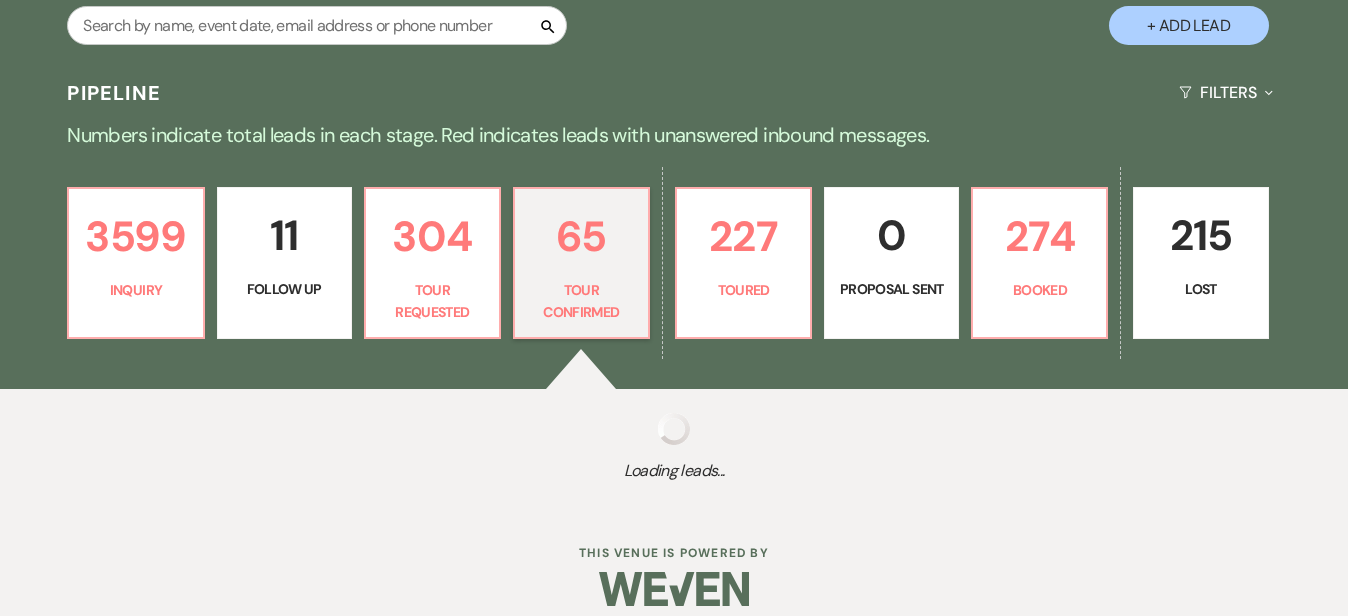 select on "4" 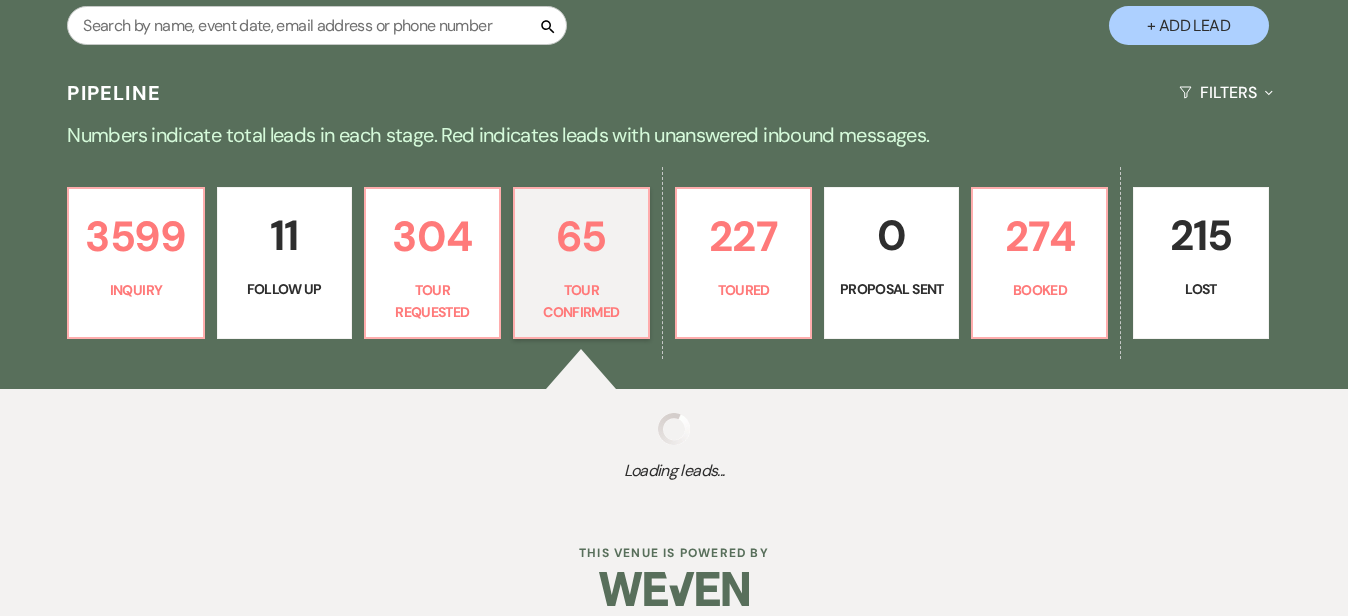 select on "4" 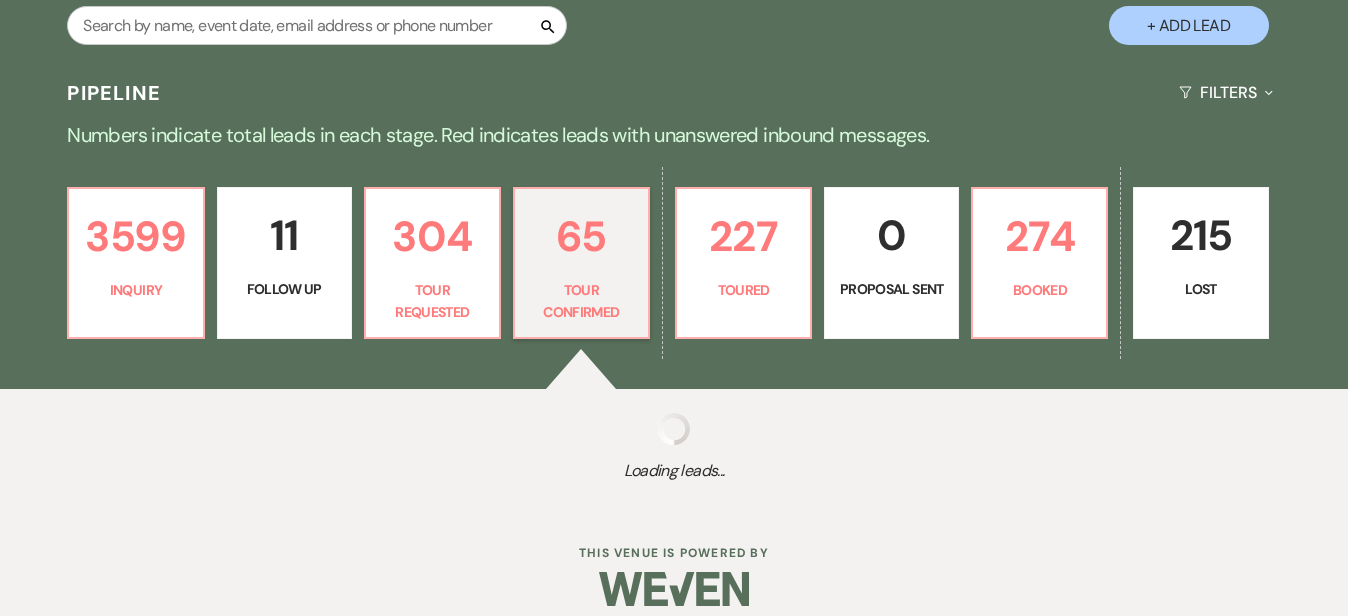 select on "4" 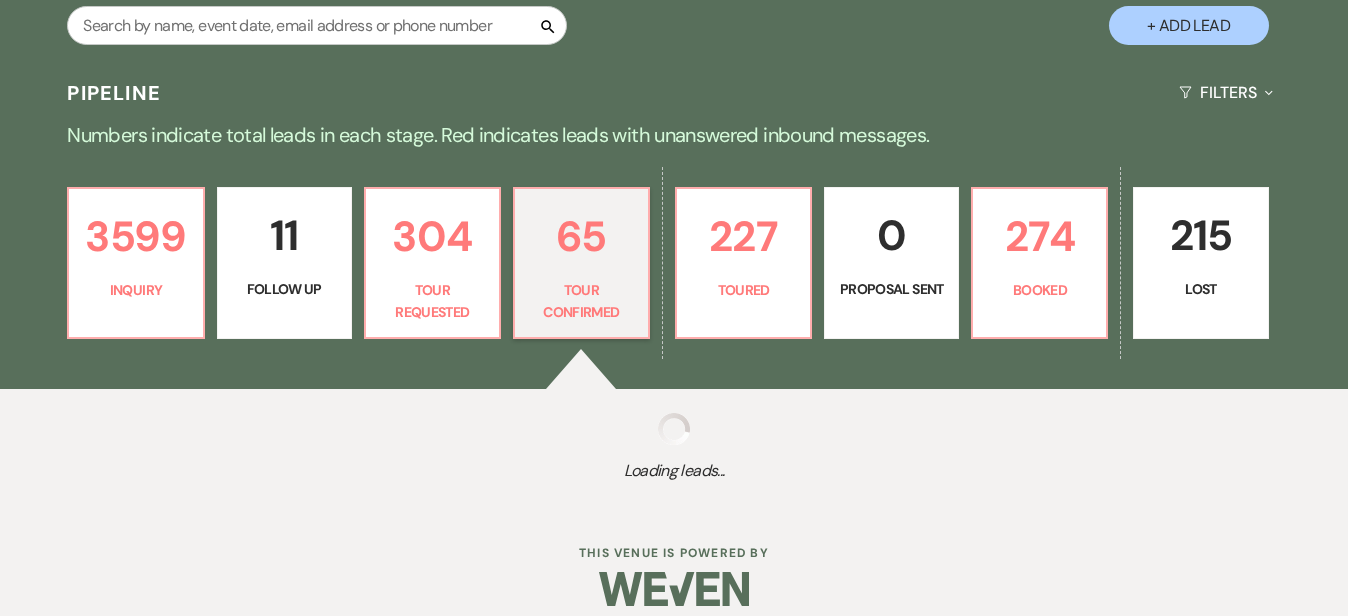 select on "4" 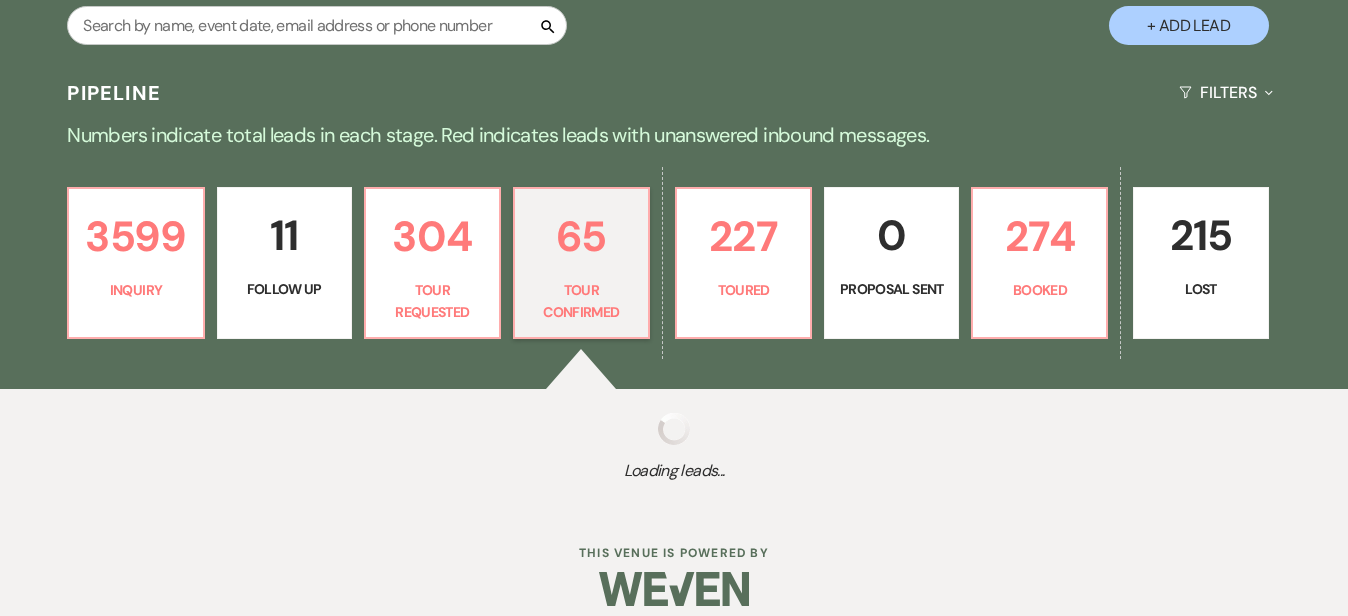 select on "4" 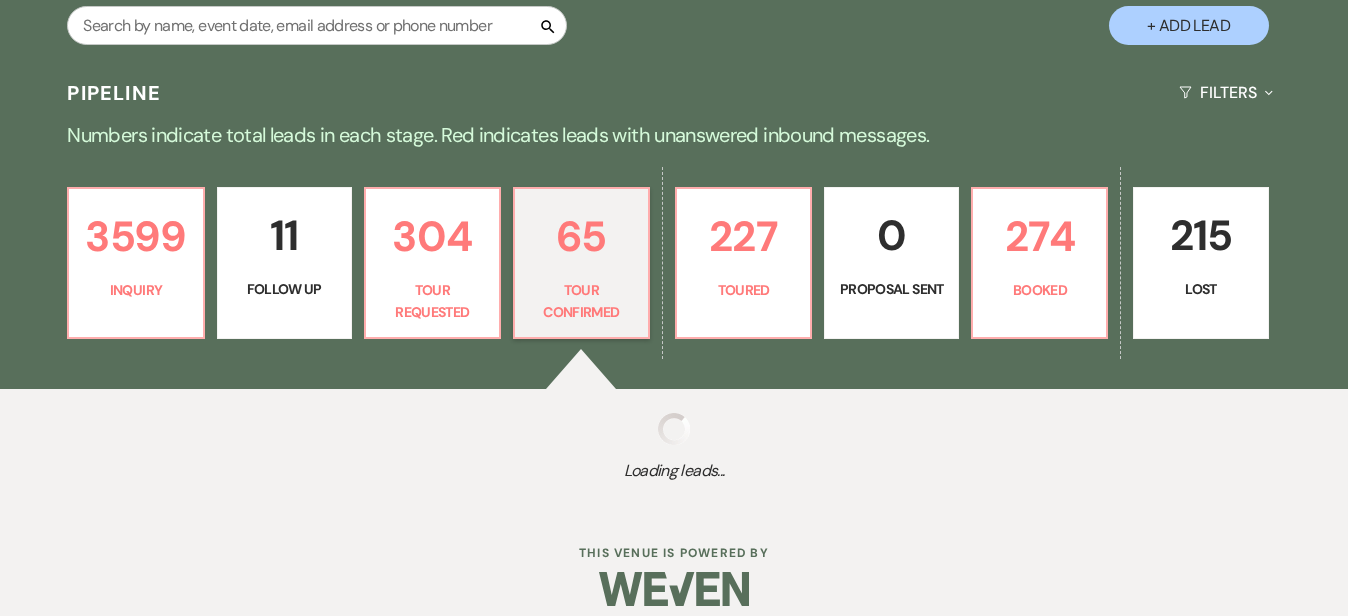 select on "4" 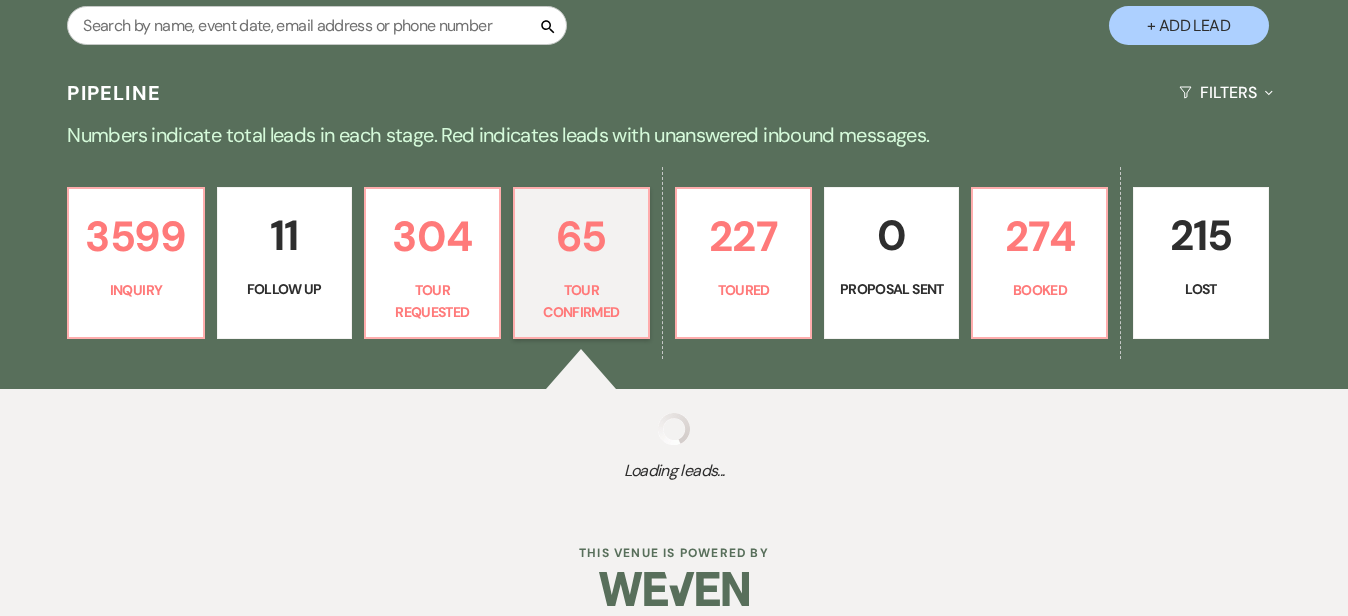 select on "4" 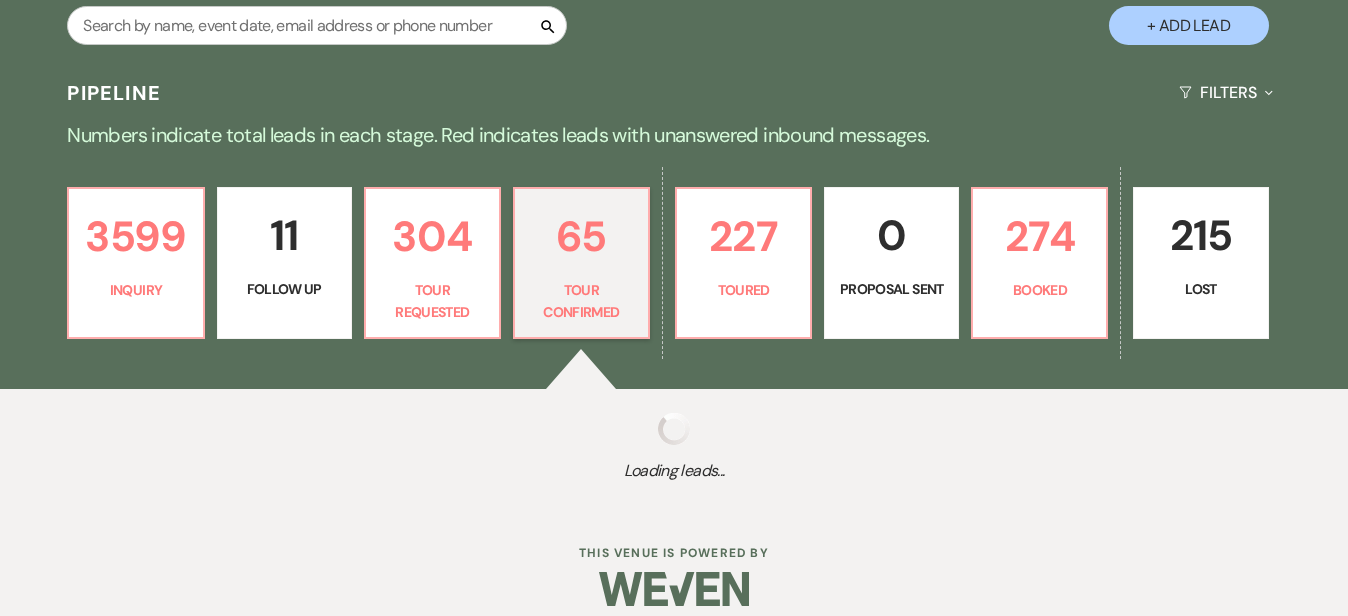 select on "4" 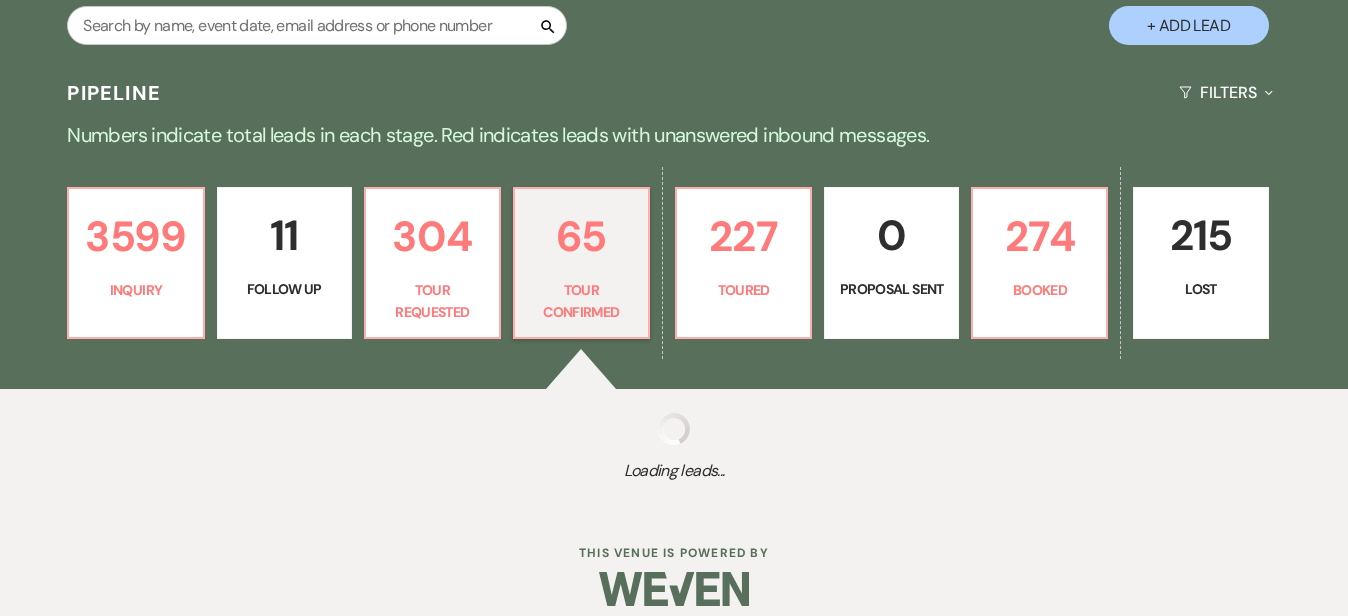 select on "4" 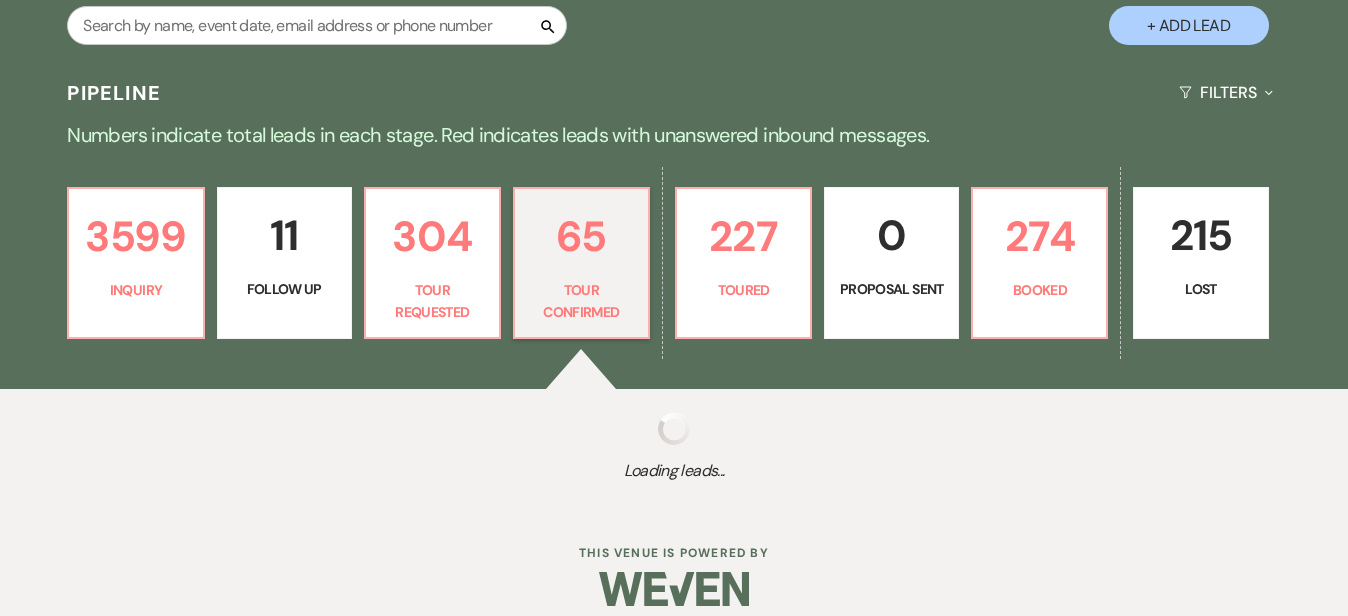 select on "4" 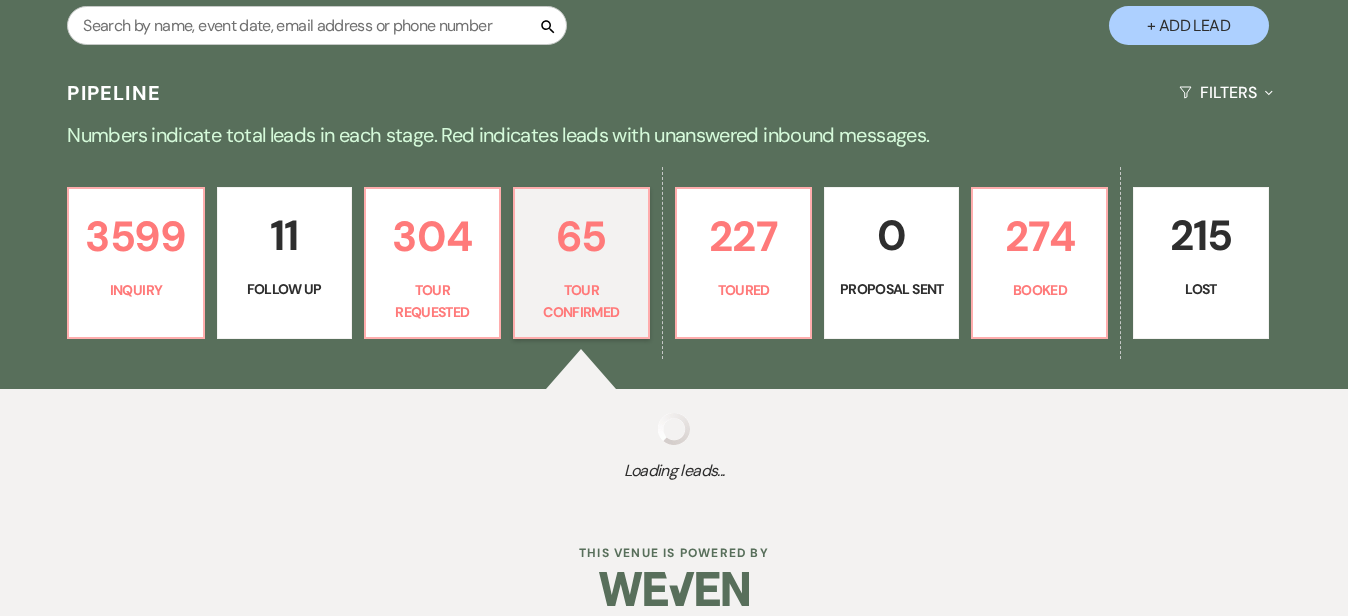 select on "4" 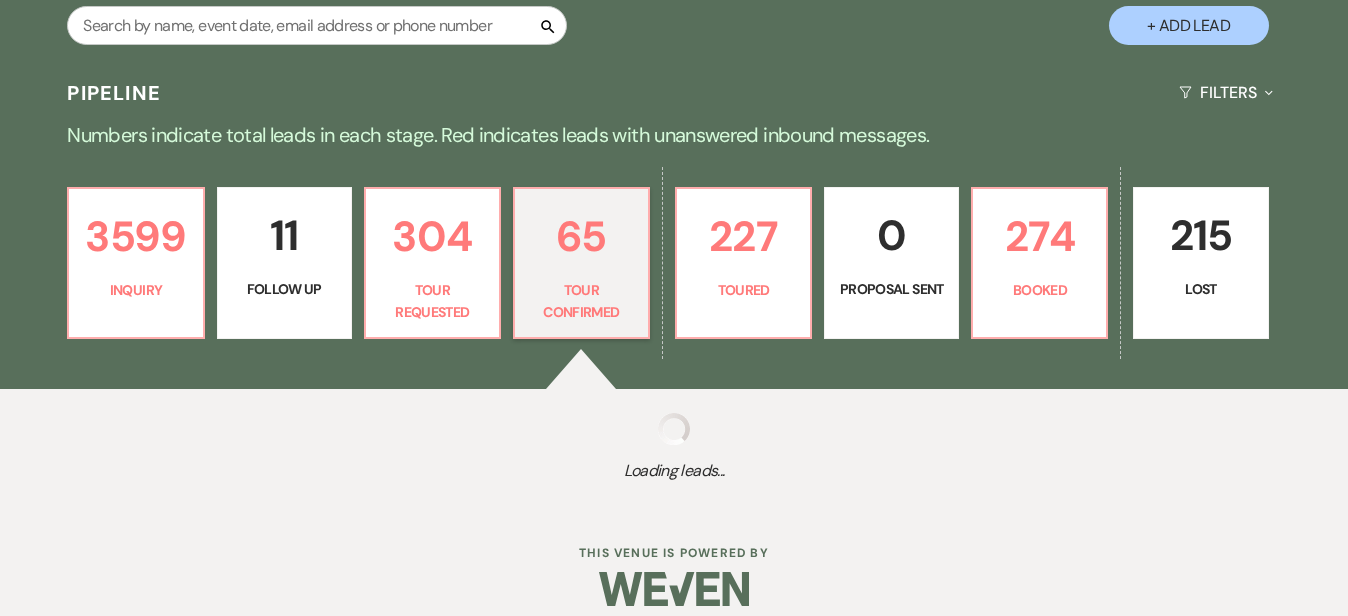 select on "4" 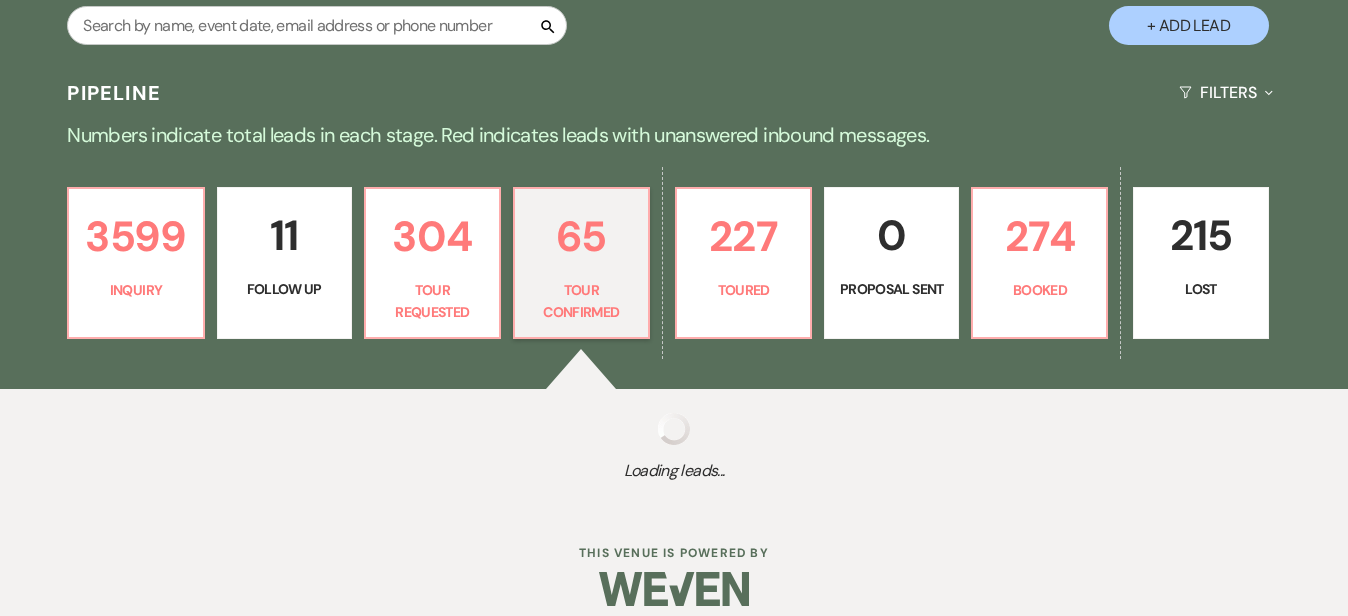 select on "4" 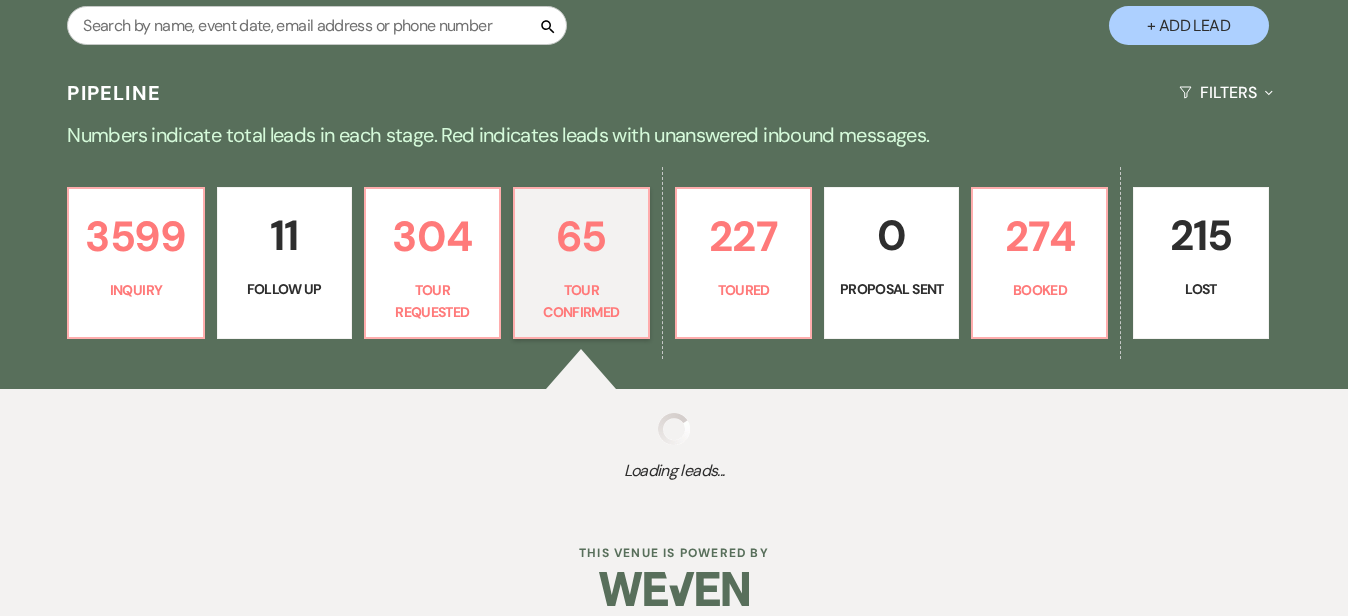select on "4" 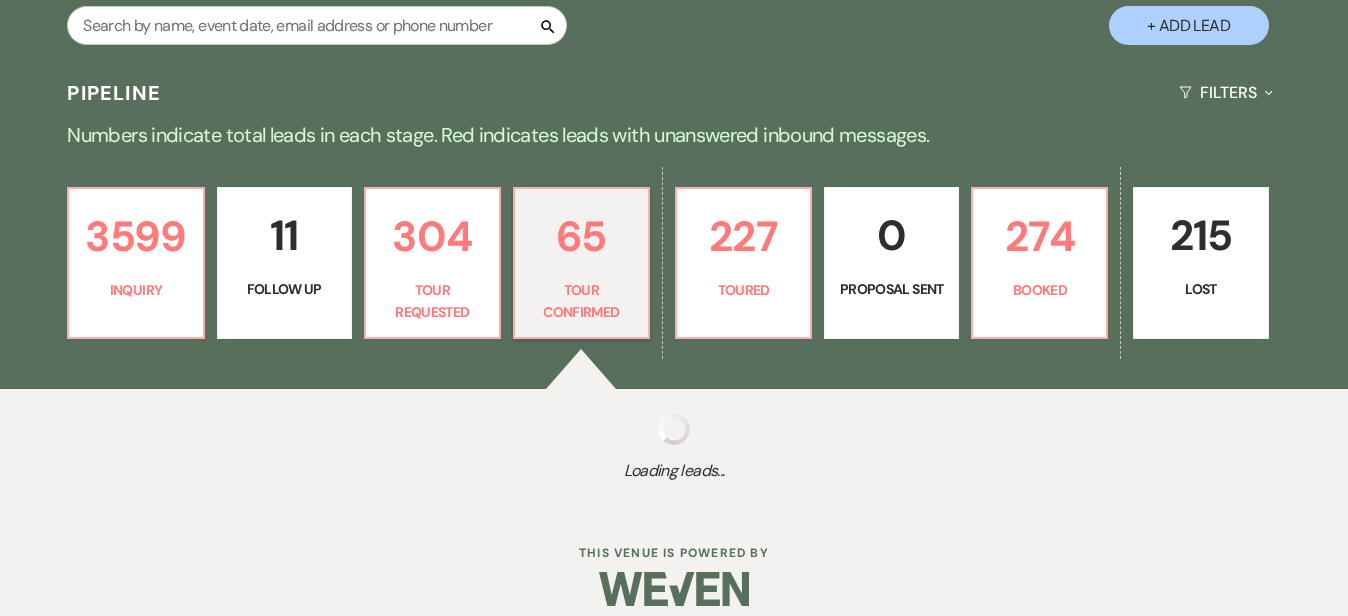select on "4" 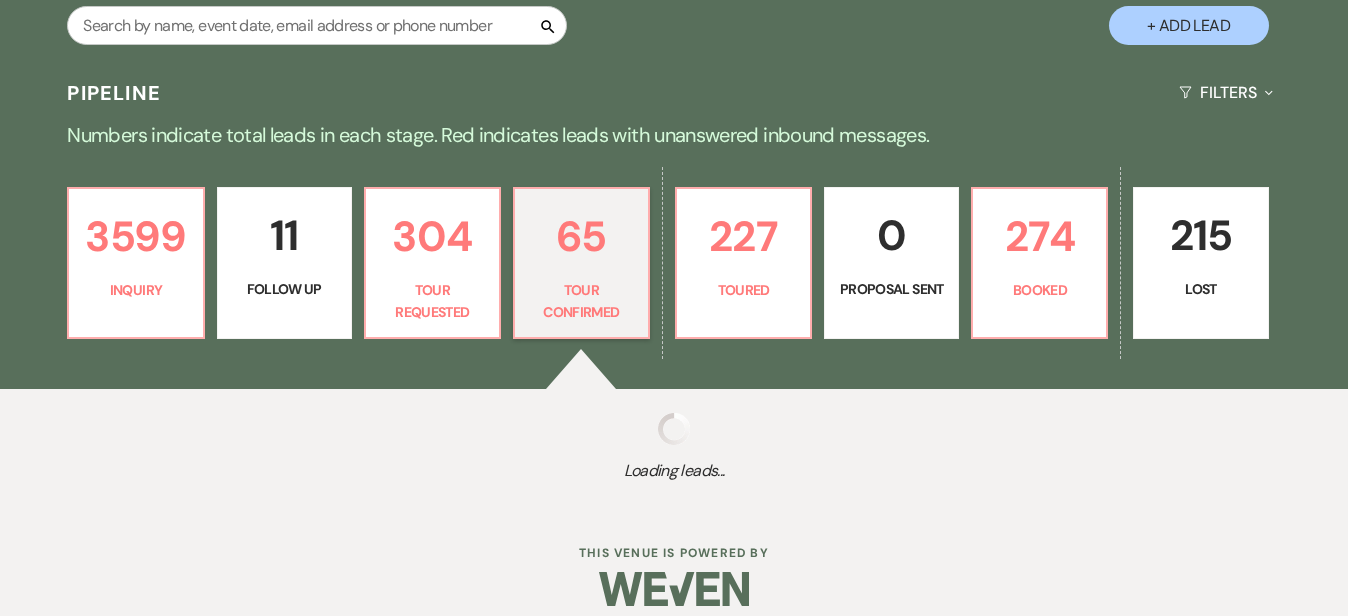 select on "4" 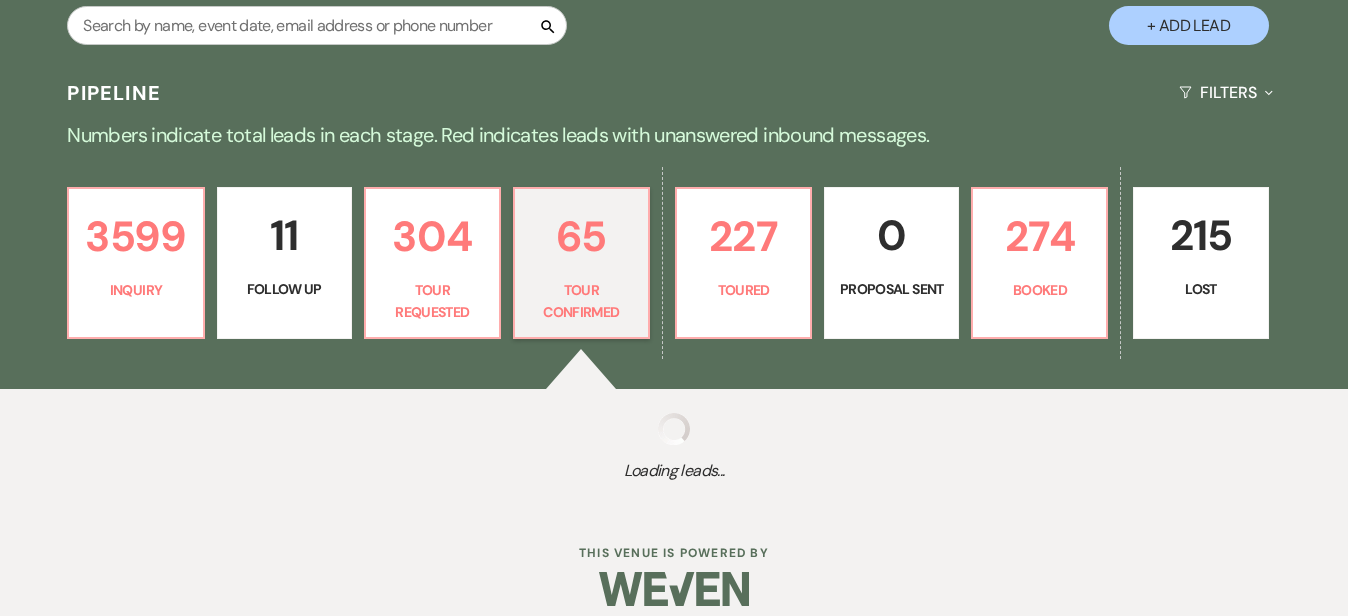 select on "4" 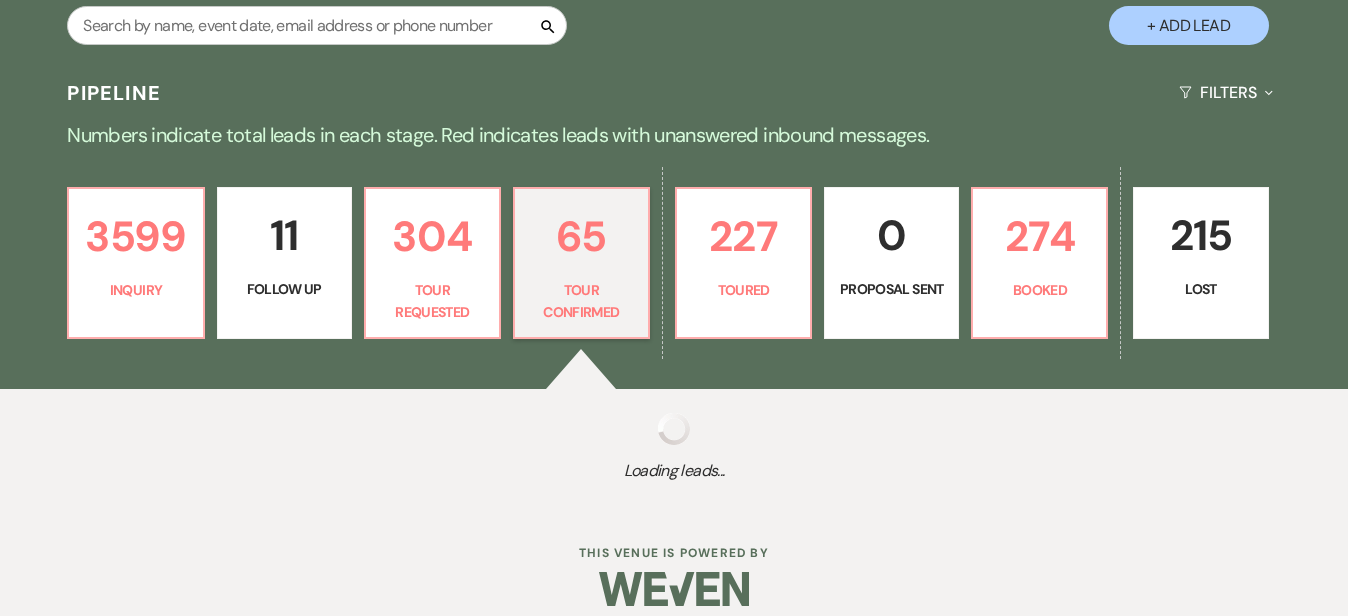 select on "4" 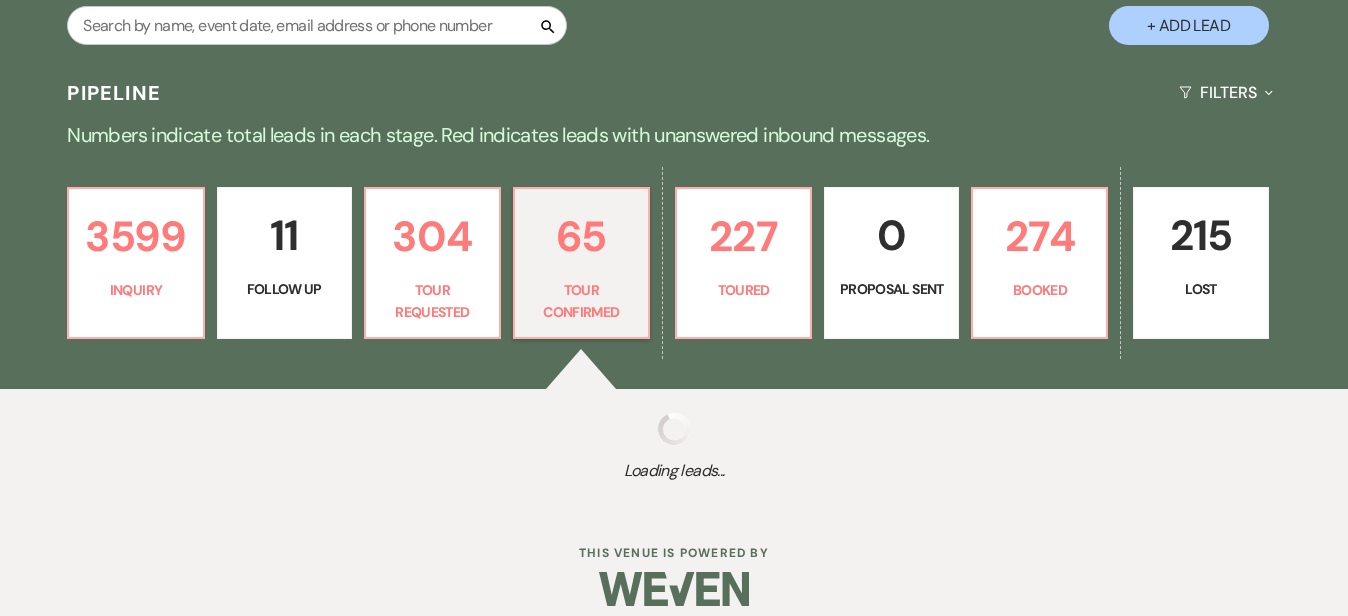 select on "4" 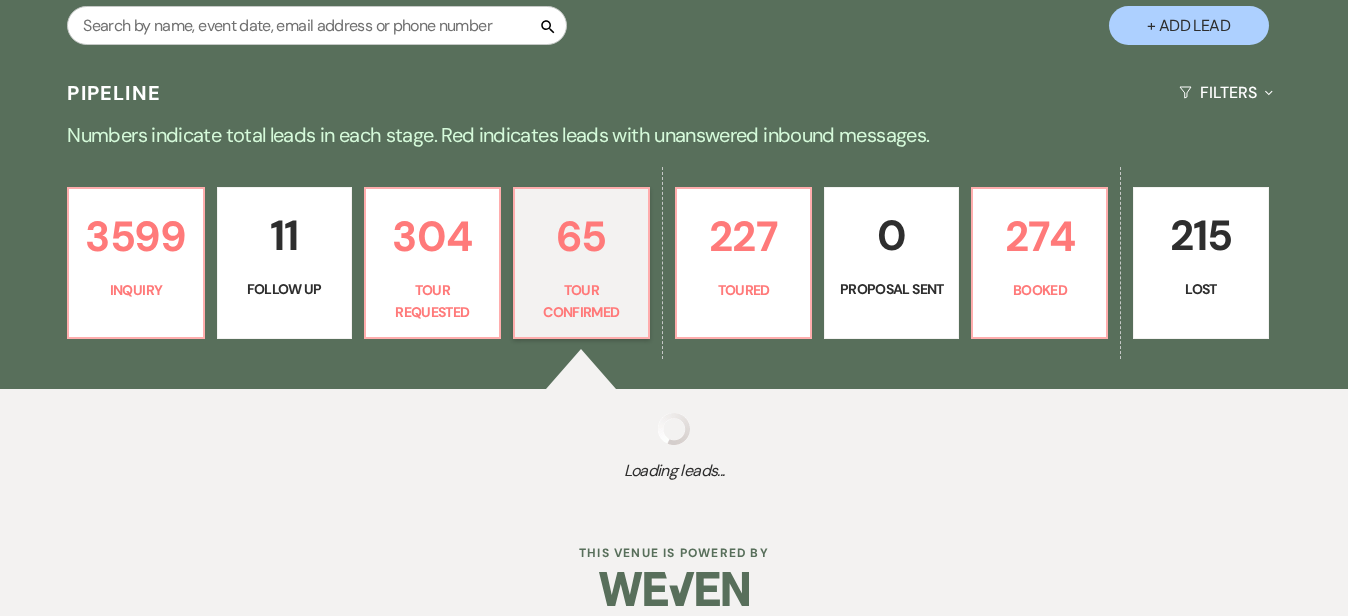 select on "4" 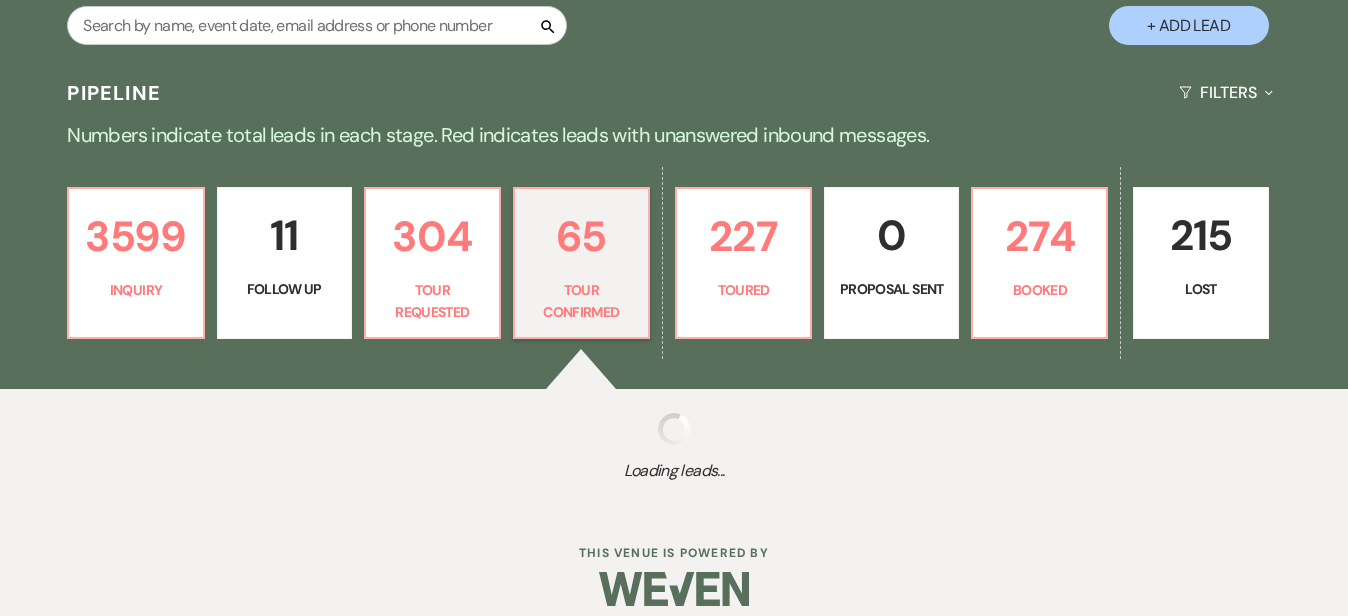 select on "4" 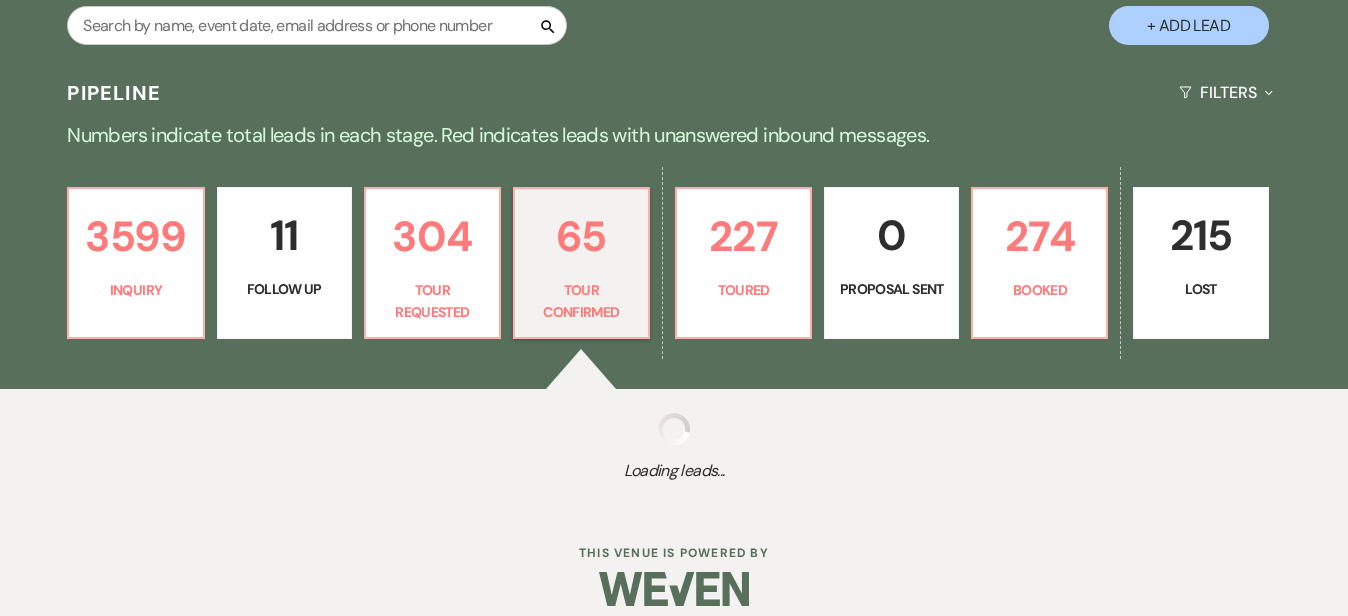 select on "4" 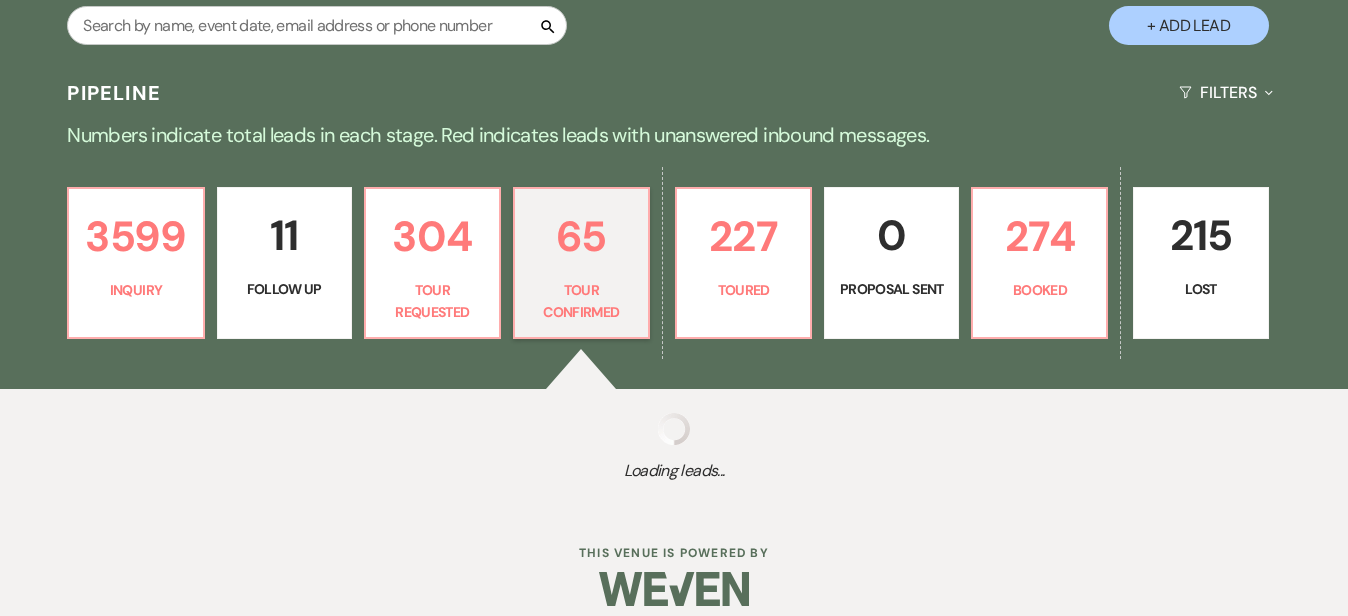 select on "4" 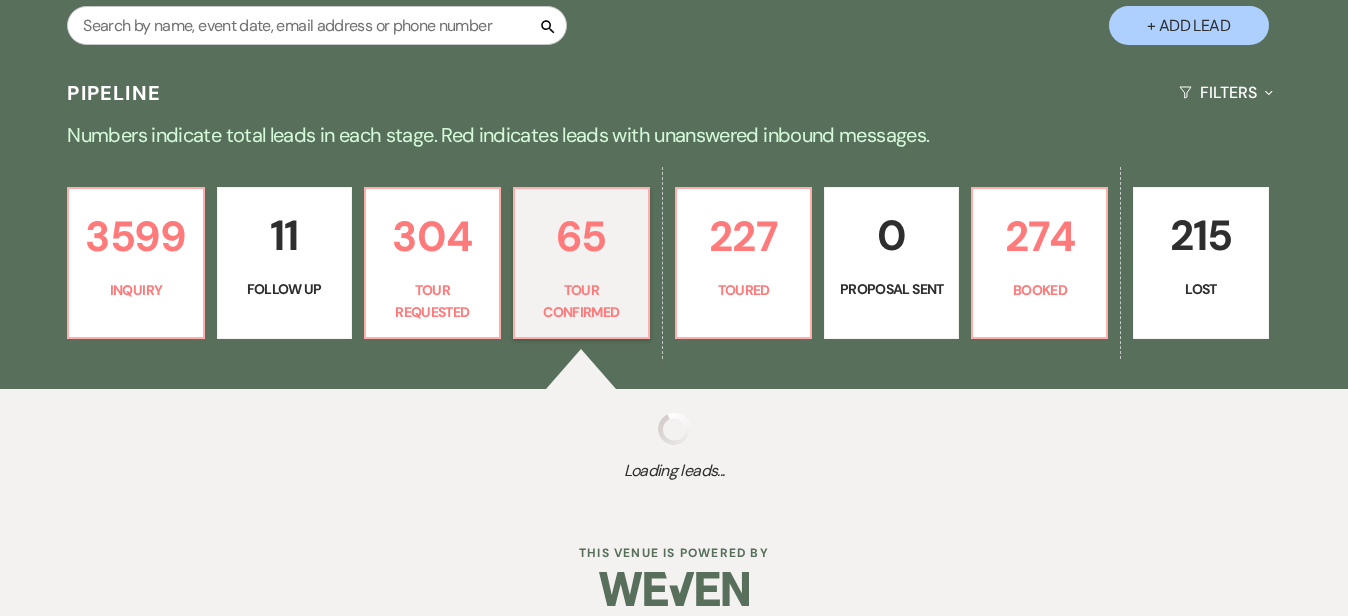 select on "4" 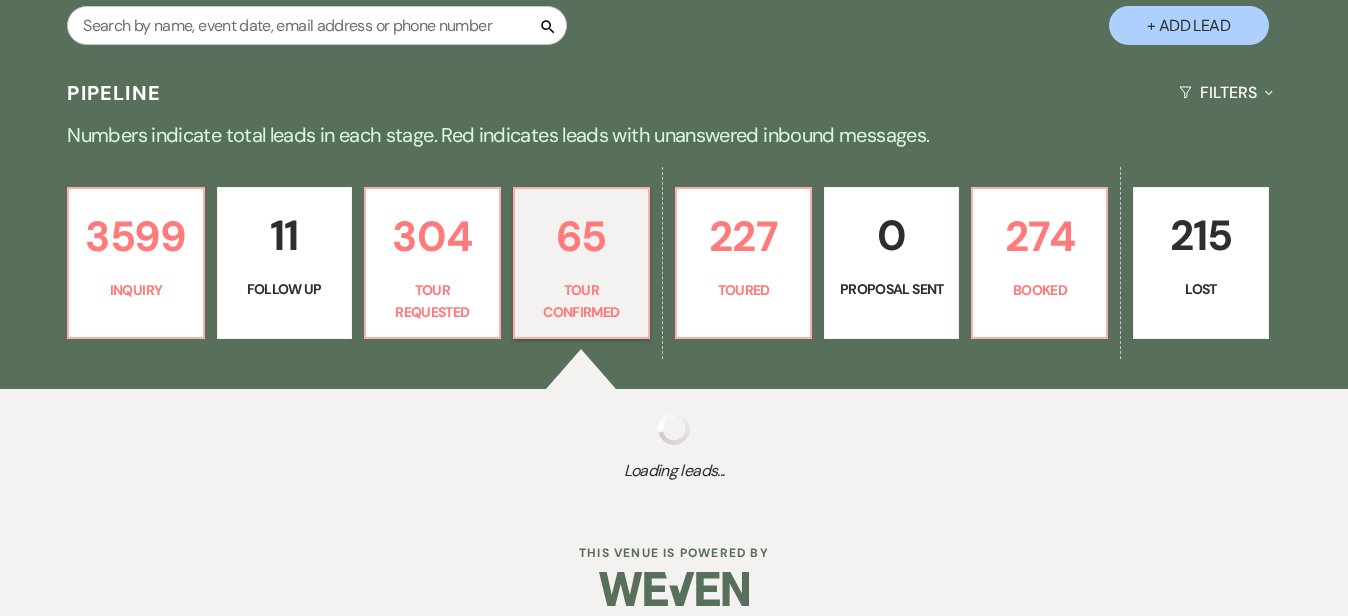 select on "4" 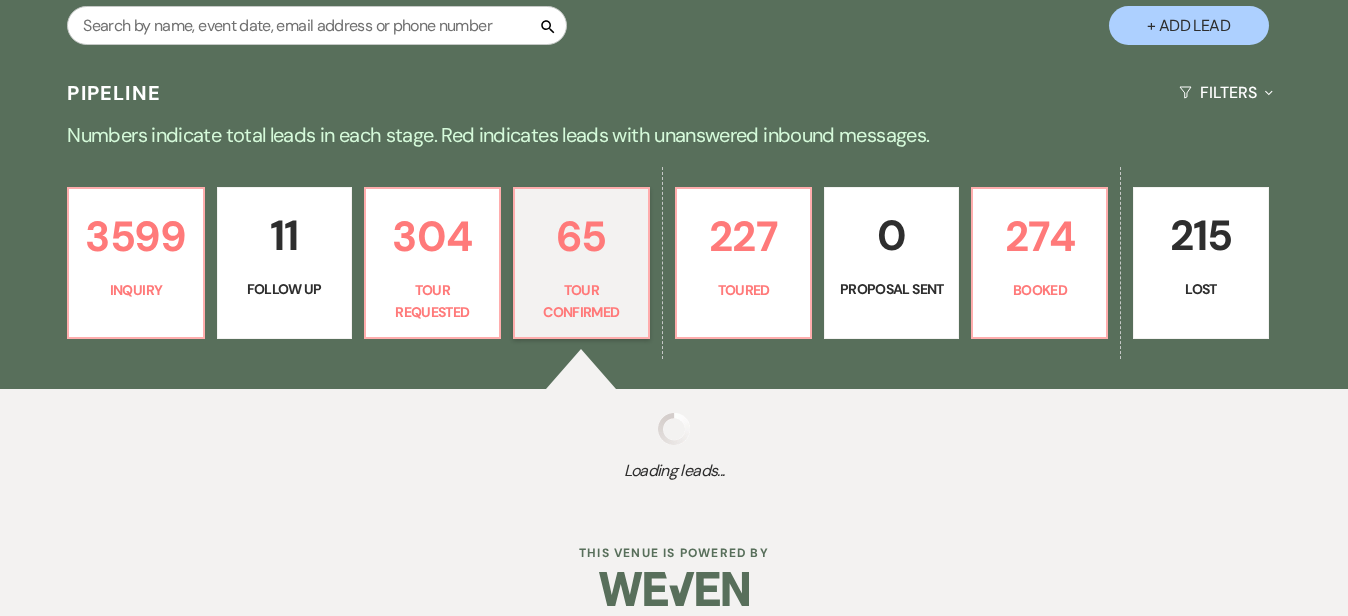 select on "4" 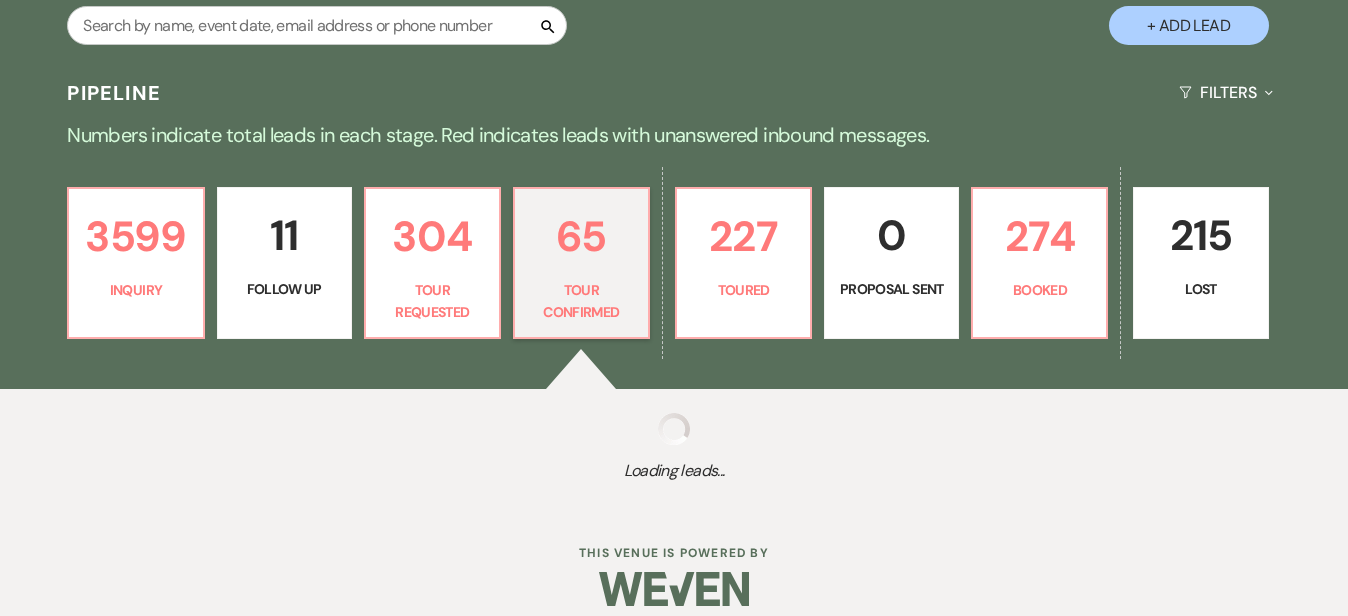 select on "4" 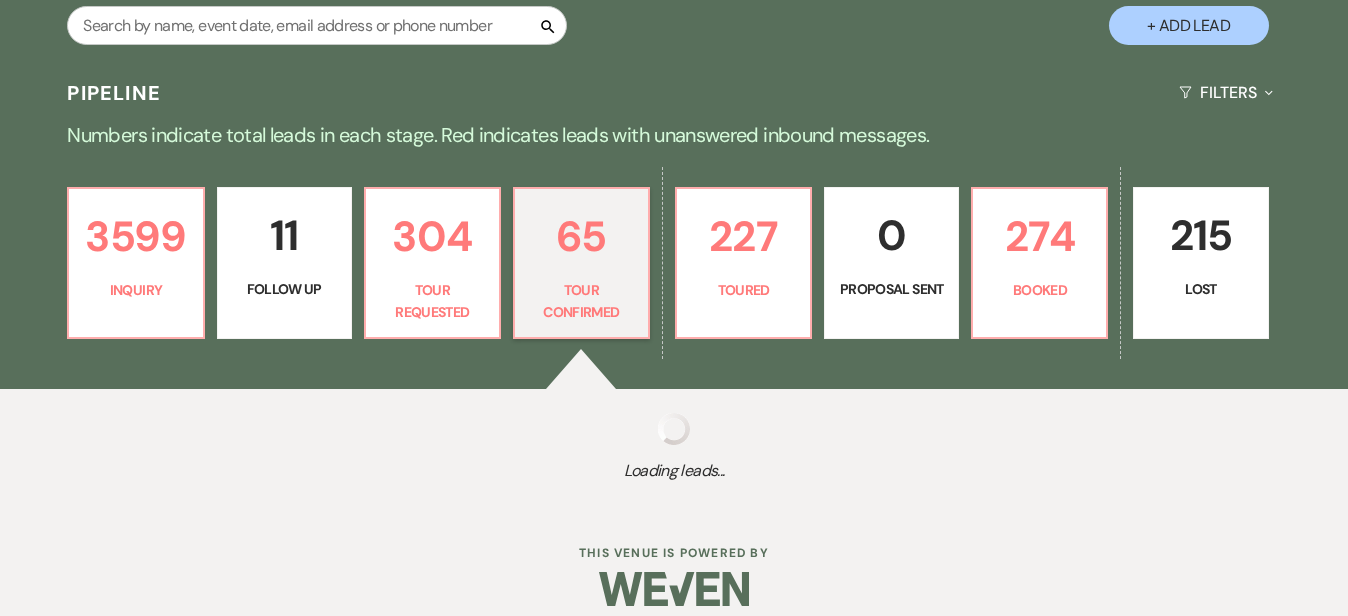 select on "4" 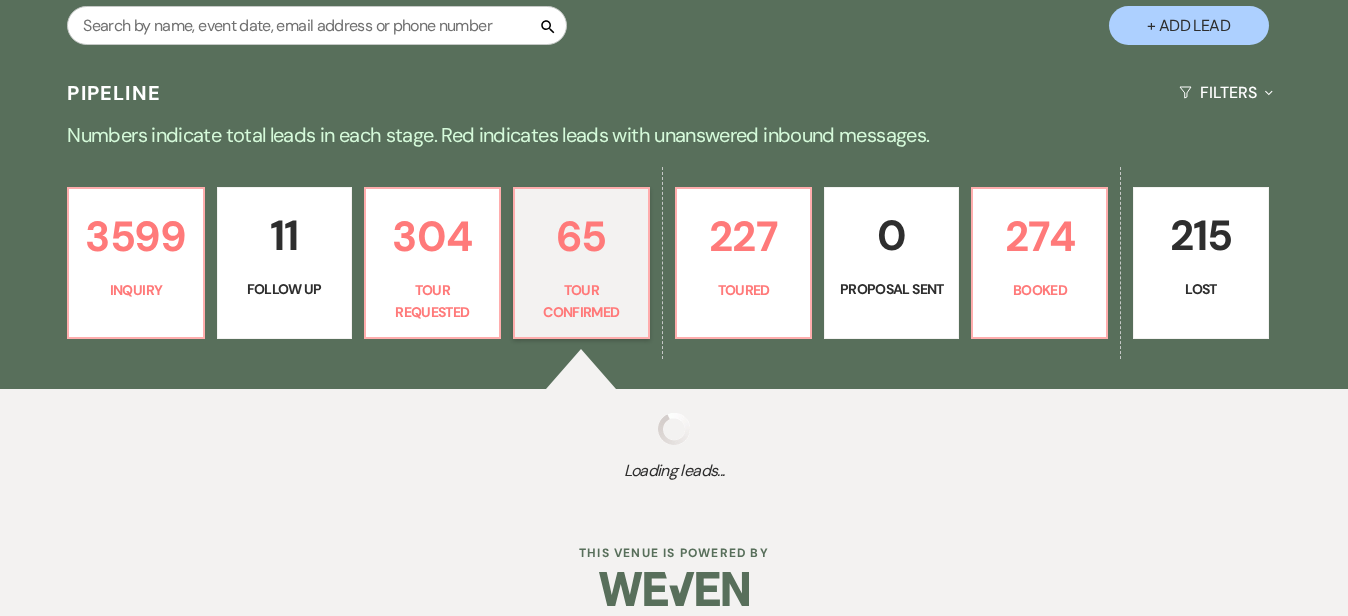 select on "4" 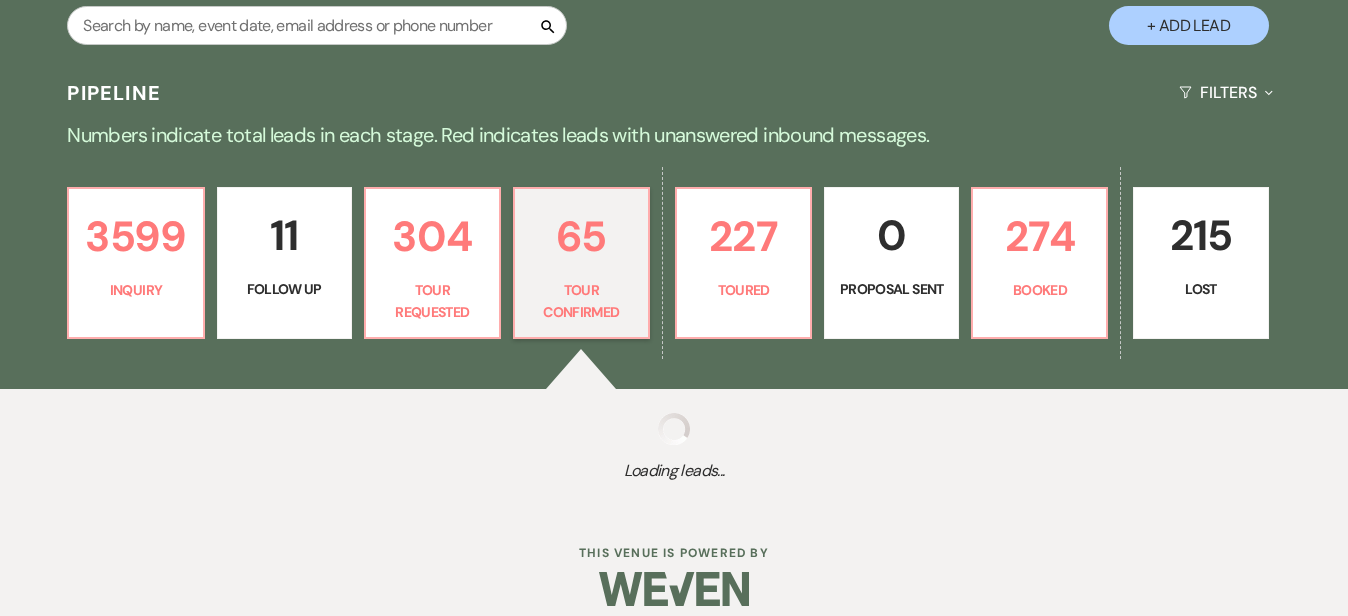 select on "4" 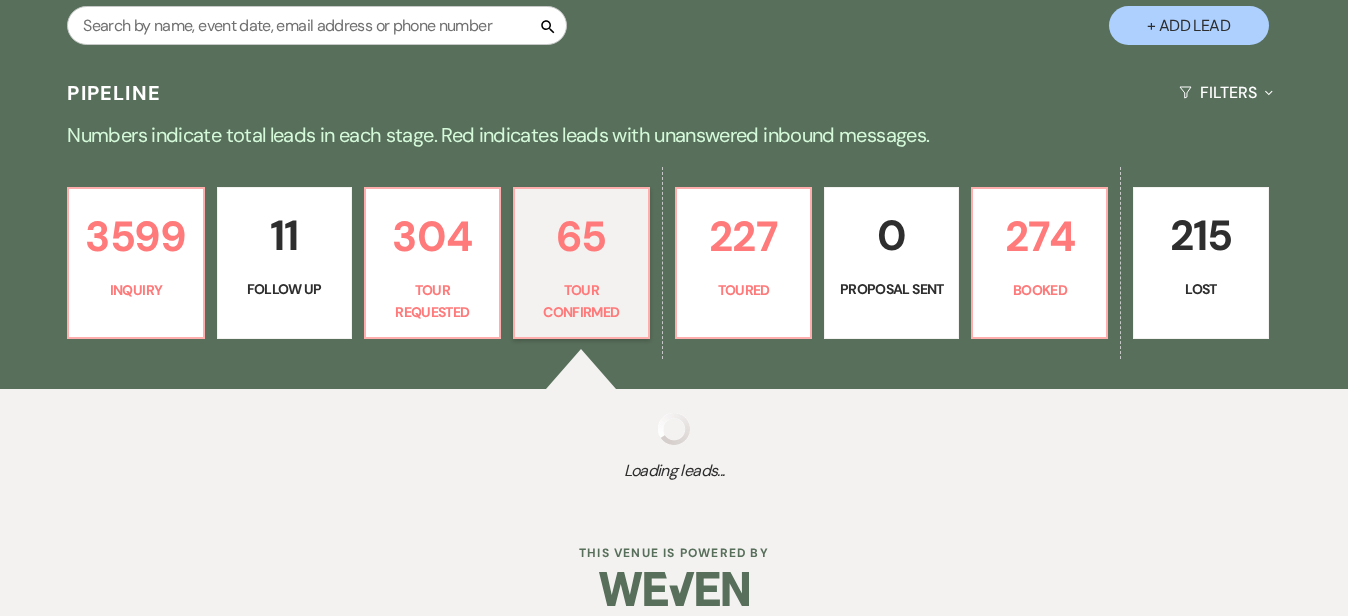 select on "4" 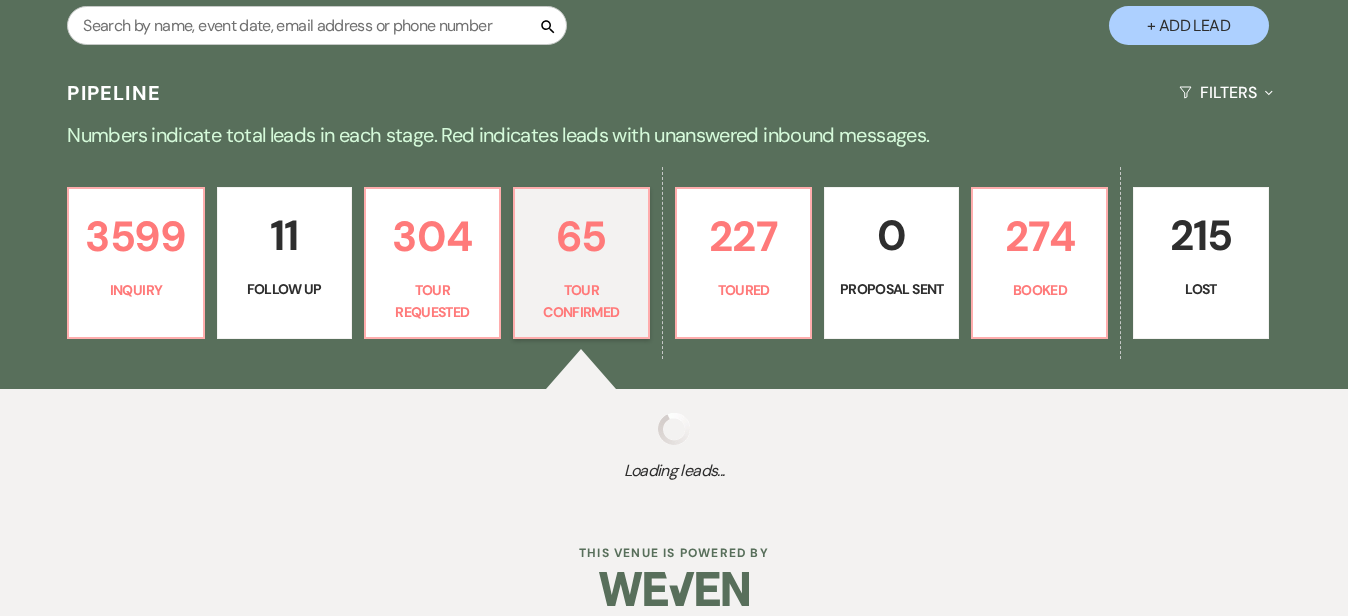 select on "4" 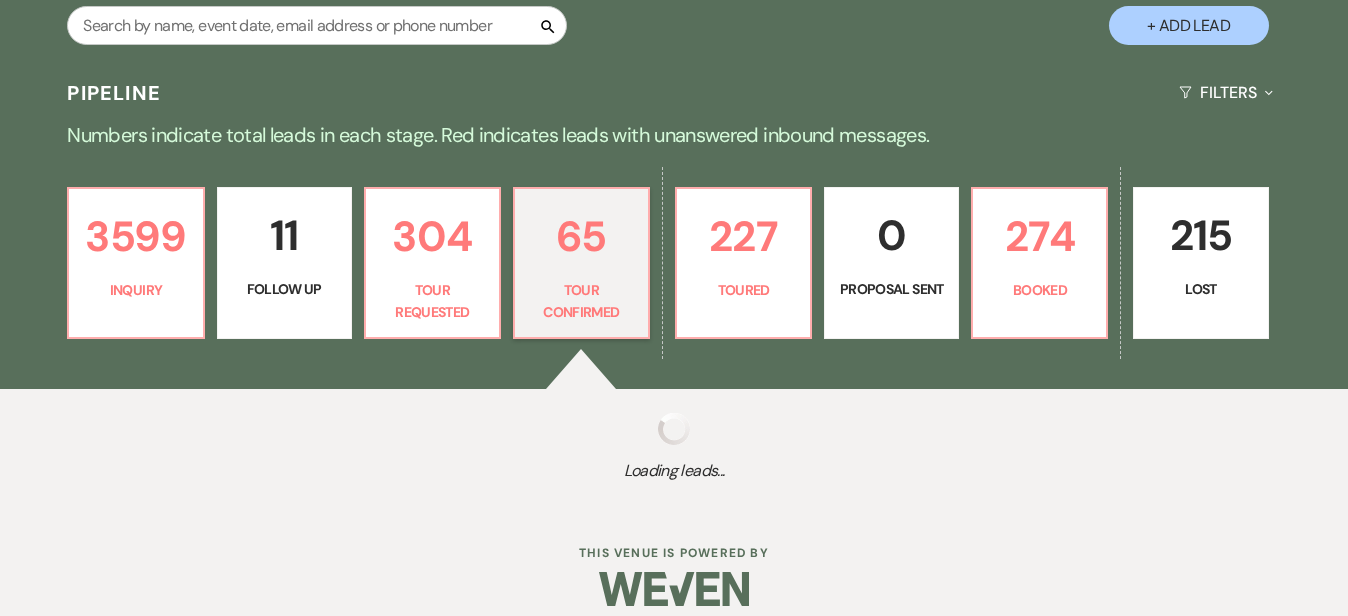 select on "4" 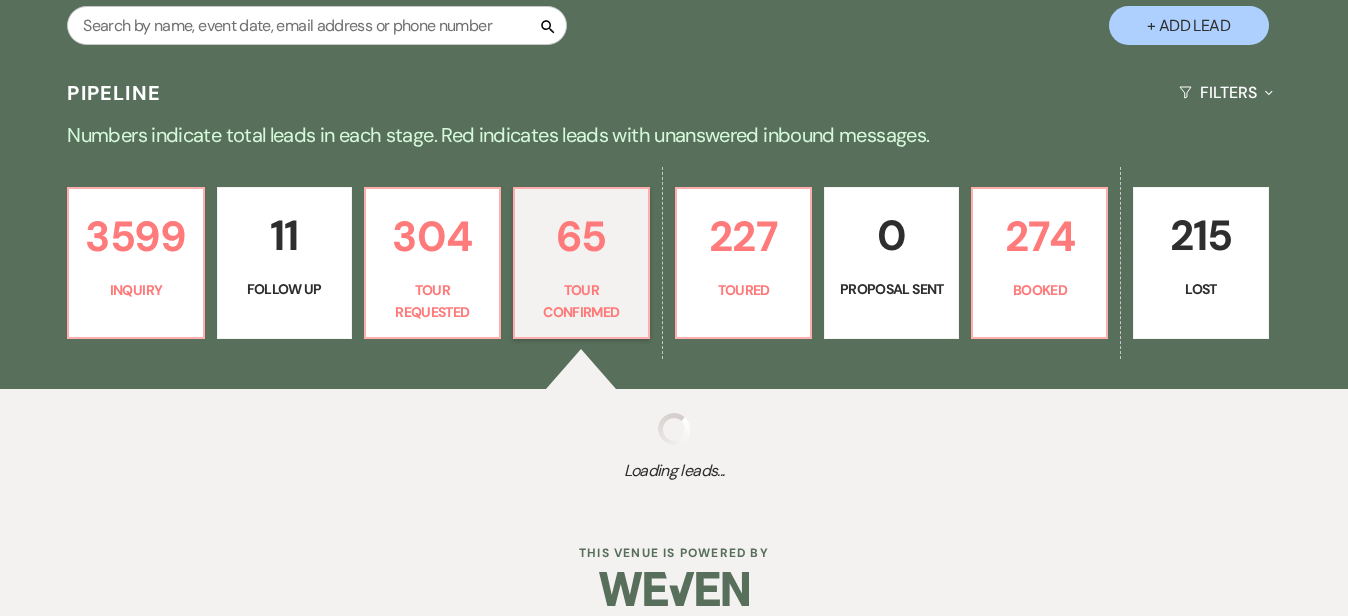 select on "4" 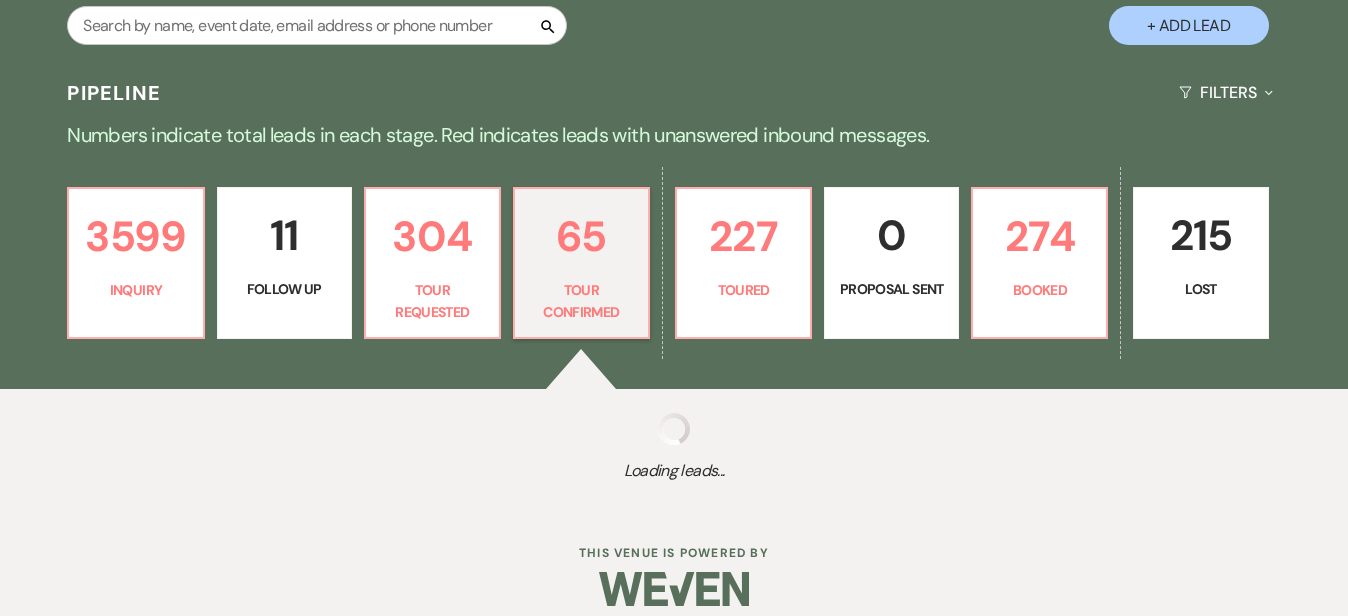 select on "4" 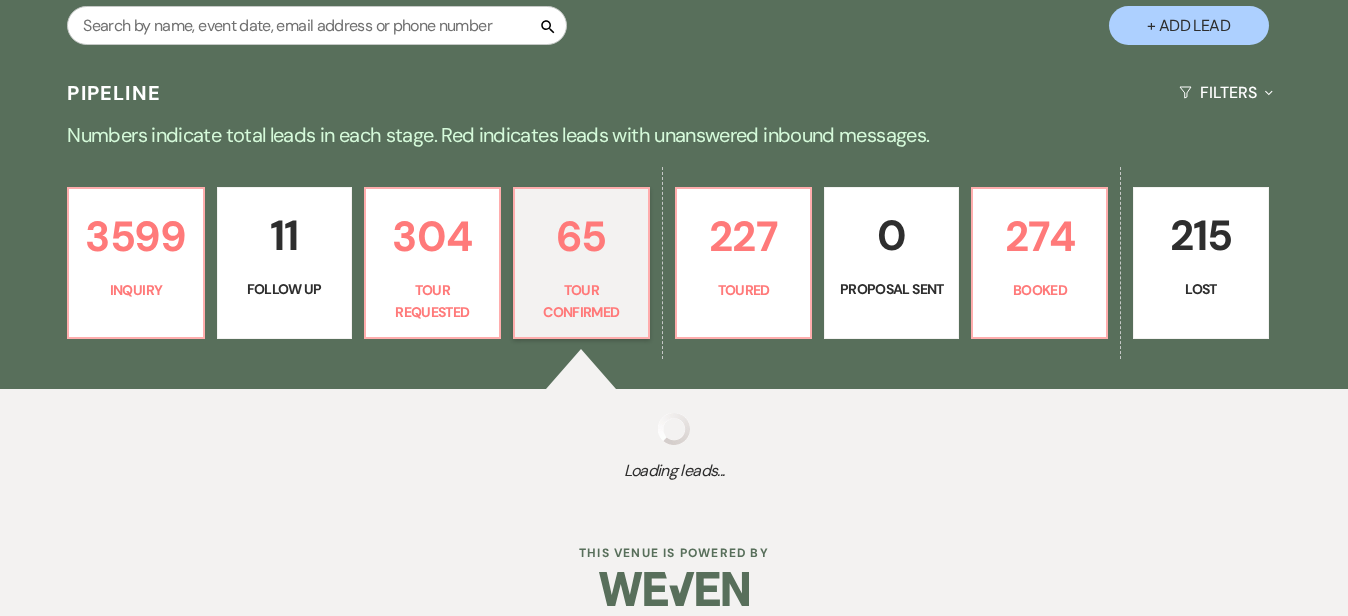 select on "4" 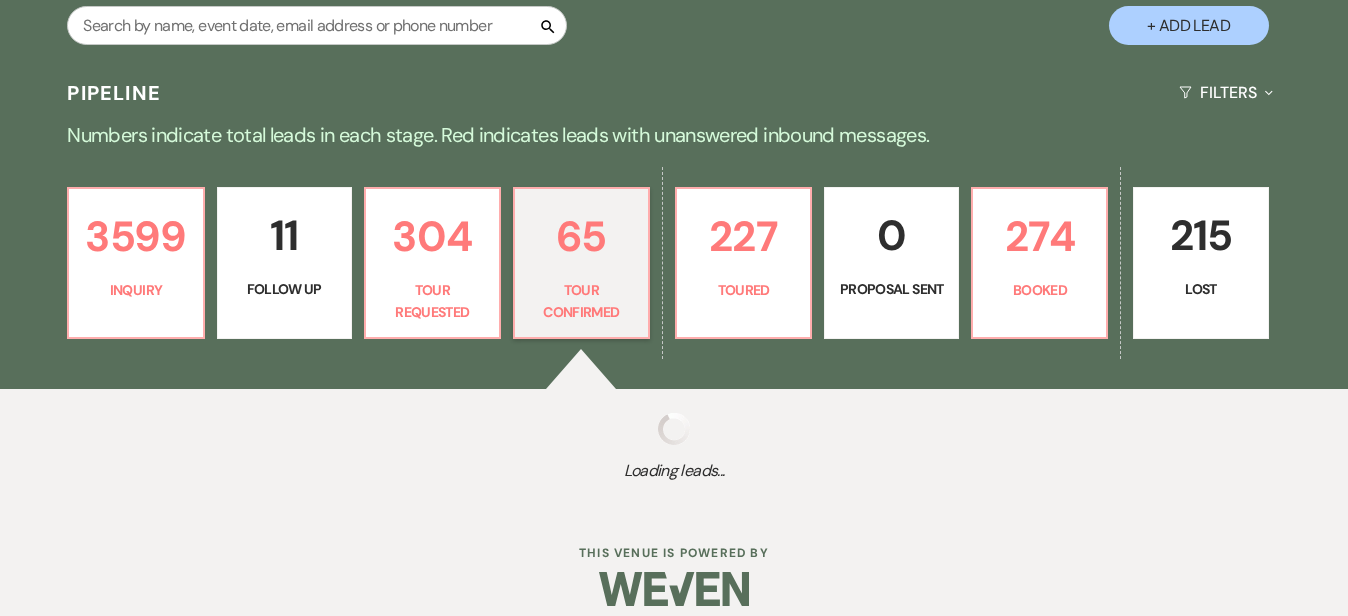 select on "4" 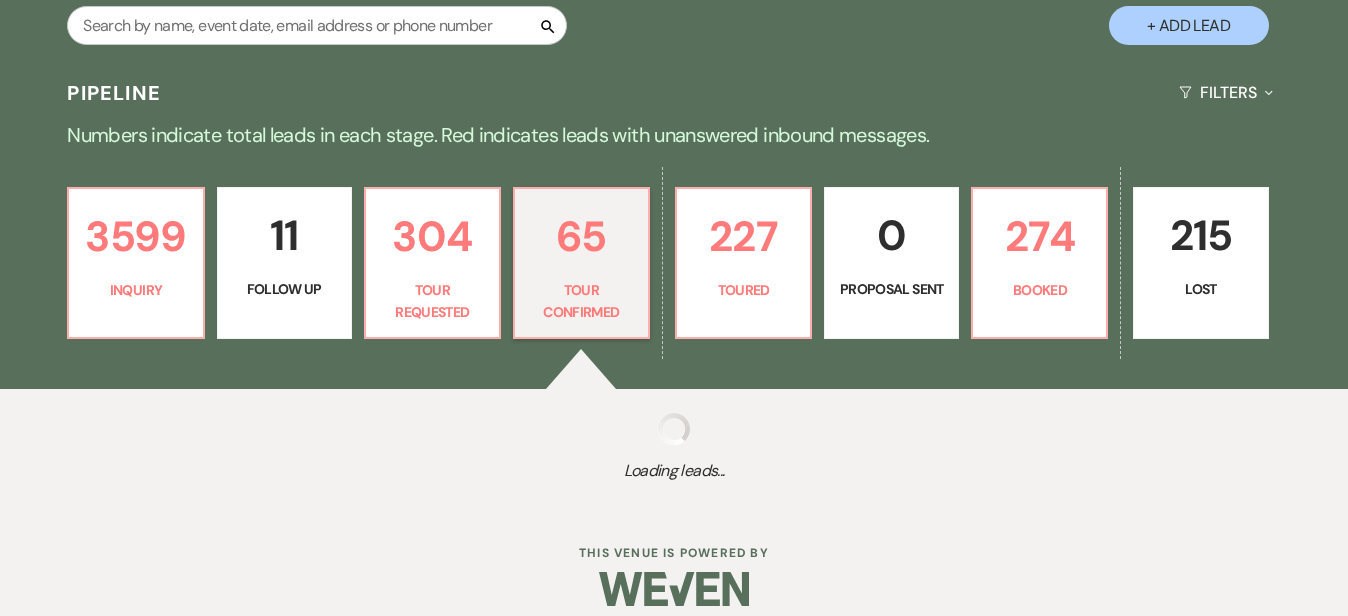 select on "4" 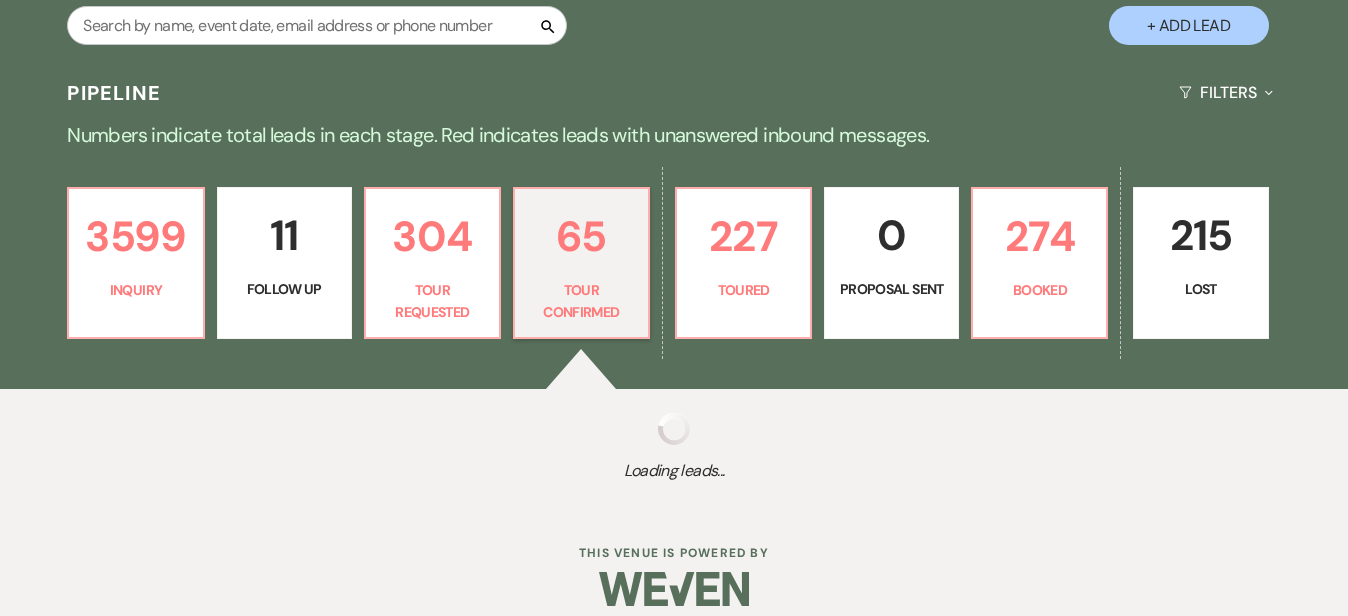 select on "4" 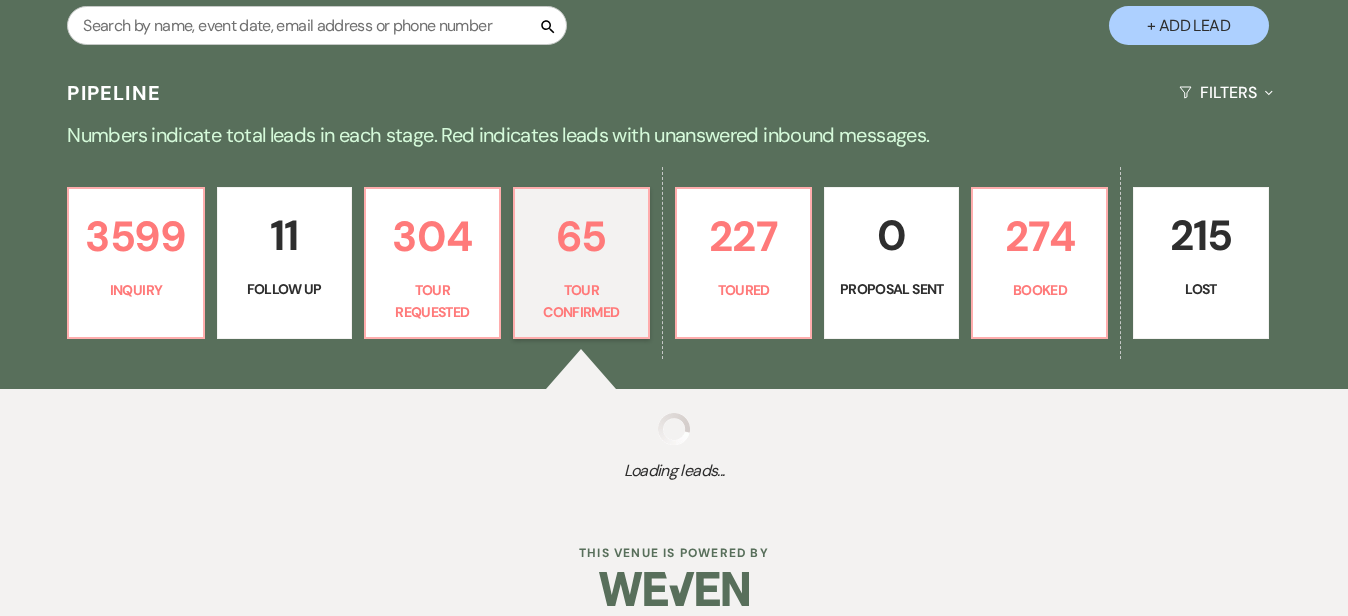 select on "4" 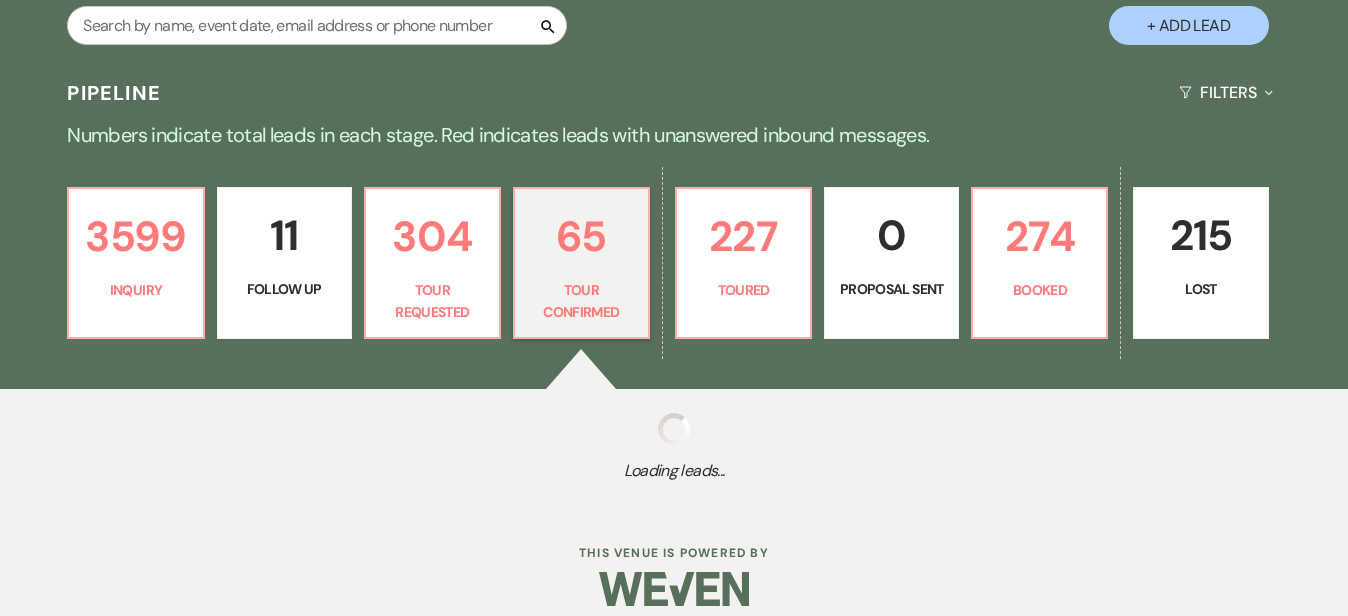 select on "4" 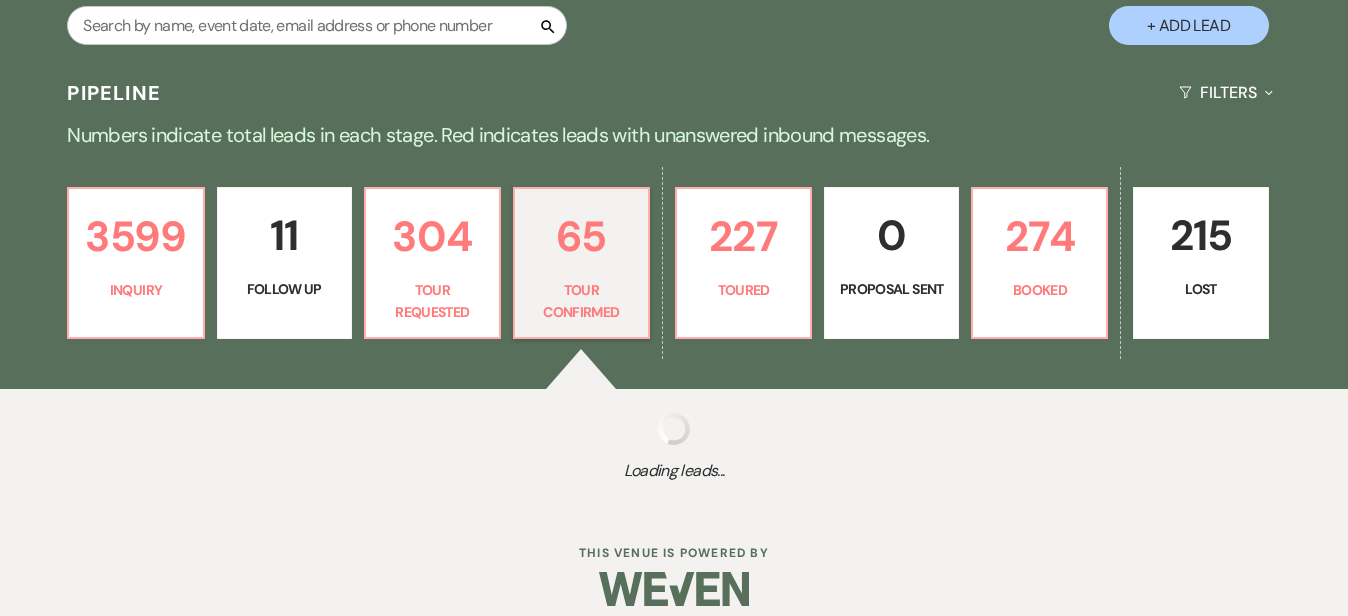 select on "4" 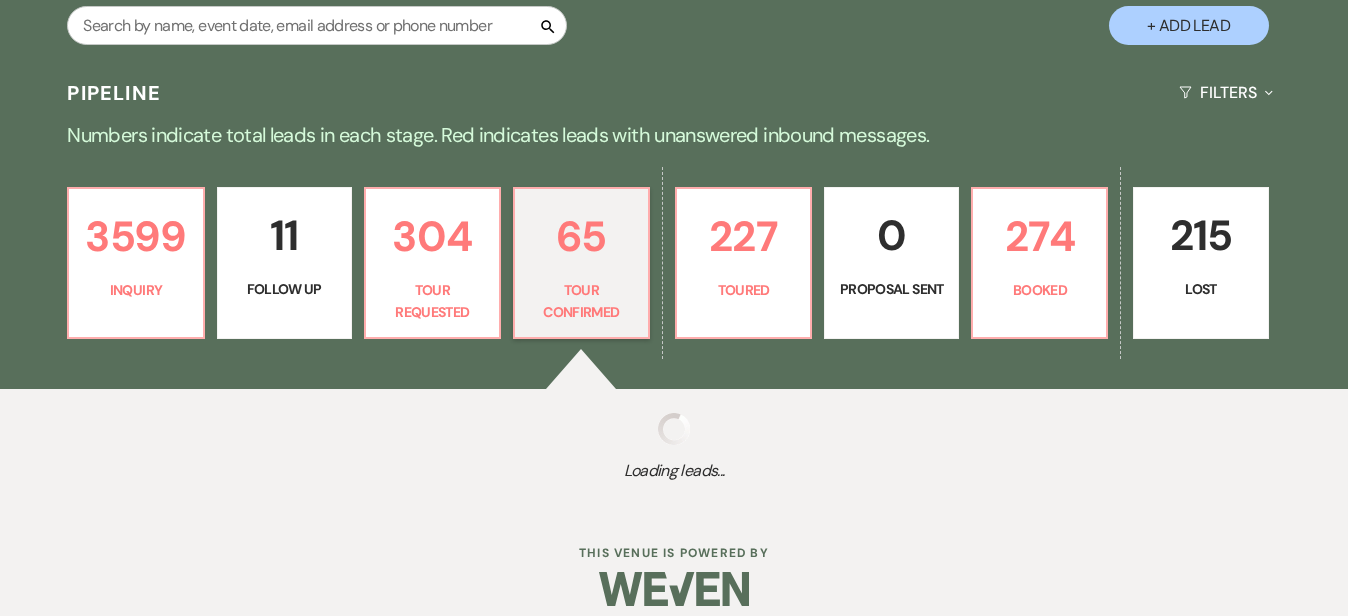 select on "4" 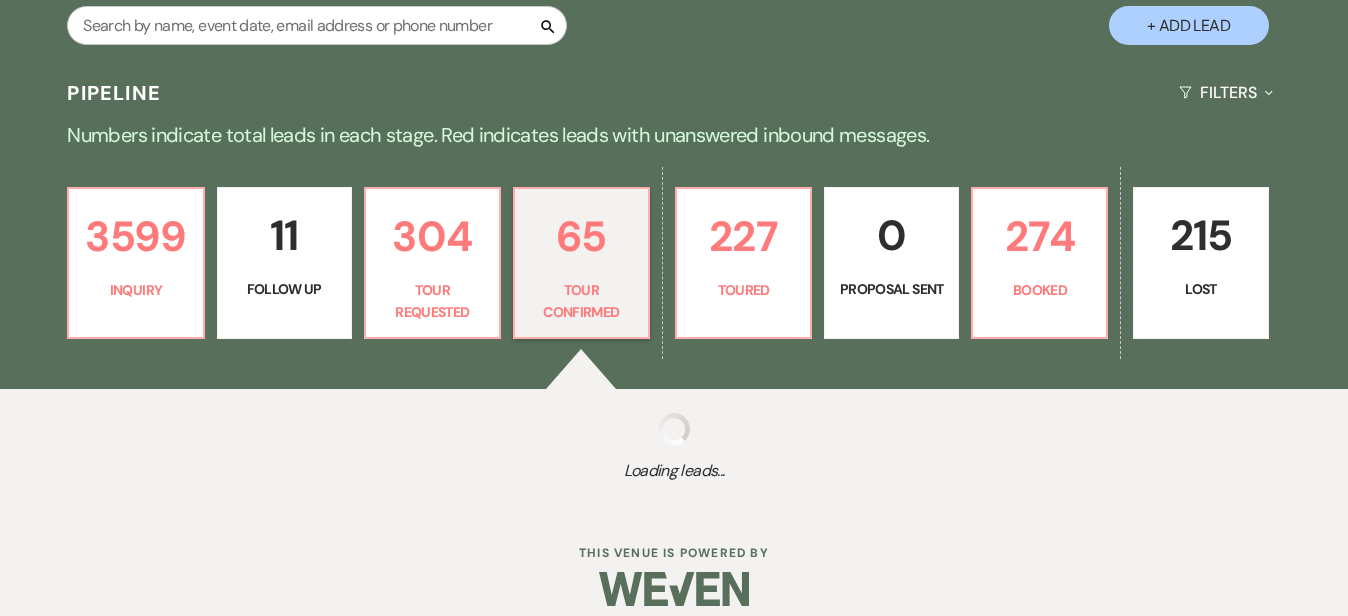 select on "4" 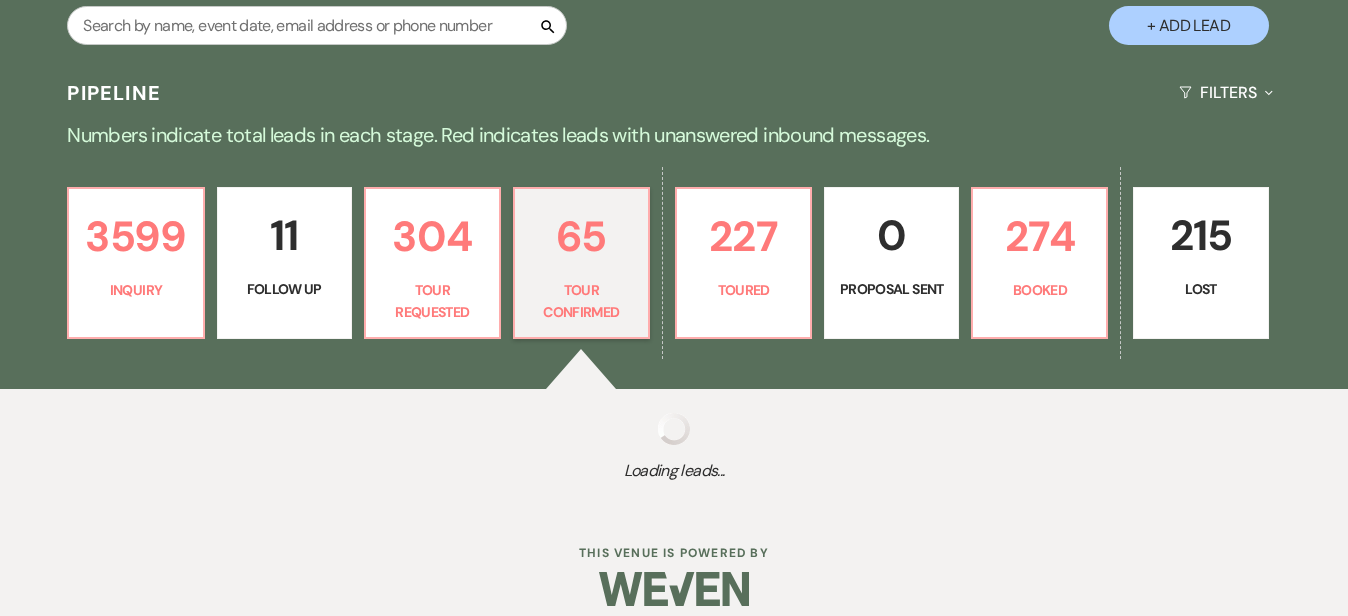 select on "4" 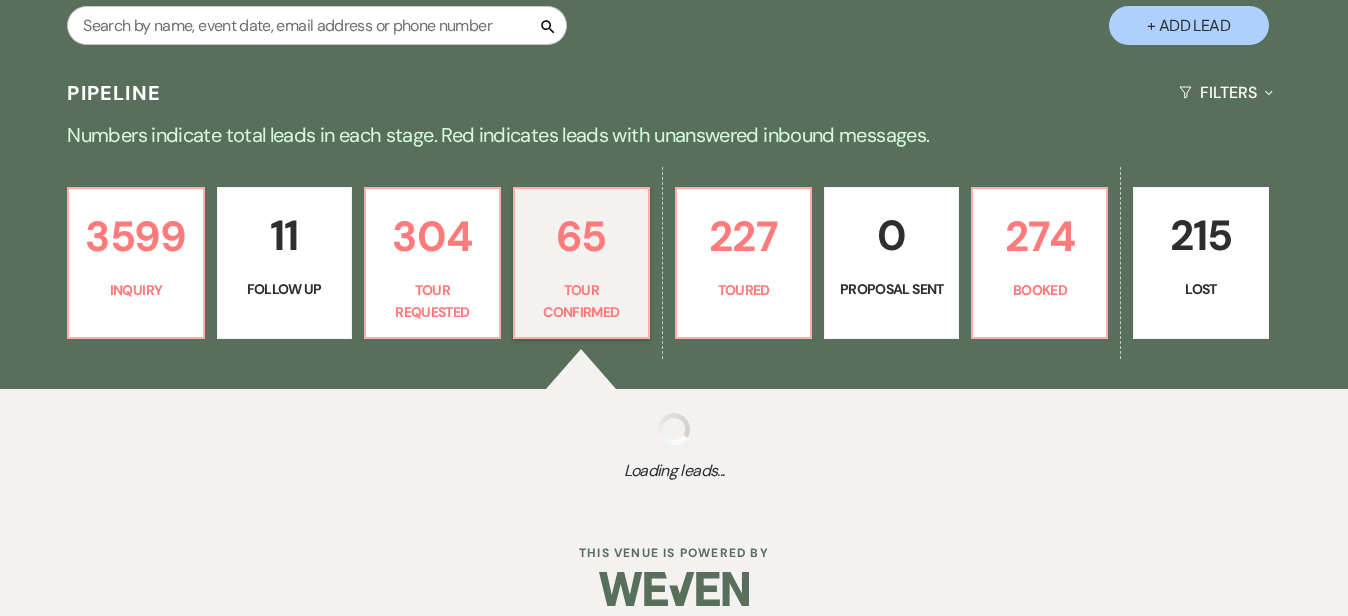 select on "4" 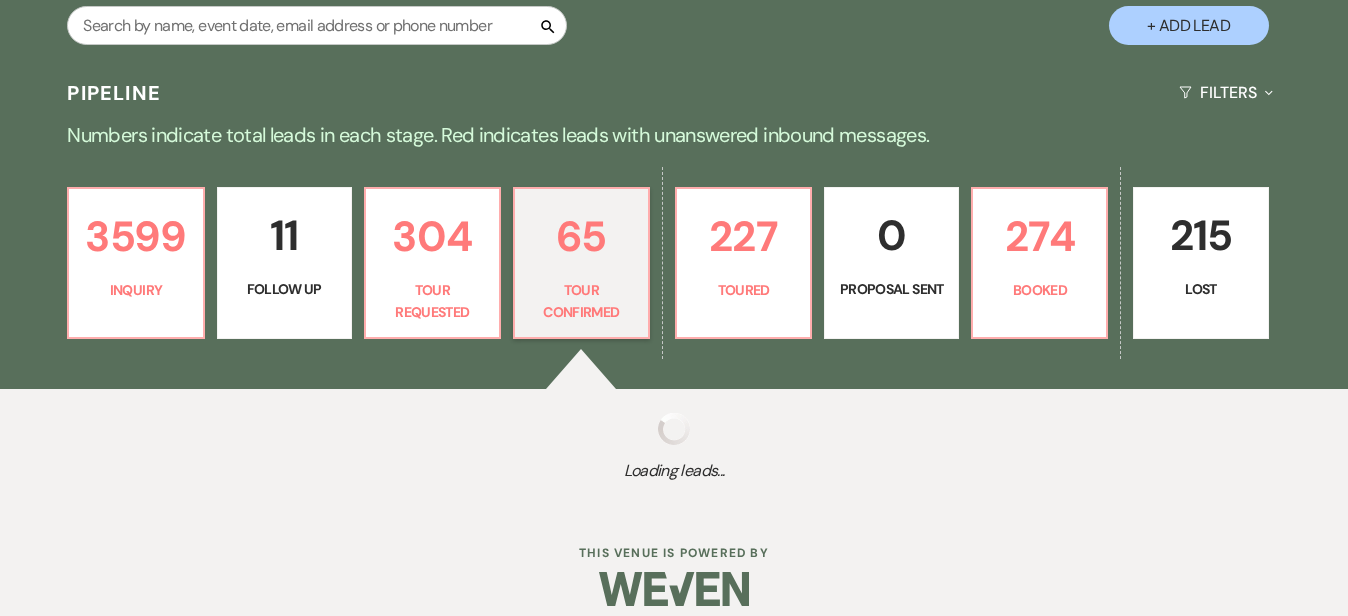 select on "4" 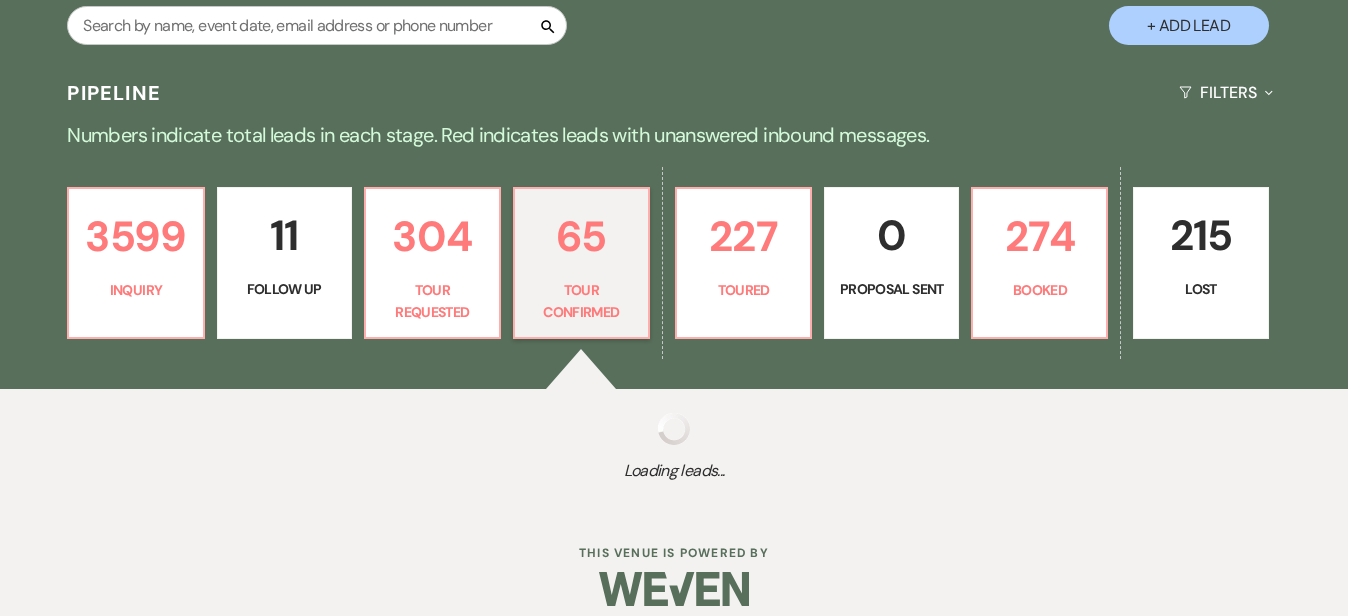 select on "4" 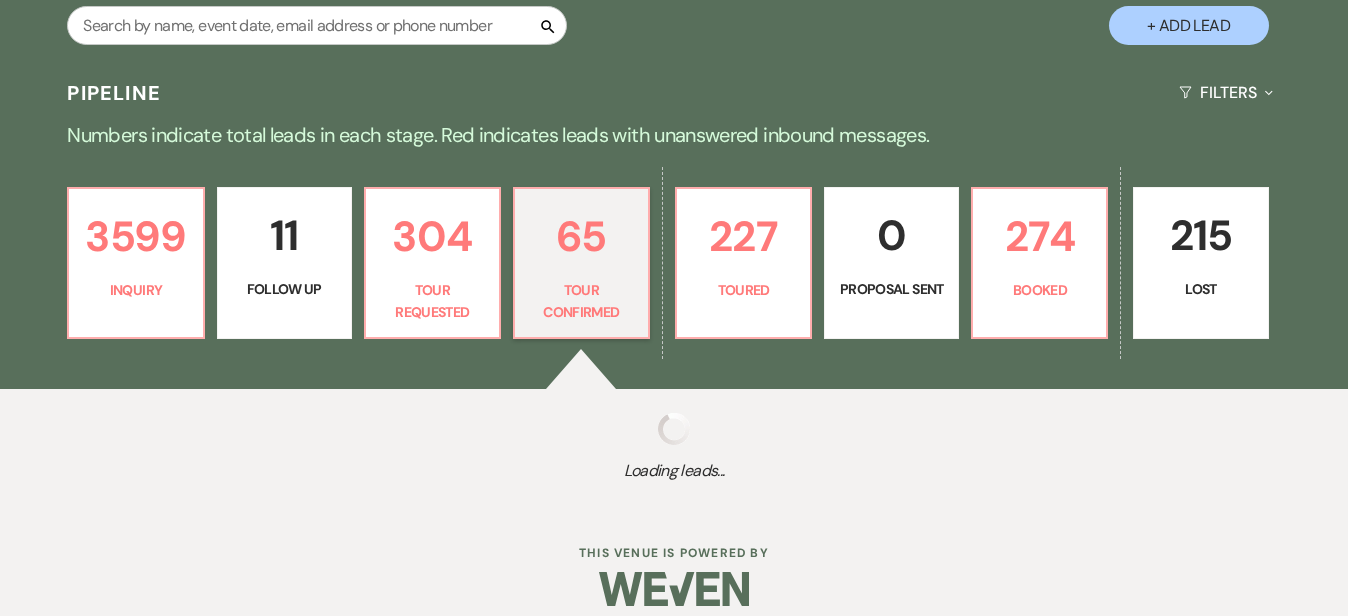 select on "4" 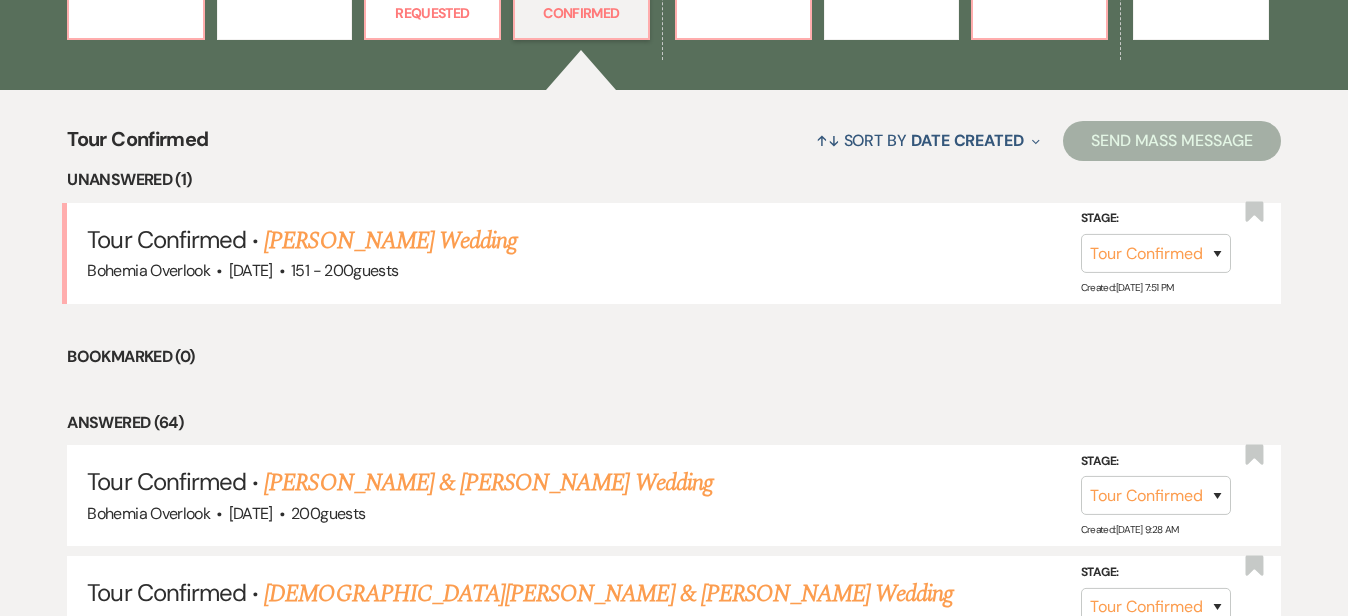 scroll, scrollTop: 713, scrollLeft: 0, axis: vertical 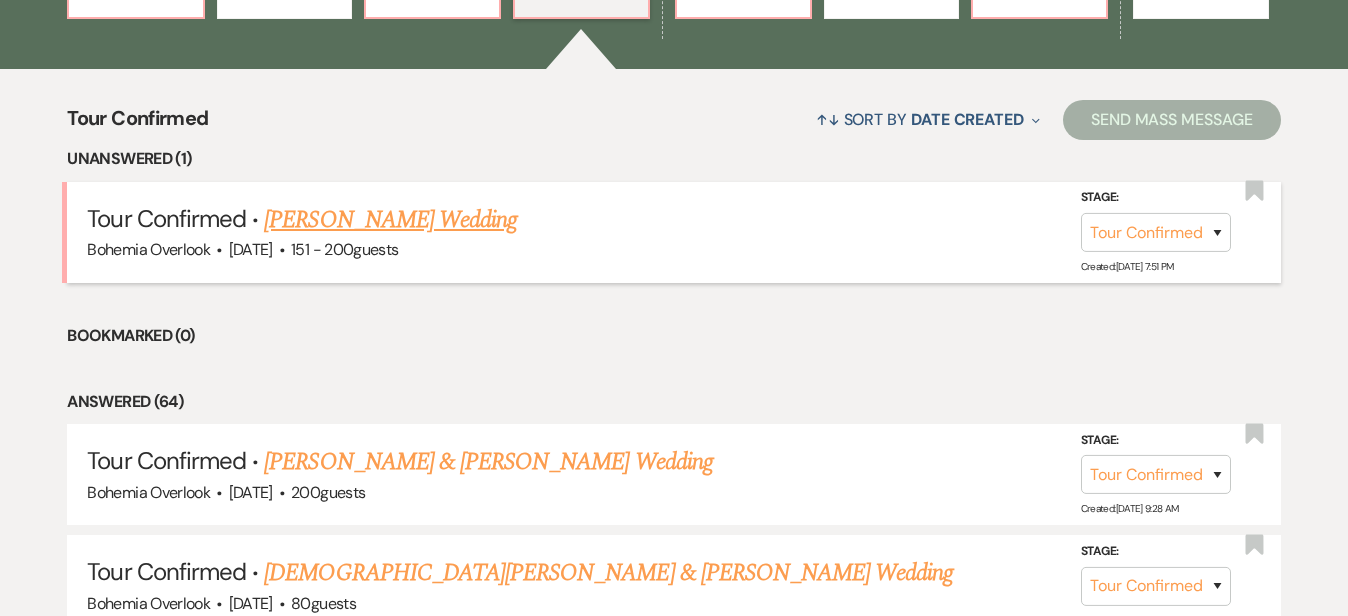 click on "[PERSON_NAME] Wedding" at bounding box center [390, 220] 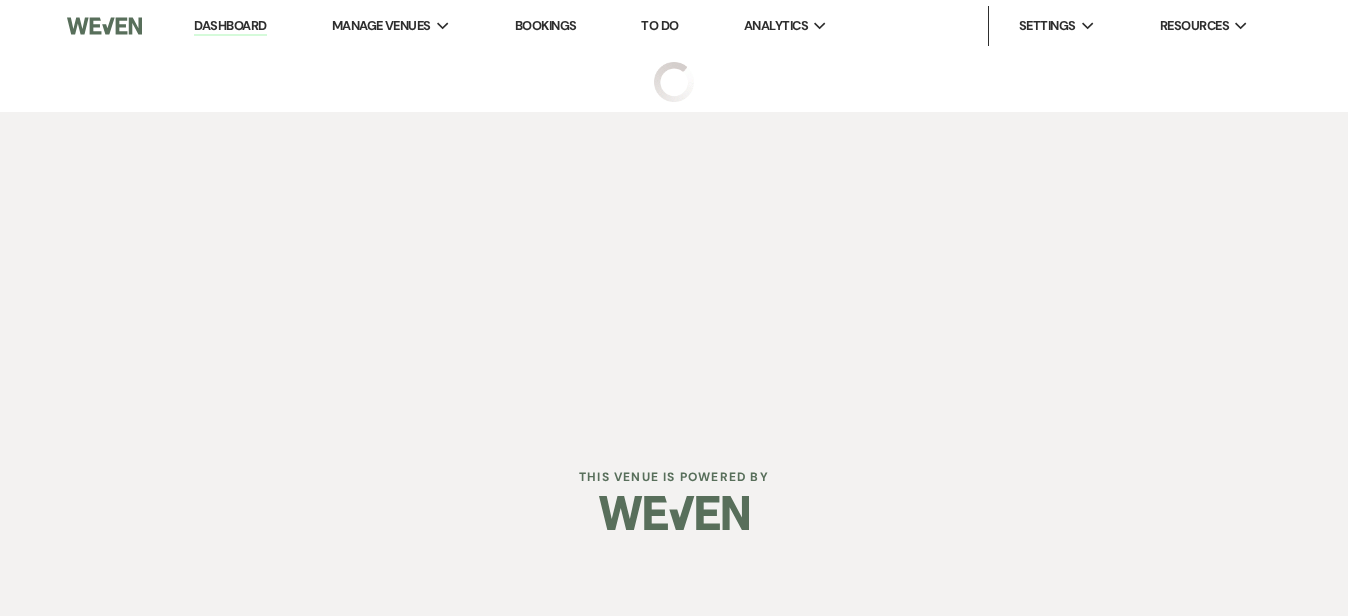 scroll, scrollTop: 0, scrollLeft: 0, axis: both 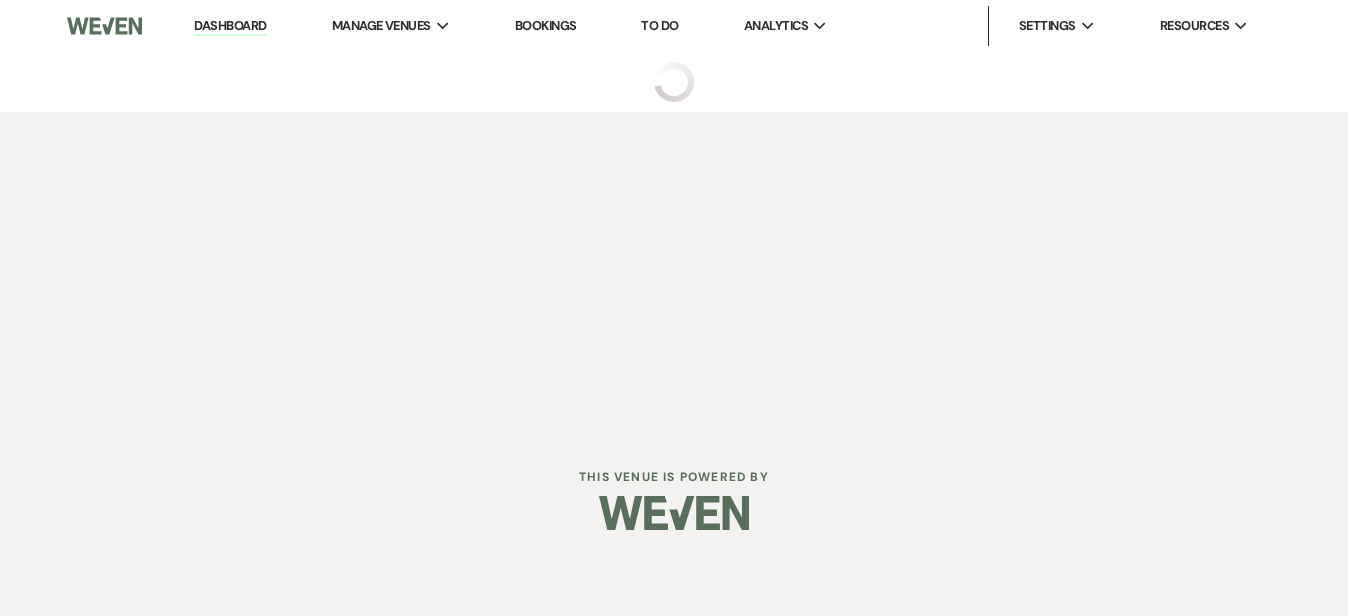 select on "4" 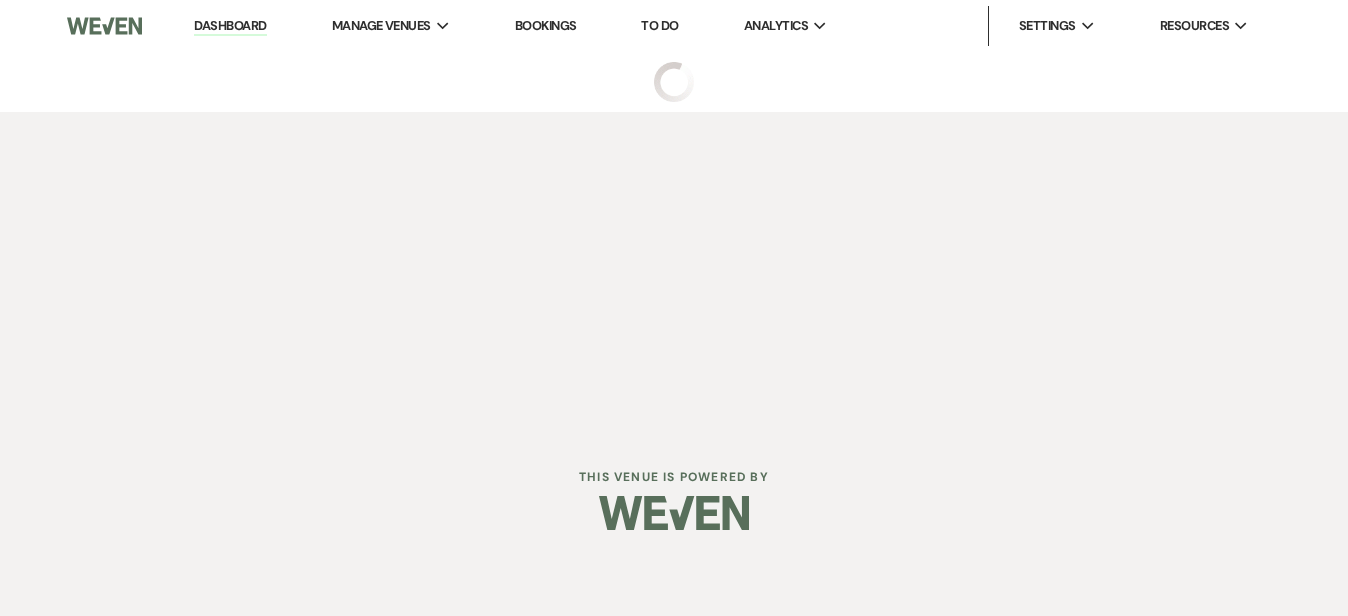 select on "2" 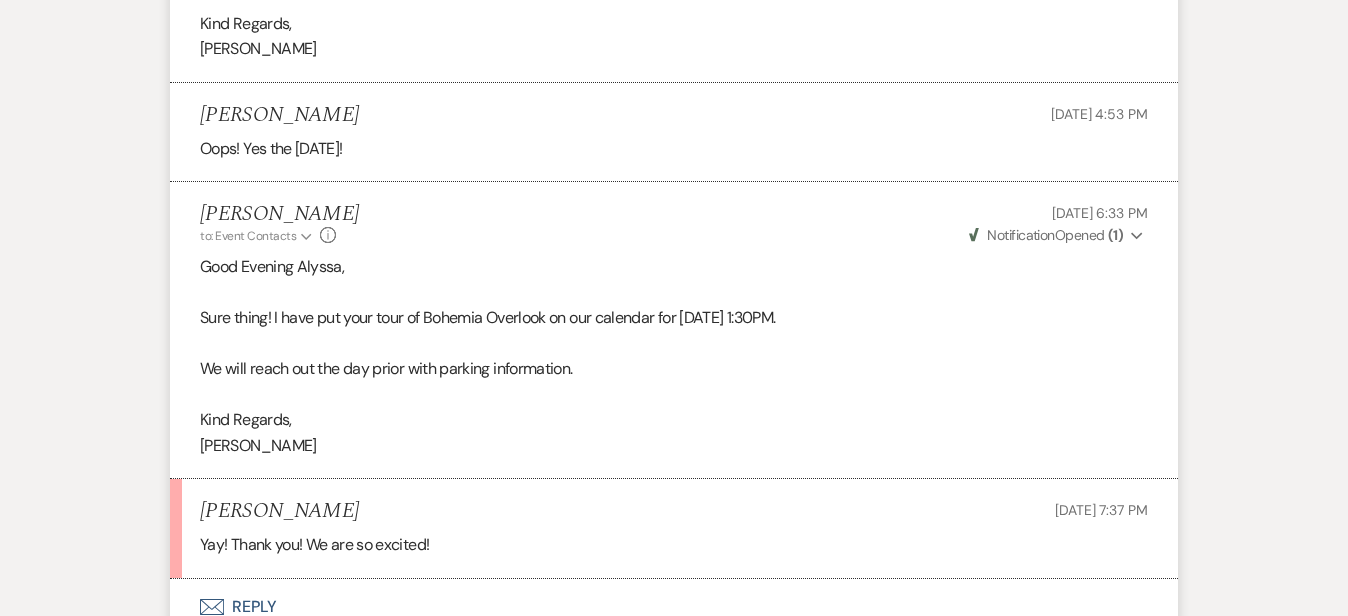 scroll, scrollTop: 4001, scrollLeft: 0, axis: vertical 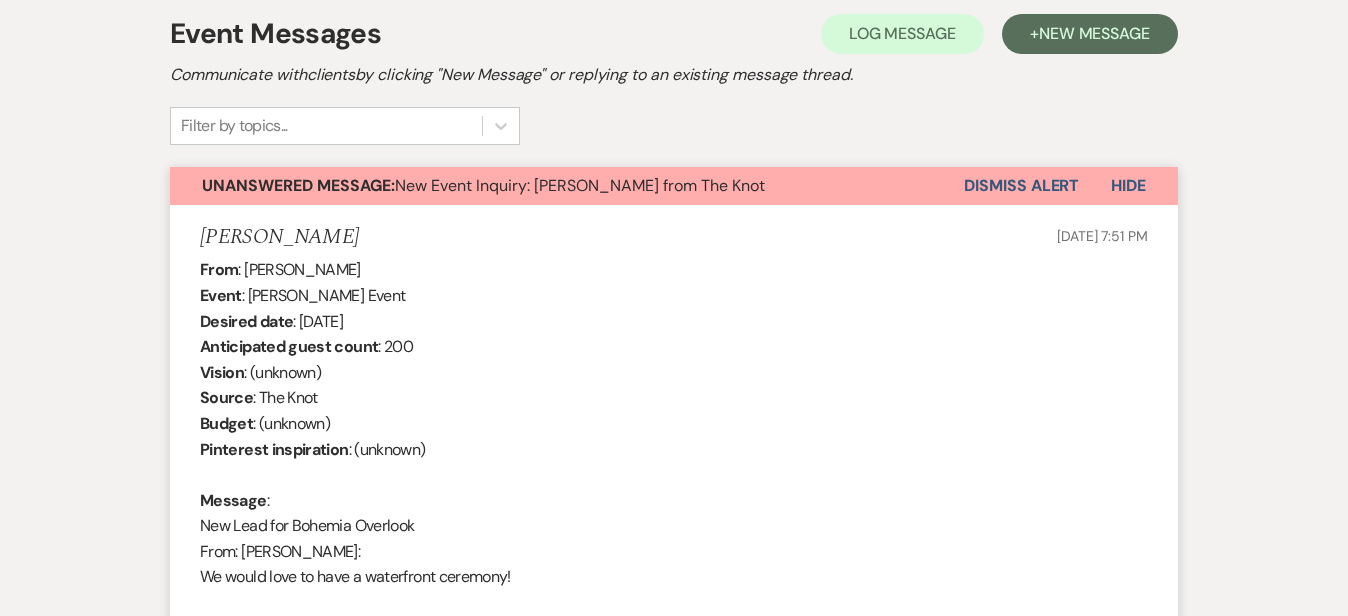 click on "Dismiss Alert" at bounding box center (1021, 186) 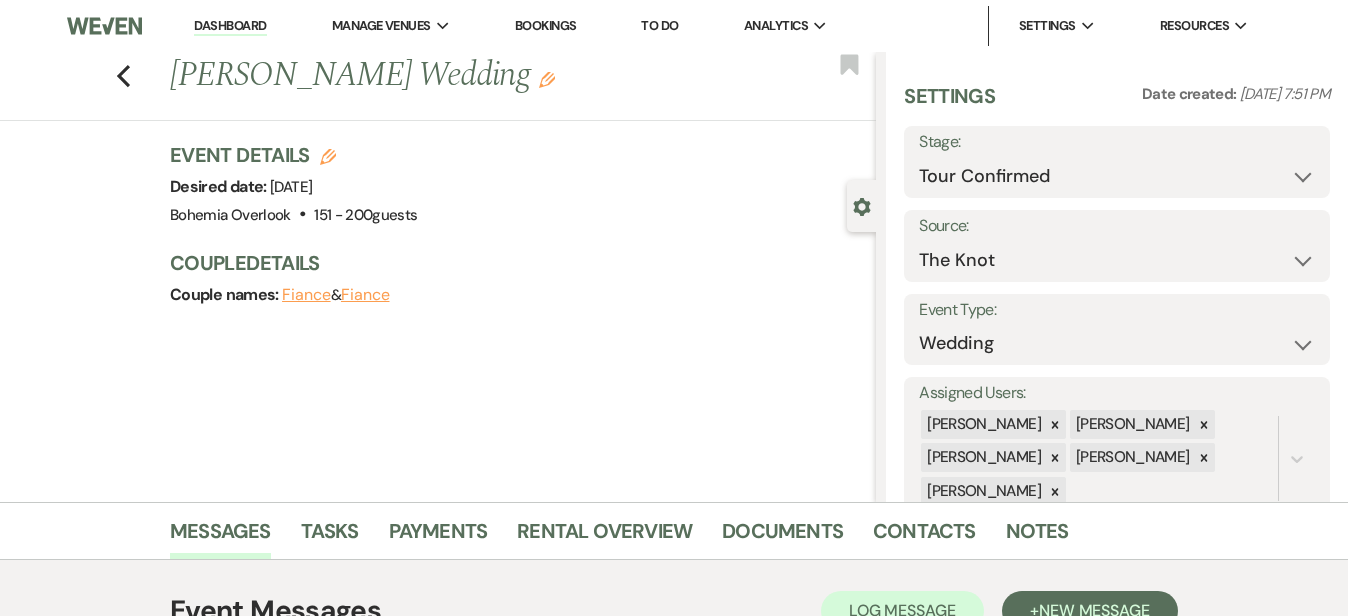 scroll, scrollTop: 0, scrollLeft: 0, axis: both 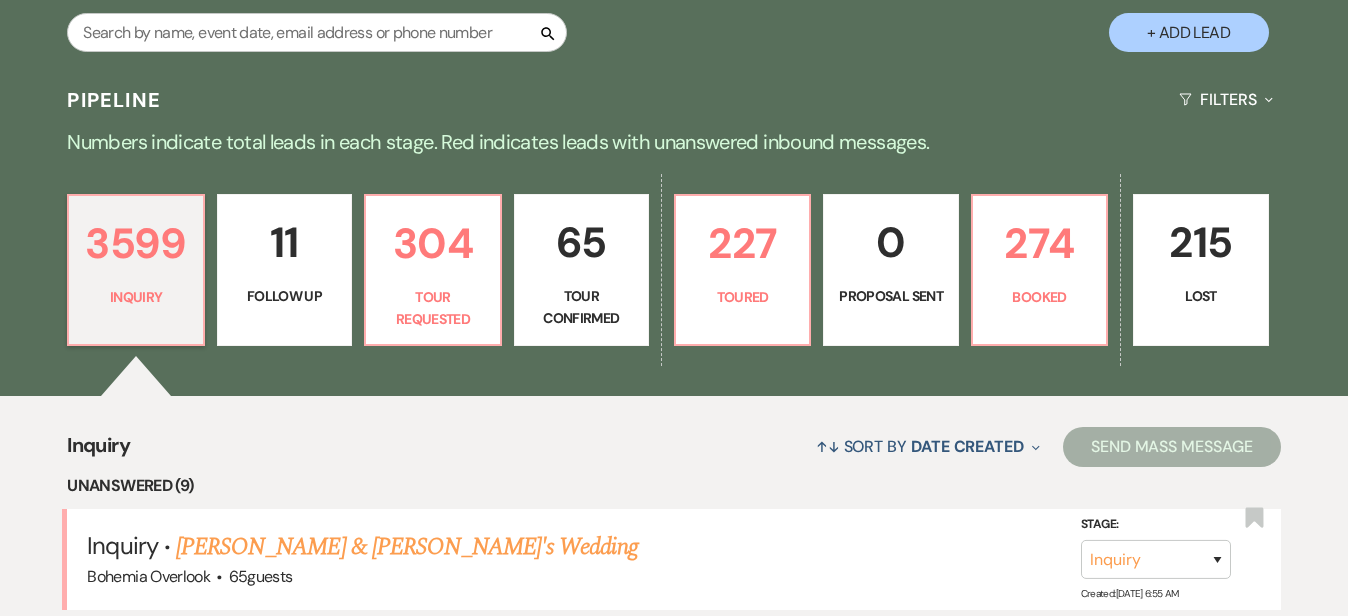 click on "65" at bounding box center [581, 242] 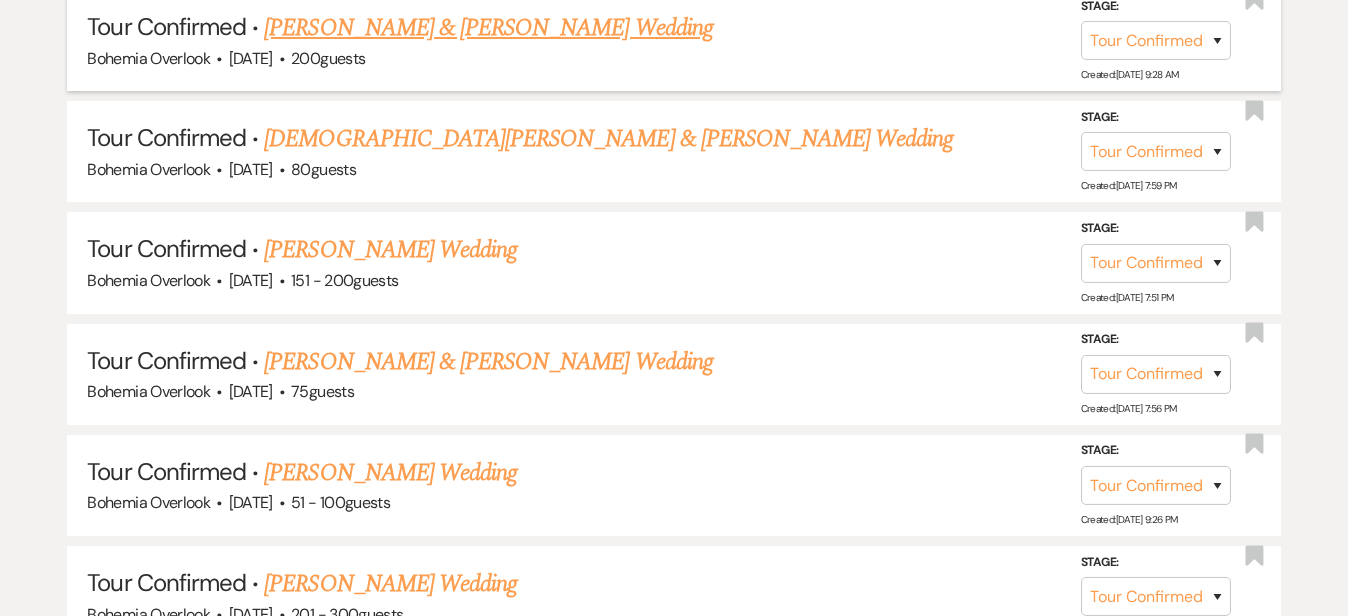 scroll, scrollTop: 1057, scrollLeft: 0, axis: vertical 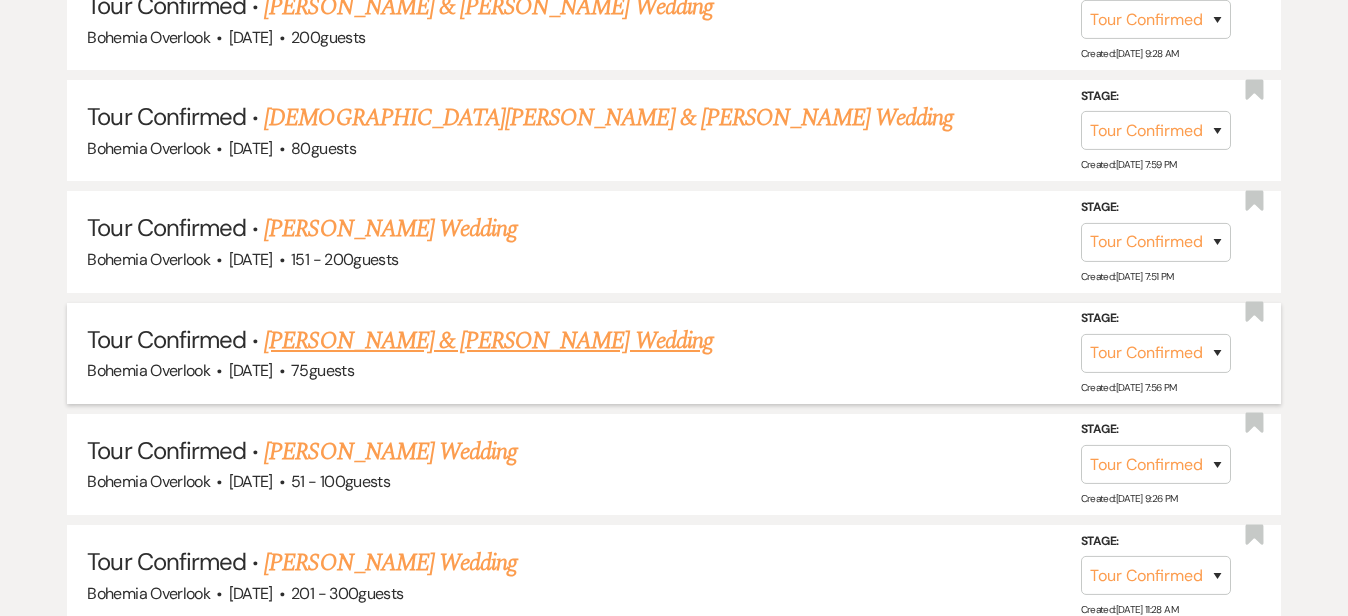 click on "[PERSON_NAME] & [PERSON_NAME] Wedding" at bounding box center (488, 341) 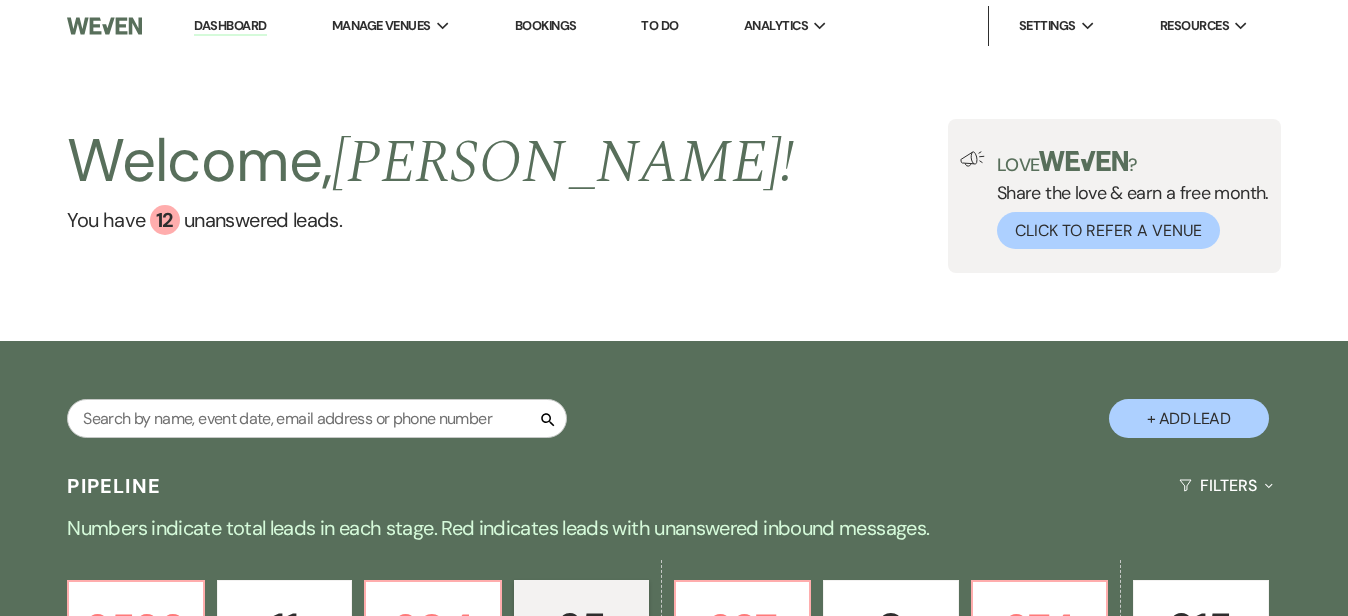 select on "4" 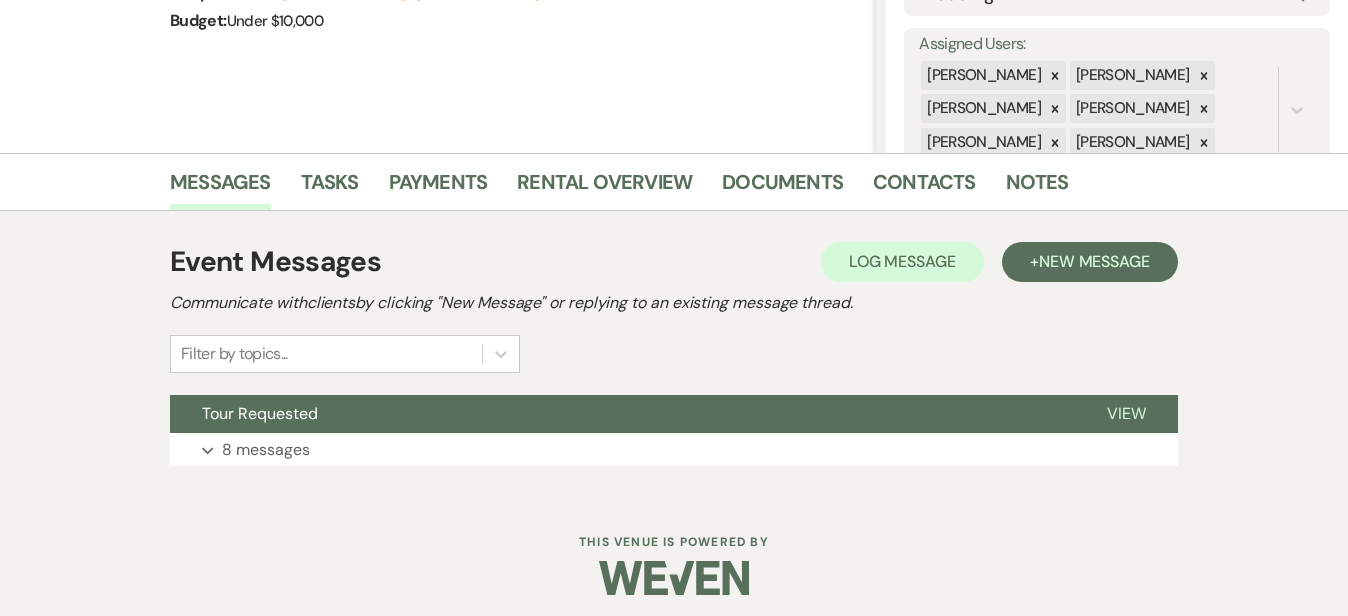 scroll, scrollTop: 360, scrollLeft: 0, axis: vertical 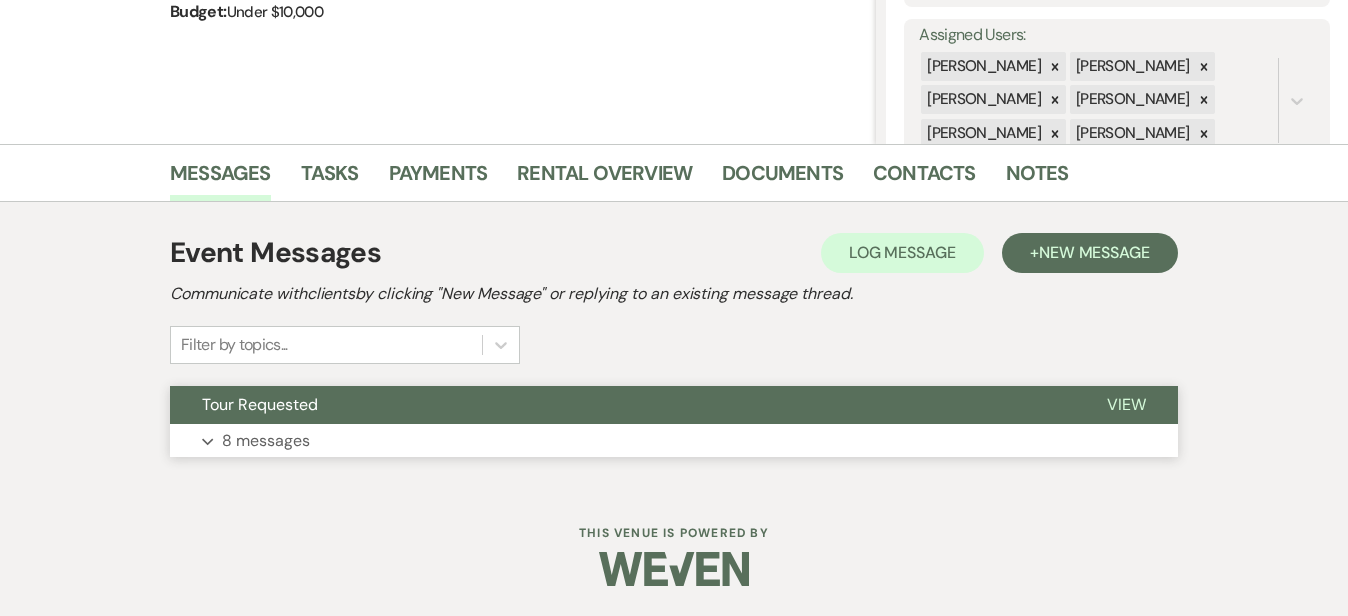 click on "Expand 8 messages" at bounding box center [674, 441] 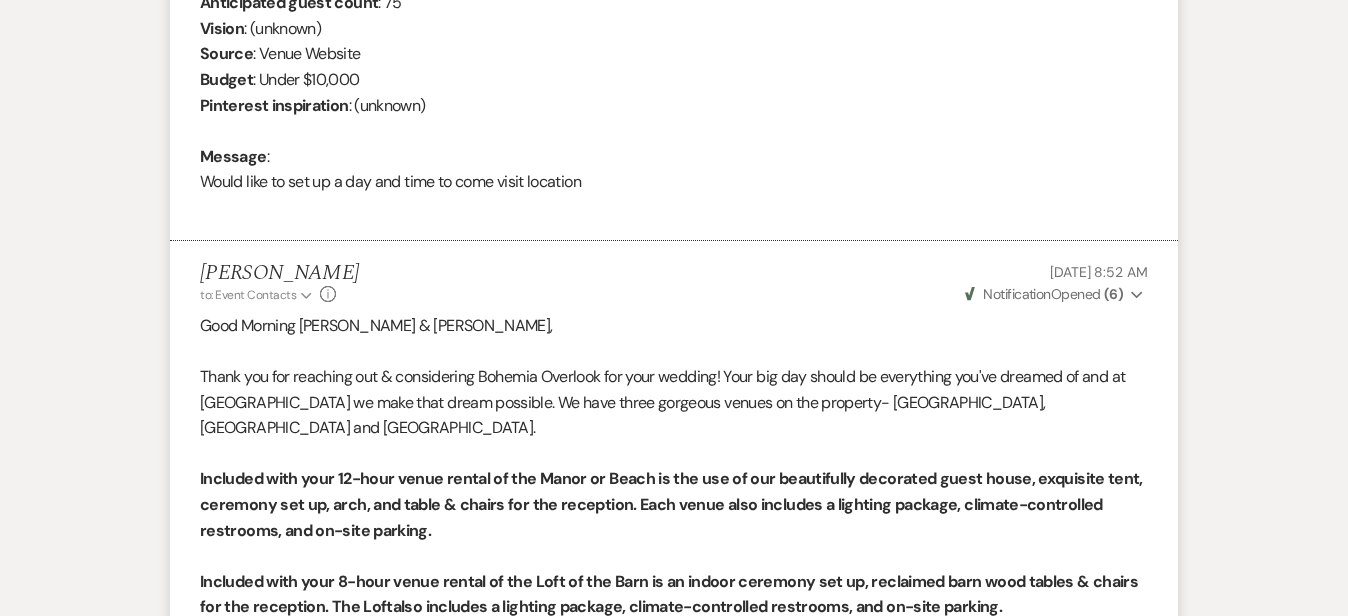 scroll, scrollTop: 929, scrollLeft: 0, axis: vertical 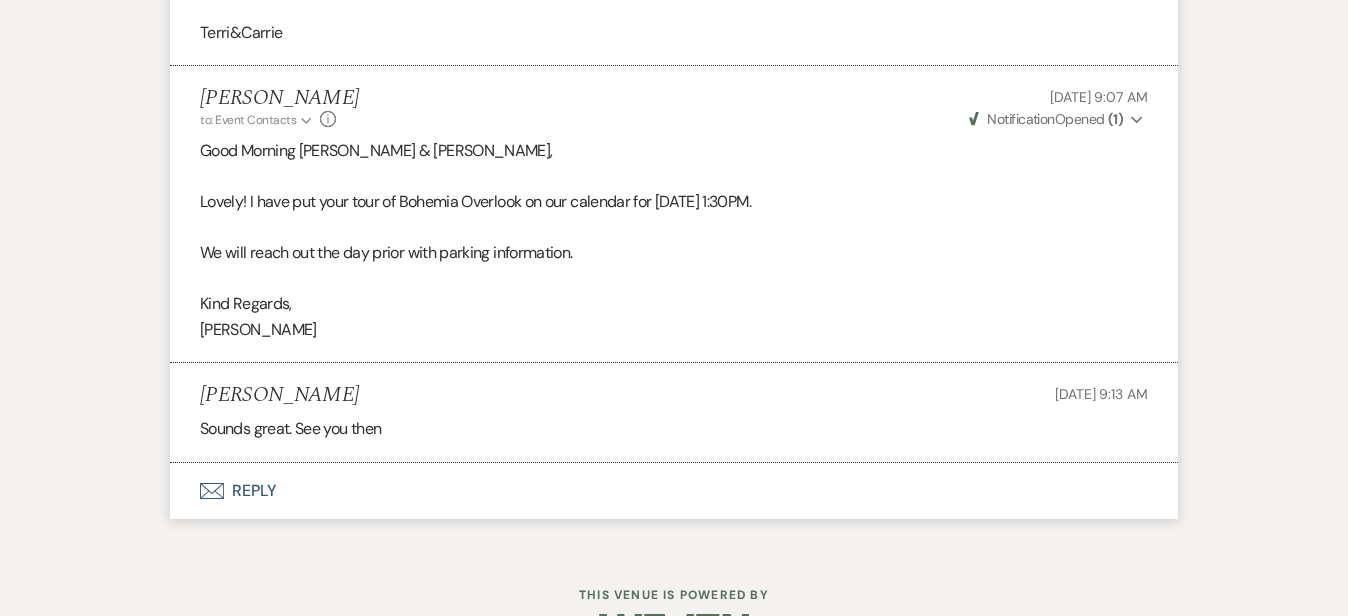 click on "Envelope Reply" at bounding box center (674, 491) 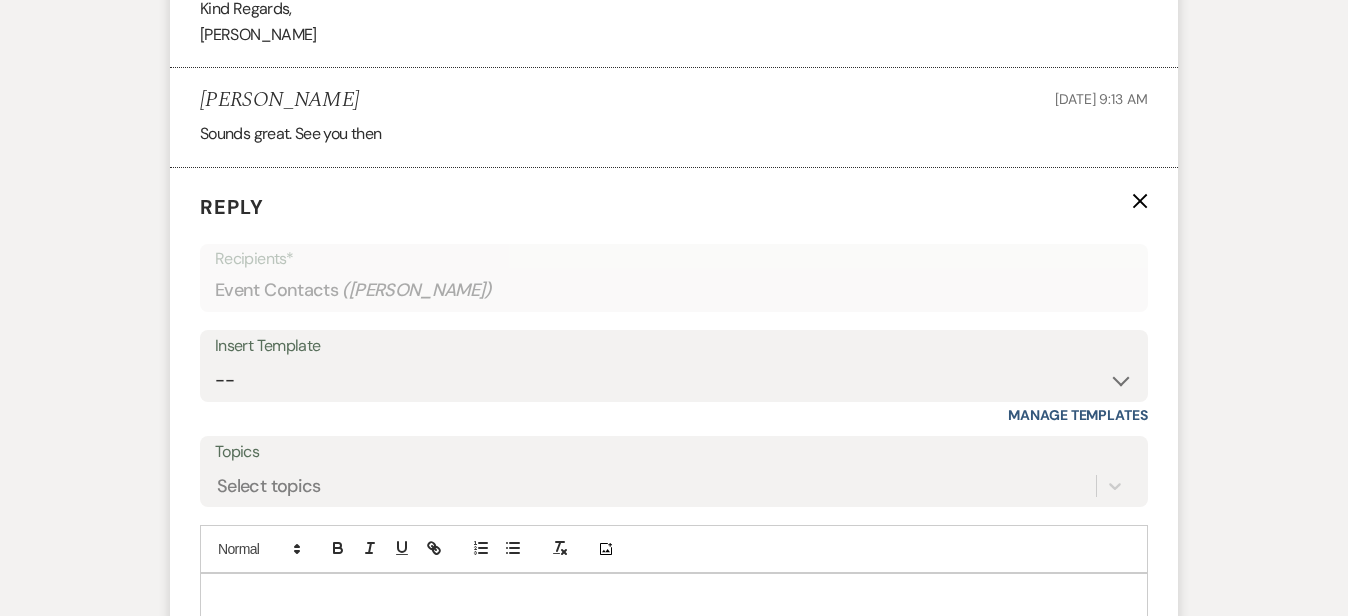 scroll, scrollTop: 3034, scrollLeft: 0, axis: vertical 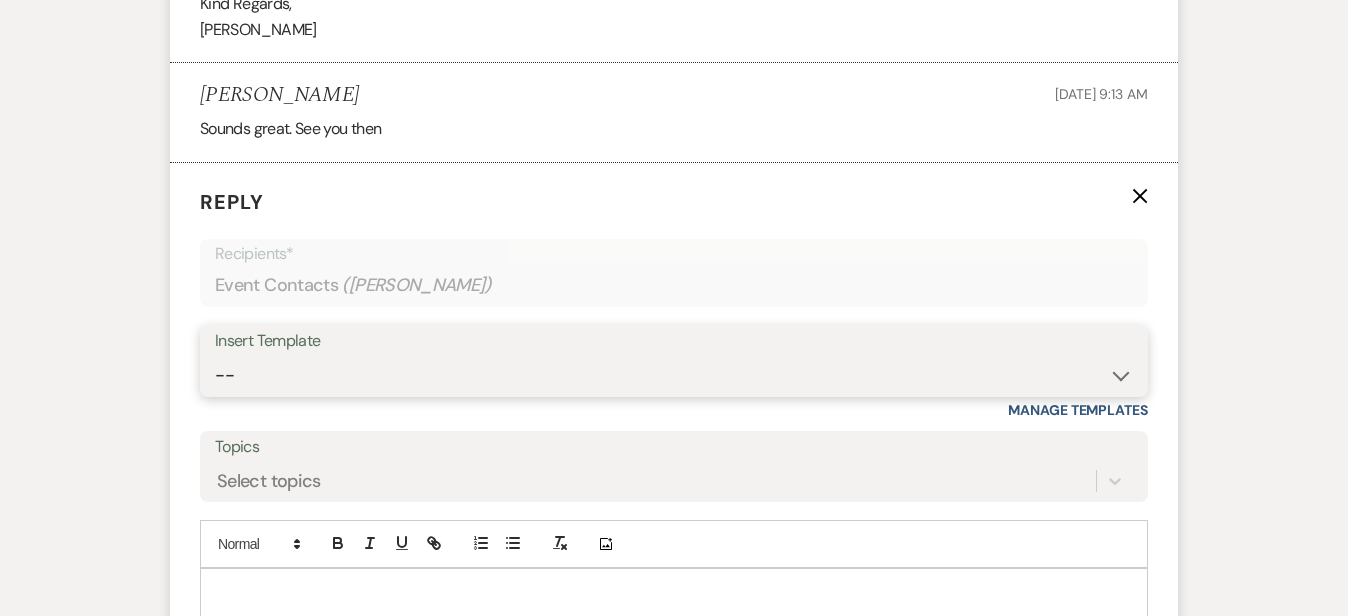 select on "5329" 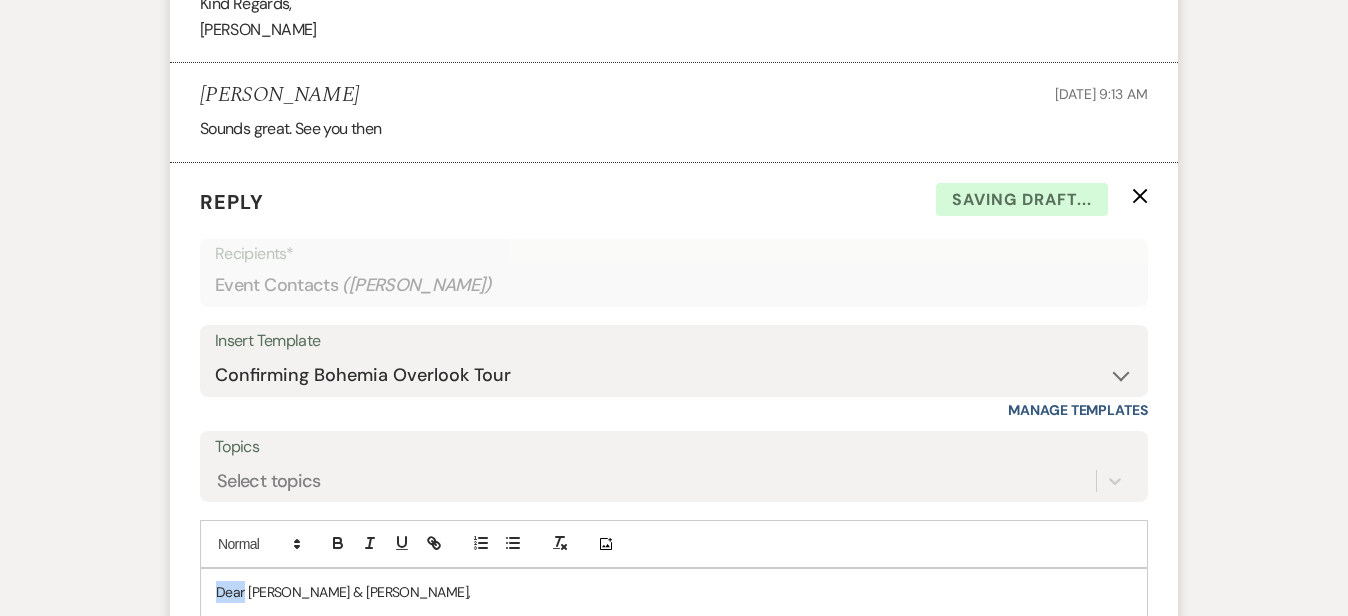 drag, startPoint x: 181, startPoint y: 527, endPoint x: 142, endPoint y: 497, distance: 49.20366 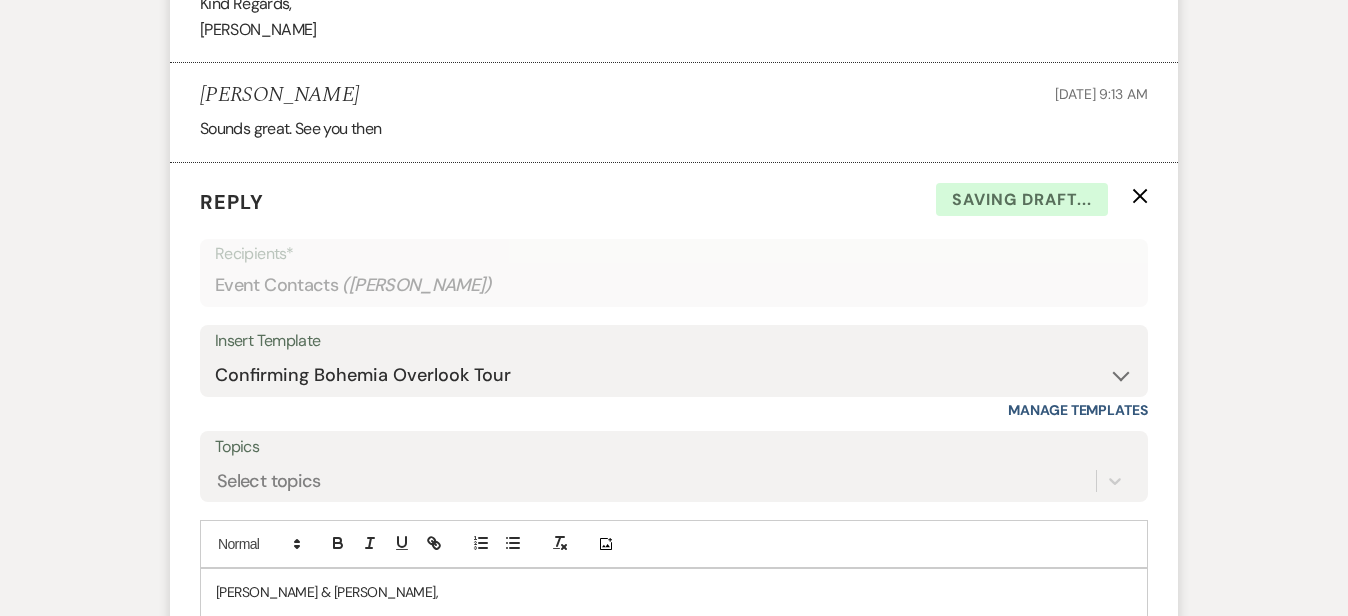 type 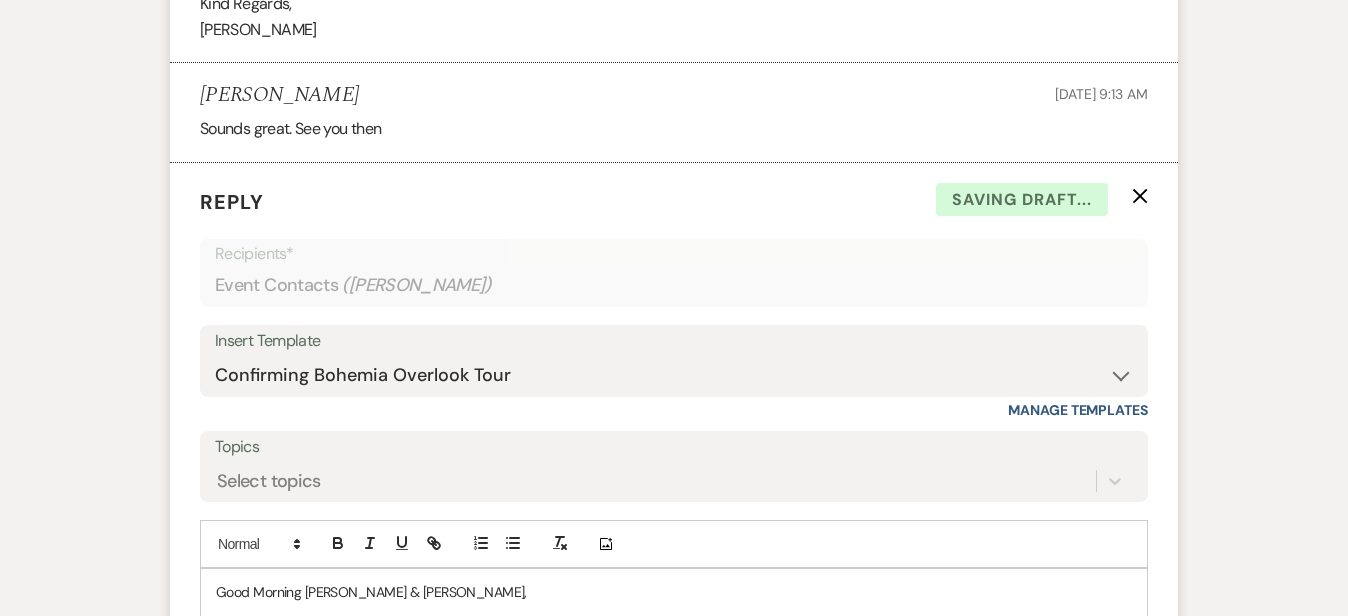 click on "I am just reaching out to confirm your tour of  Bohemia Overlook  [DATE] at _________. If your plans have changed, please let me know." at bounding box center (674, 637) 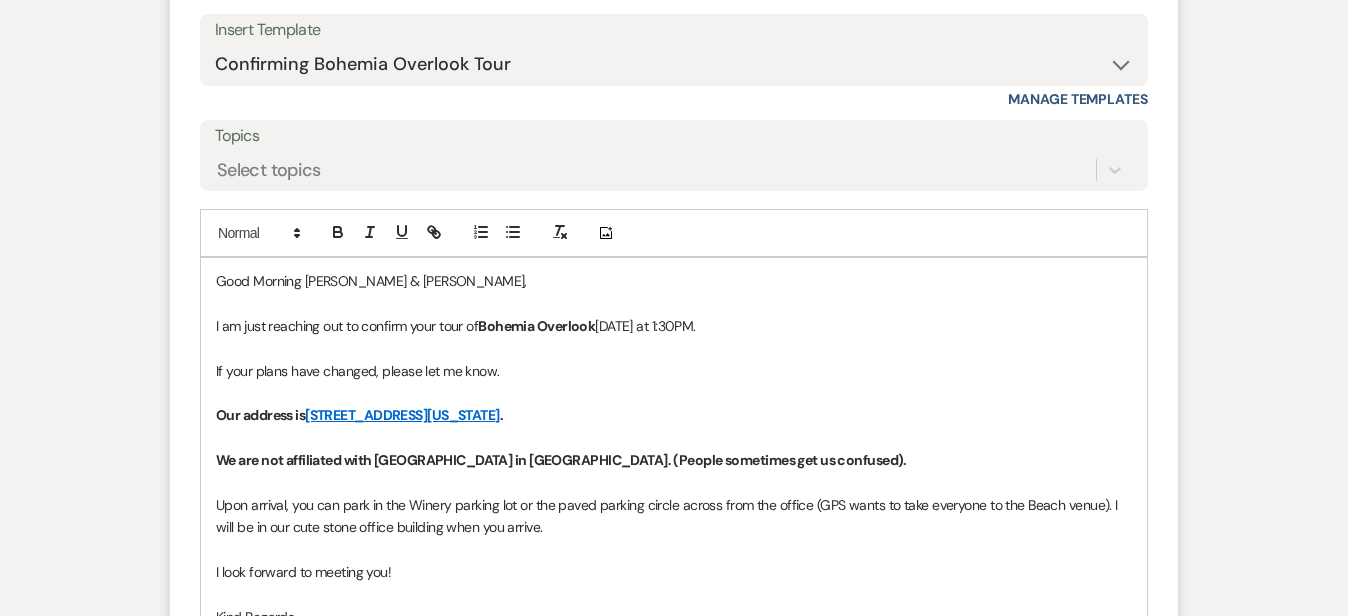 scroll, scrollTop: 3353, scrollLeft: 0, axis: vertical 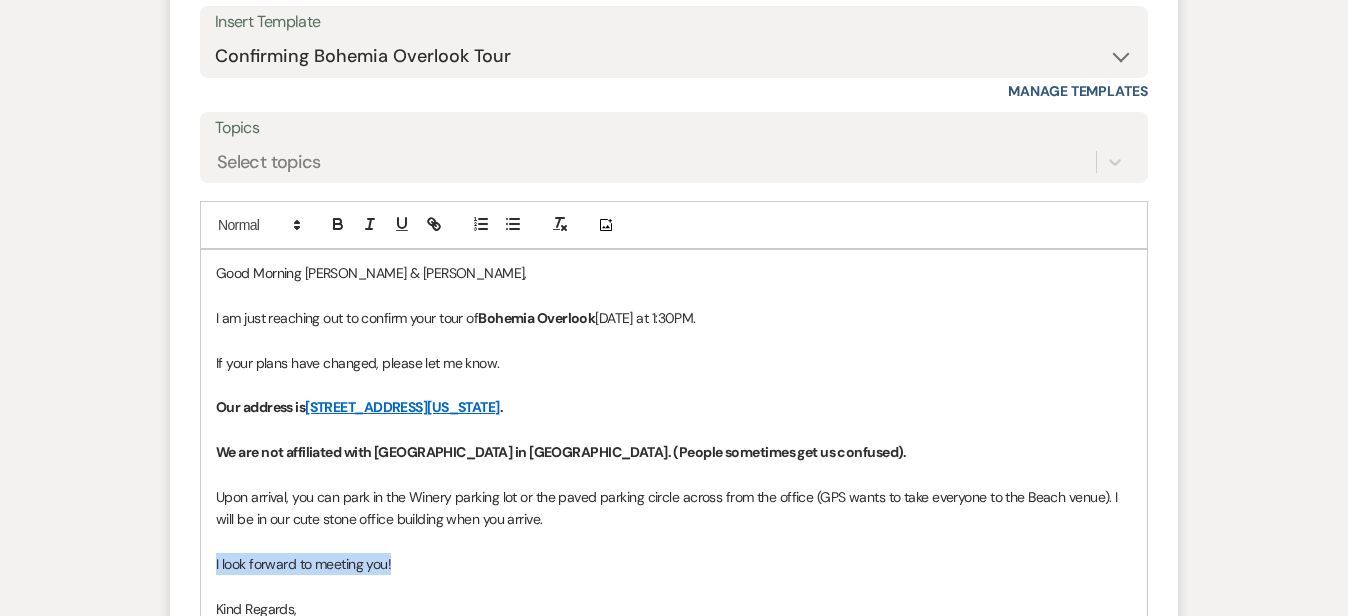 drag, startPoint x: 345, startPoint y: 503, endPoint x: 124, endPoint y: 505, distance: 221.00905 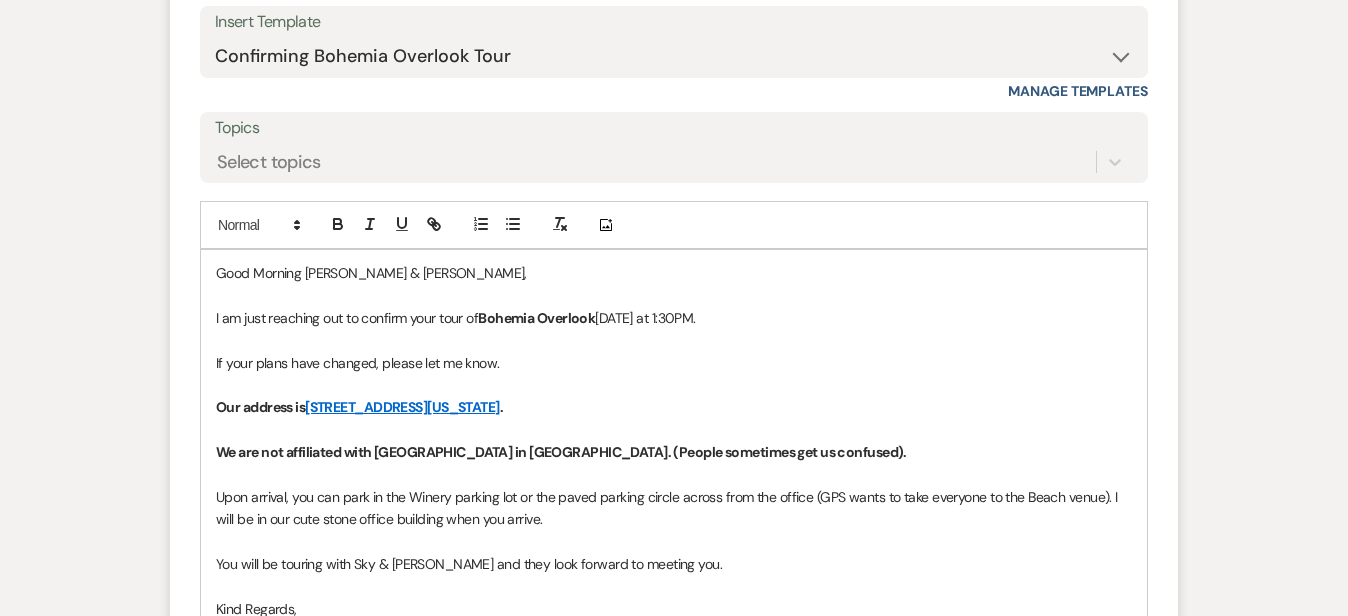 click on "Messages Tasks Payments Rental Overview Documents Contacts Notes Event Messages   Log Log Message +  New Message Communicate with  clients  by clicking "New Message" or replying to an existing message thread. Filter by topics... Tour Requested Hide [PERSON_NAME] [DATE] 7:56 PM
From : [PERSON_NAME] (Couple)
Event : [PERSON_NAME] & [PERSON_NAME] Wedding
Desired date : [DATE]
Anticipated guest count : 75
Vision : (unknown)
Source : Venue Website
Budget : Under $10,000
Pinterest inspiration : (unknown)
Message :   Would like to set up a day and time to come visit location
[PERSON_NAME] to: Event Contacts Expand Info [DATE] 8:52 AM Weven Check Notification  Opened   ( 6 ) Expand Good Morning [PERSON_NAME] & [PERSON_NAME], Thank you for reaching out & considering Bohemia Overlook for your wedding! Your big day should be everything you've dreamed of and at [GEOGRAPHIC_DATA] we make that dream possible. We have three gorgeous venues on the property- [GEOGRAPHIC_DATA], [GEOGRAPHIC_DATA] and [GEOGRAPHIC_DATA]. Kind Regards," at bounding box center [674, -1002] 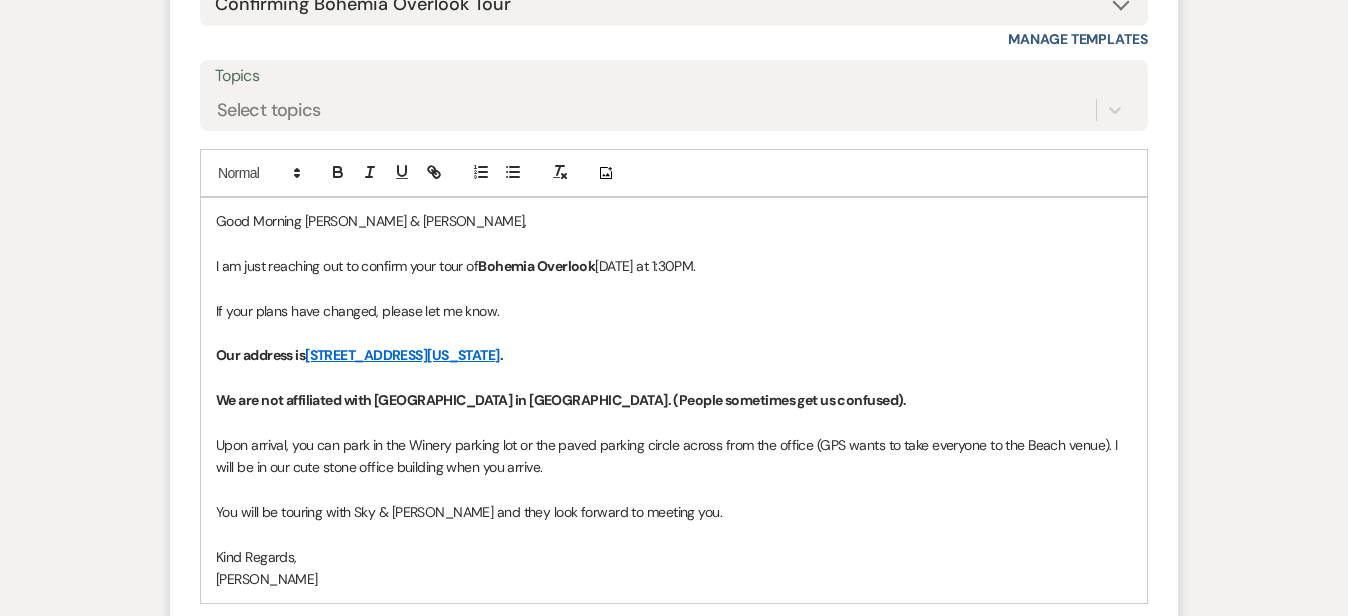 scroll, scrollTop: 3513, scrollLeft: 0, axis: vertical 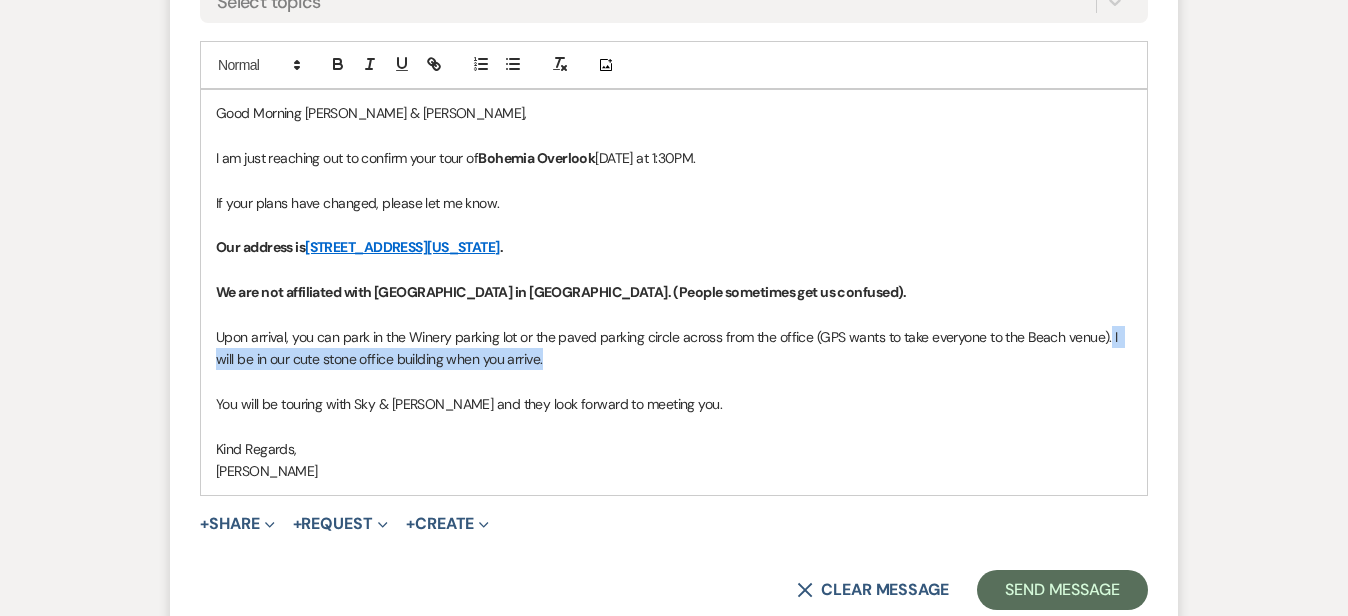 drag, startPoint x: 1042, startPoint y: 295, endPoint x: 1090, endPoint y: 279, distance: 50.596443 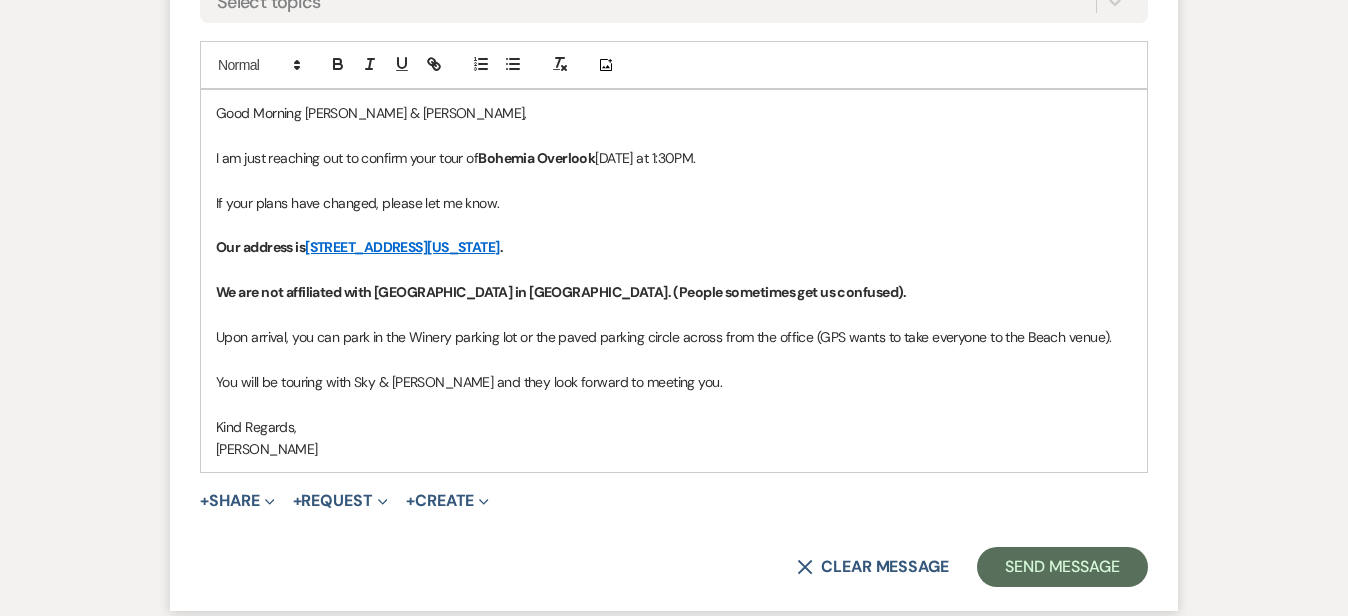 click on "Upon arrival, you can park in the Winery parking lot or the paved parking circle across from the office (GPS wants to take everyone to the Beach venue)." at bounding box center [674, 337] 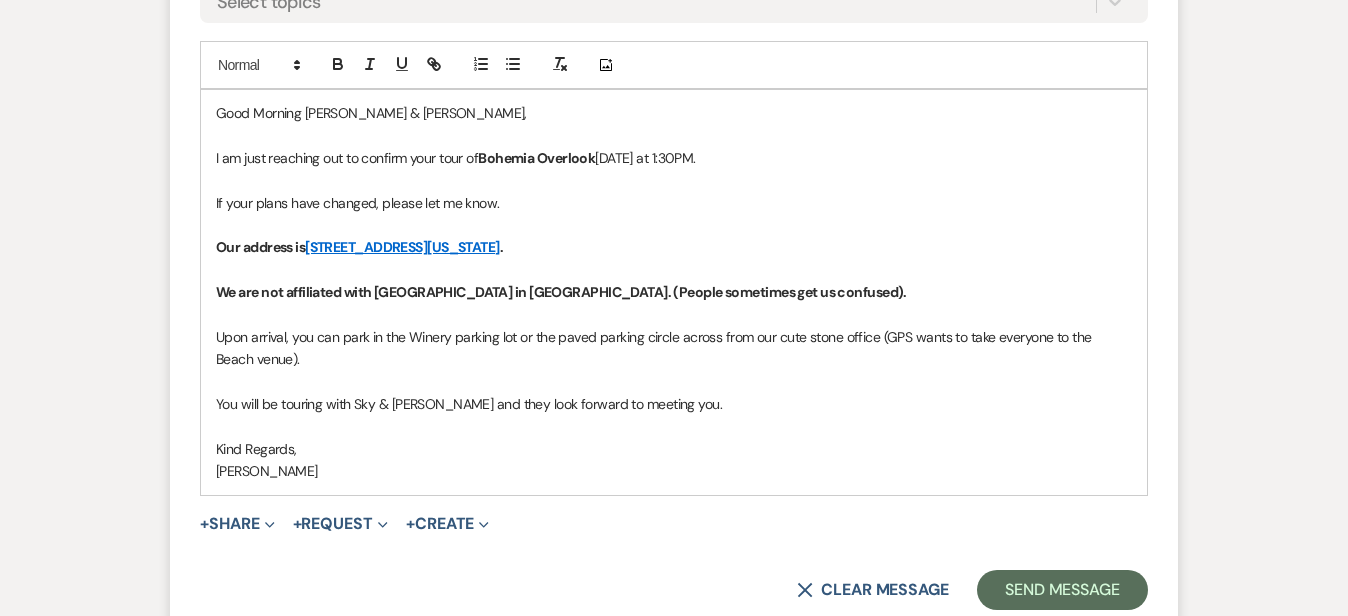 click on "Messages Tasks Payments Rental Overview Documents Contacts Notes Event Messages   Log Log Message +  New Message Communicate with  clients  by clicking "New Message" or replying to an existing message thread. Filter by topics... Tour Requested Hide [PERSON_NAME] [DATE] 7:56 PM
From : [PERSON_NAME] (Couple)
Event : [PERSON_NAME] & [PERSON_NAME] Wedding
Desired date : [DATE]
Anticipated guest count : 75
Vision : (unknown)
Source : Venue Website
Budget : Under $10,000
Pinterest inspiration : (unknown)
Message :   Would like to set up a day and time to come visit location
[PERSON_NAME] to: Event Contacts Expand Info [DATE] 8:52 AM Weven Check Notification  Opened   ( 6 ) Expand Good Morning [PERSON_NAME] & [PERSON_NAME], Thank you for reaching out & considering Bohemia Overlook for your wedding! Your big day should be everything you've dreamed of and at [GEOGRAPHIC_DATA] we make that dream possible. We have three gorgeous venues on the property- [GEOGRAPHIC_DATA], [GEOGRAPHIC_DATA] and [GEOGRAPHIC_DATA]. Kind Regards," at bounding box center (674, -1162) 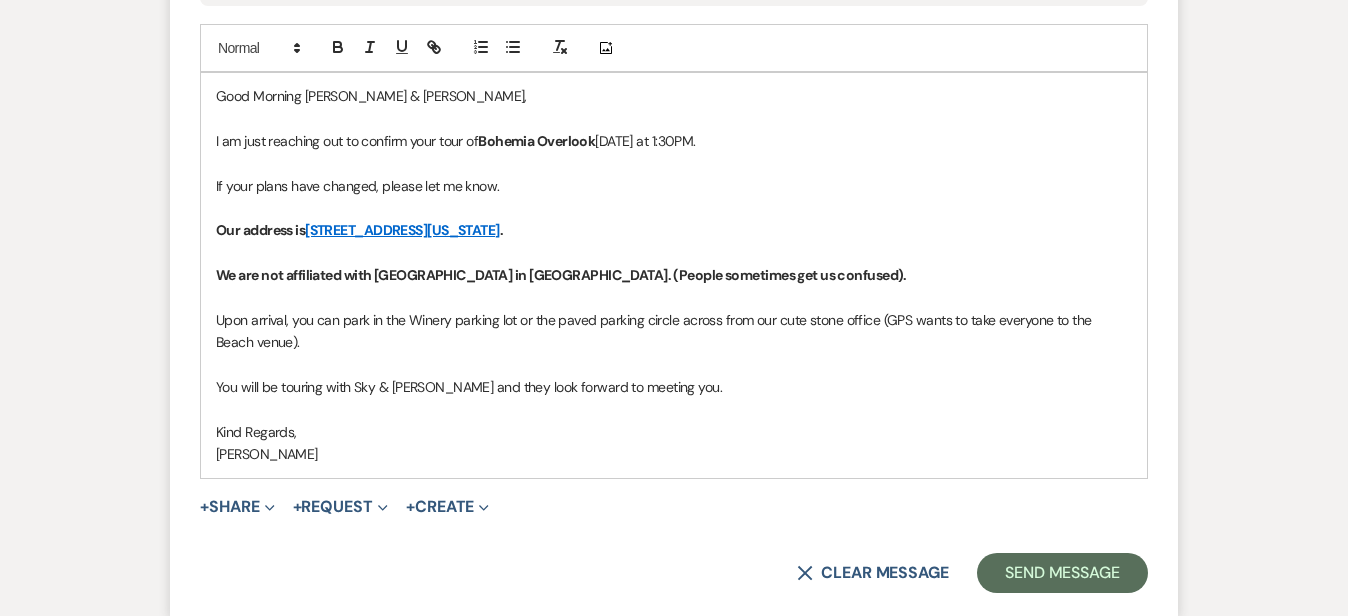scroll, scrollTop: 3593, scrollLeft: 0, axis: vertical 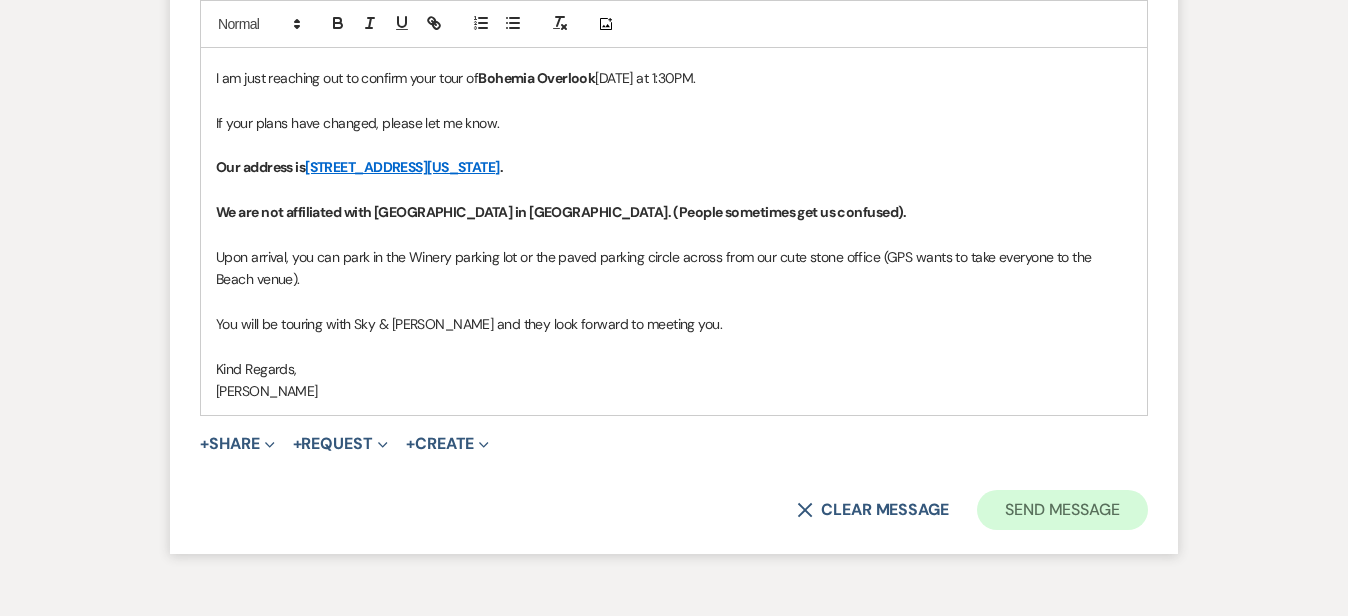 click on "Send Message" at bounding box center (1062, 510) 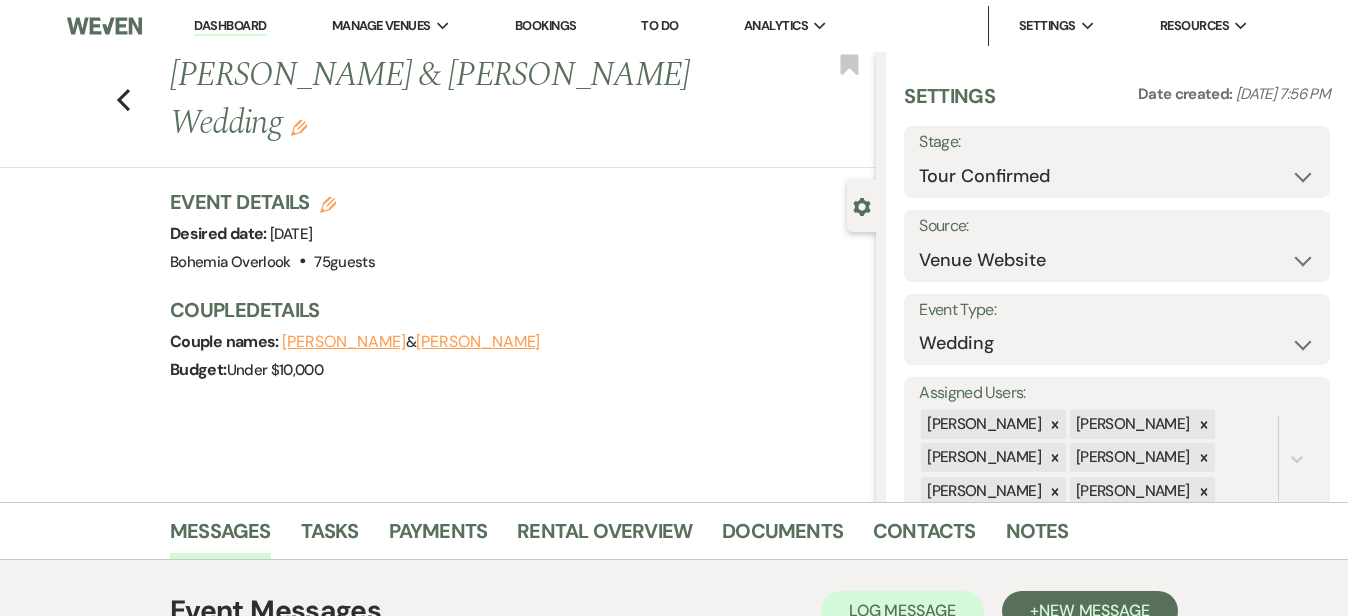 scroll, scrollTop: 0, scrollLeft: 0, axis: both 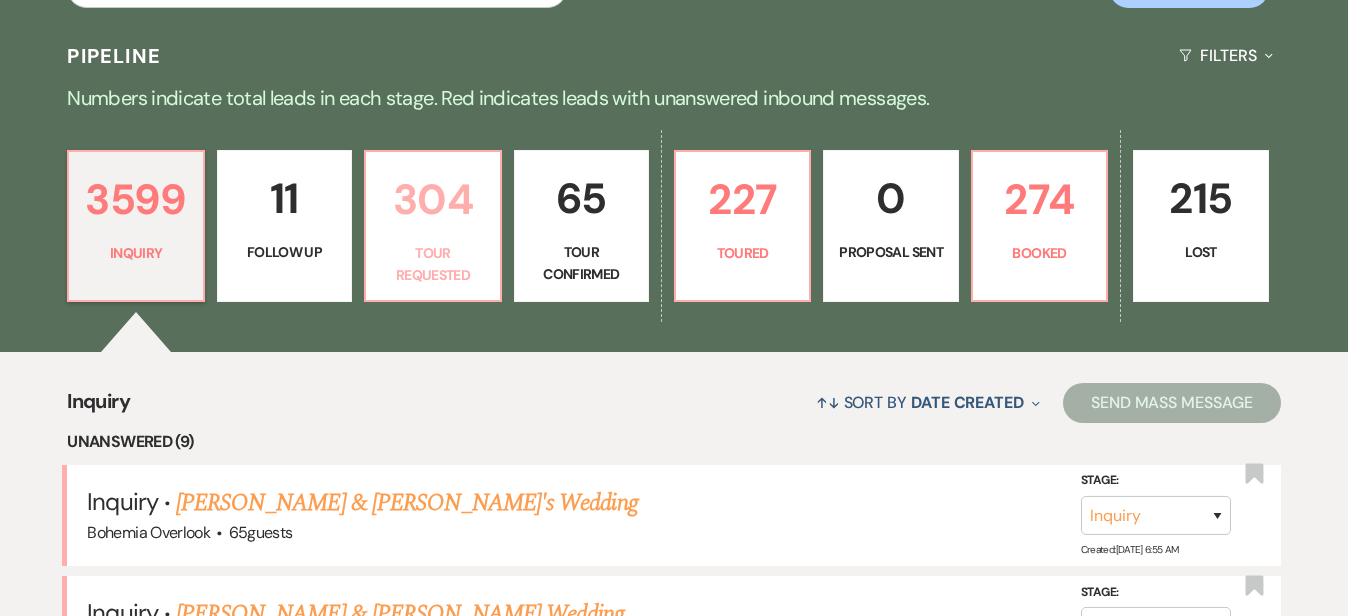 click on "304" at bounding box center (432, 199) 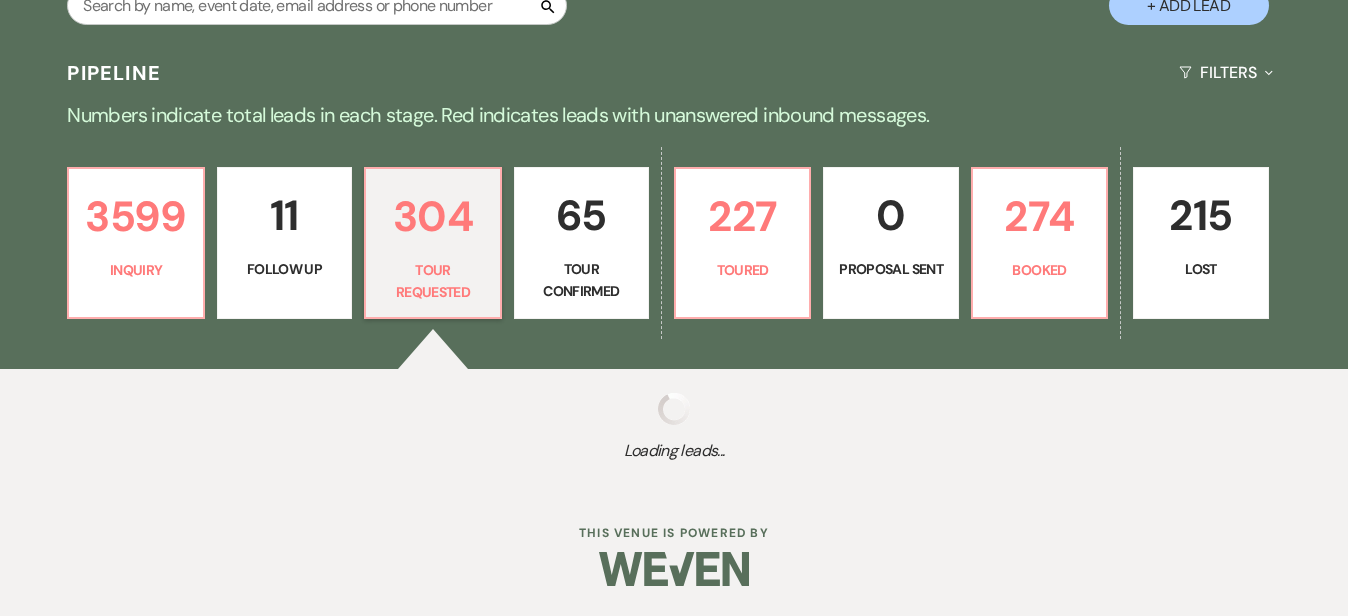 scroll, scrollTop: 393, scrollLeft: 0, axis: vertical 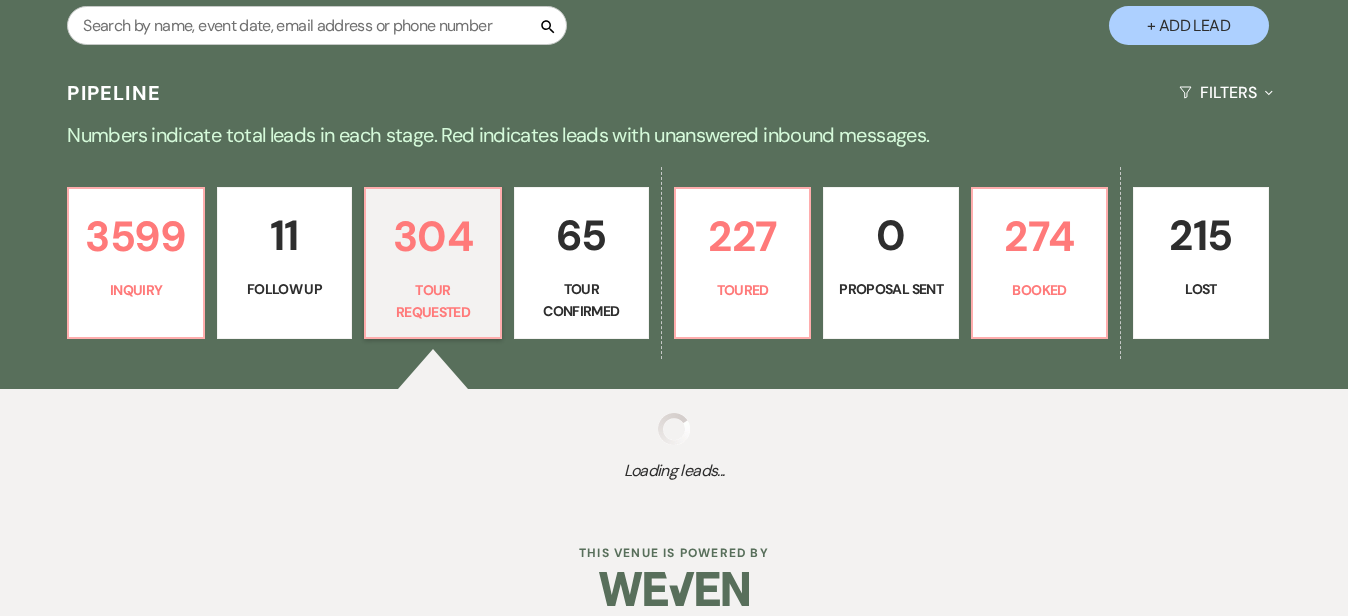 select on "2" 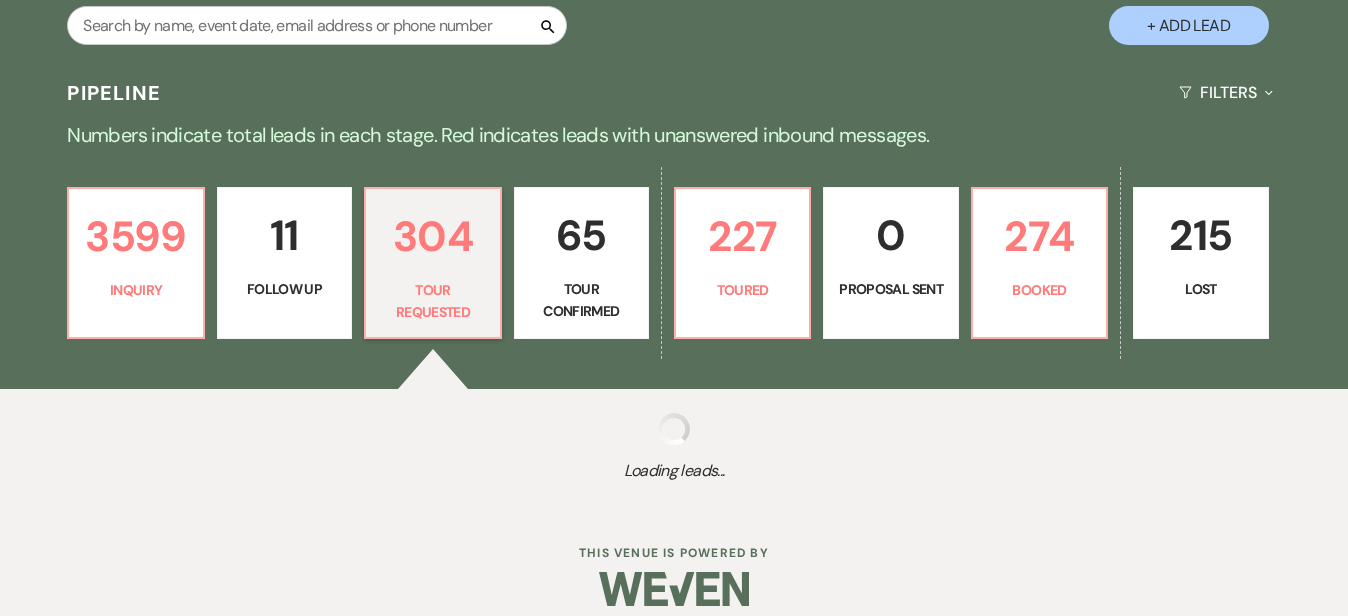 select on "2" 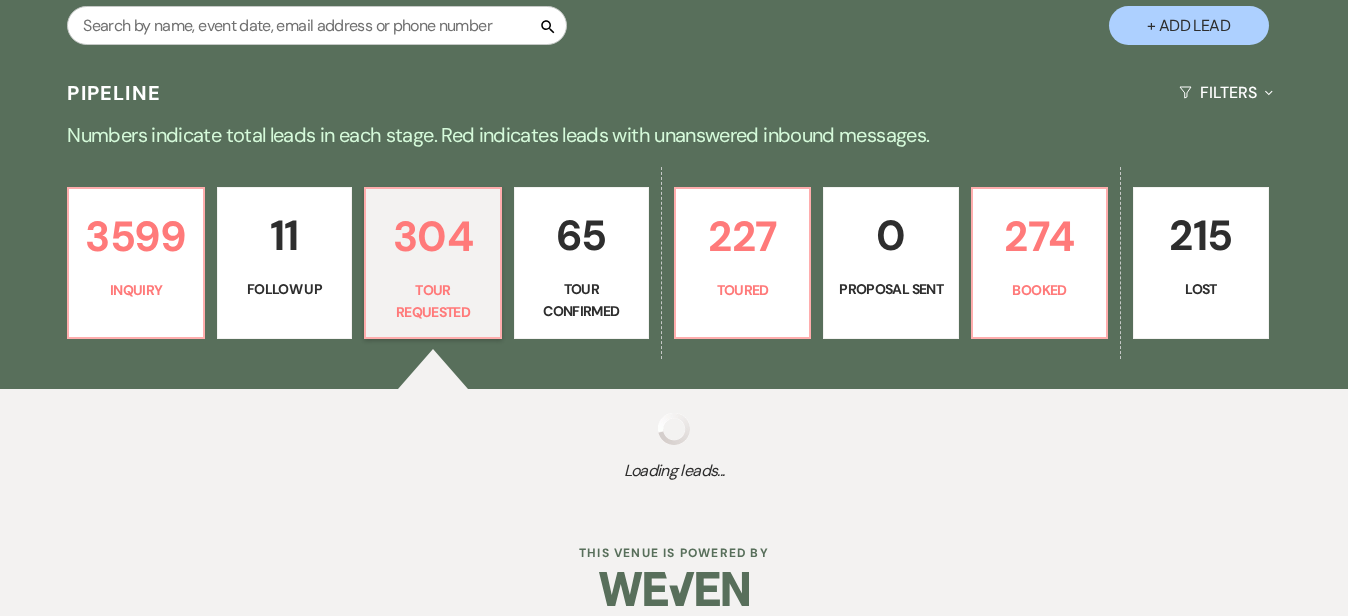 select on "2" 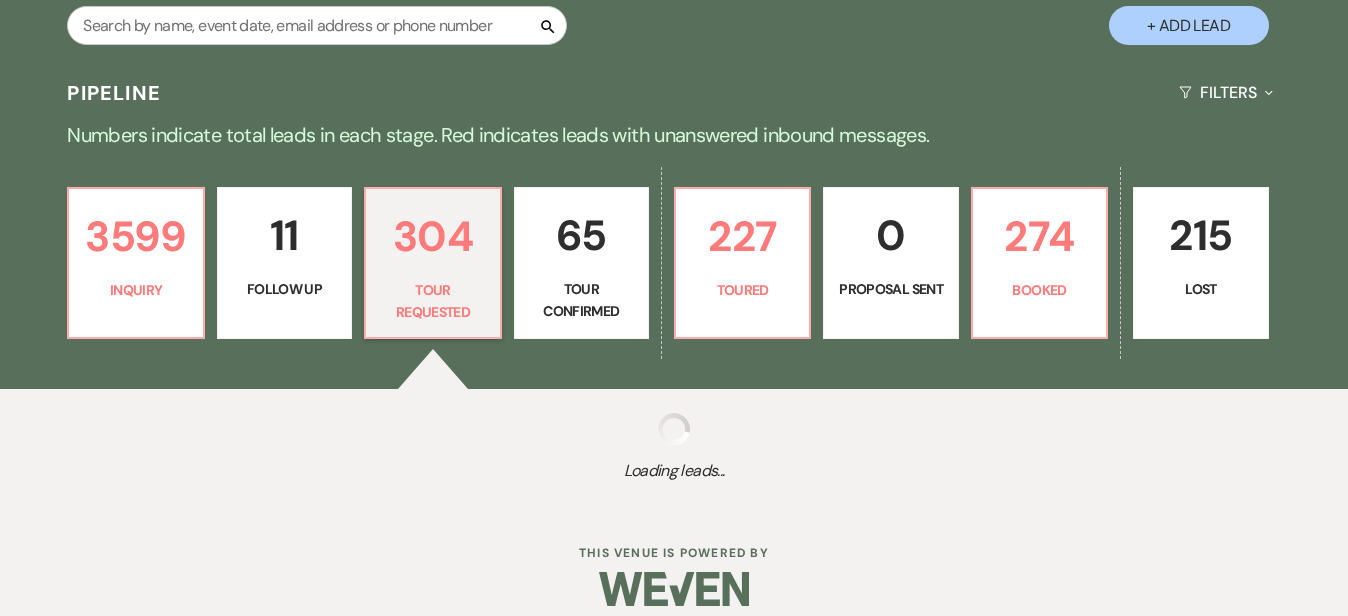 select on "2" 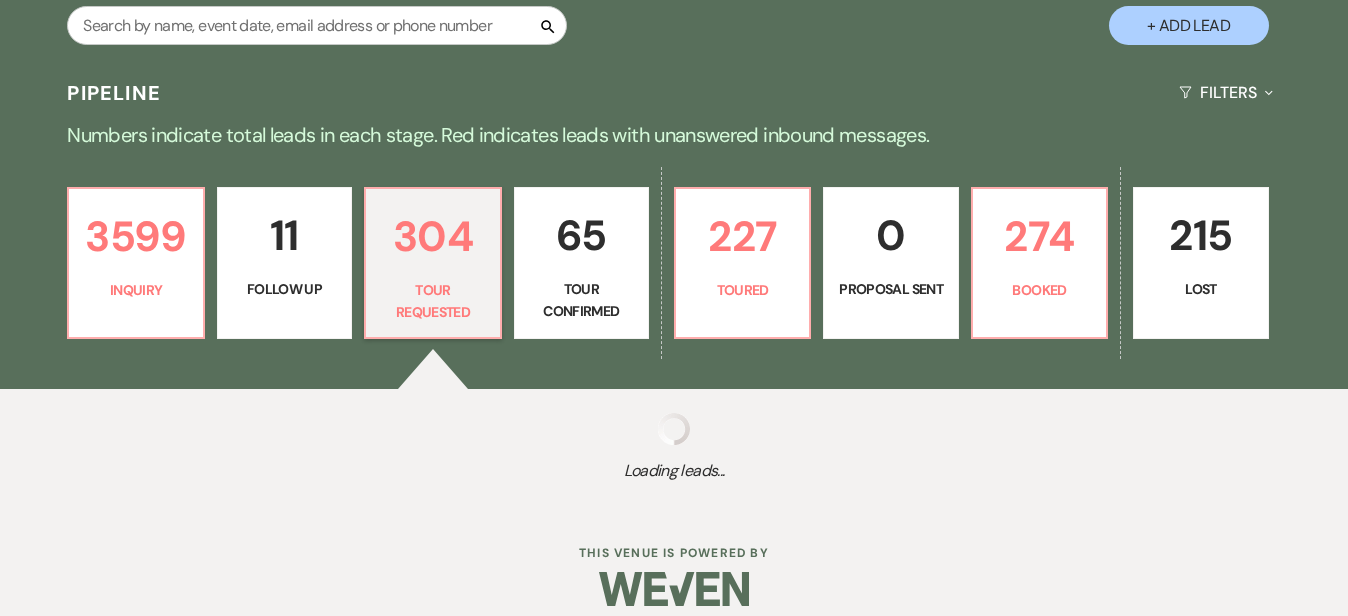select on "2" 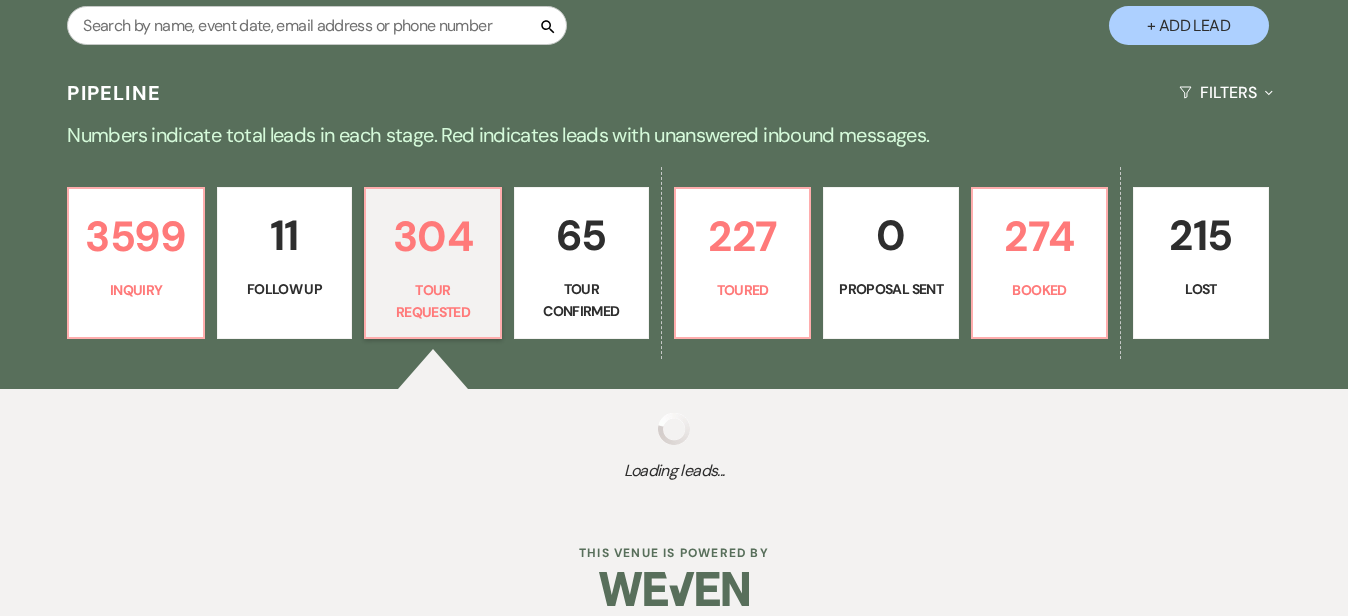 select on "2" 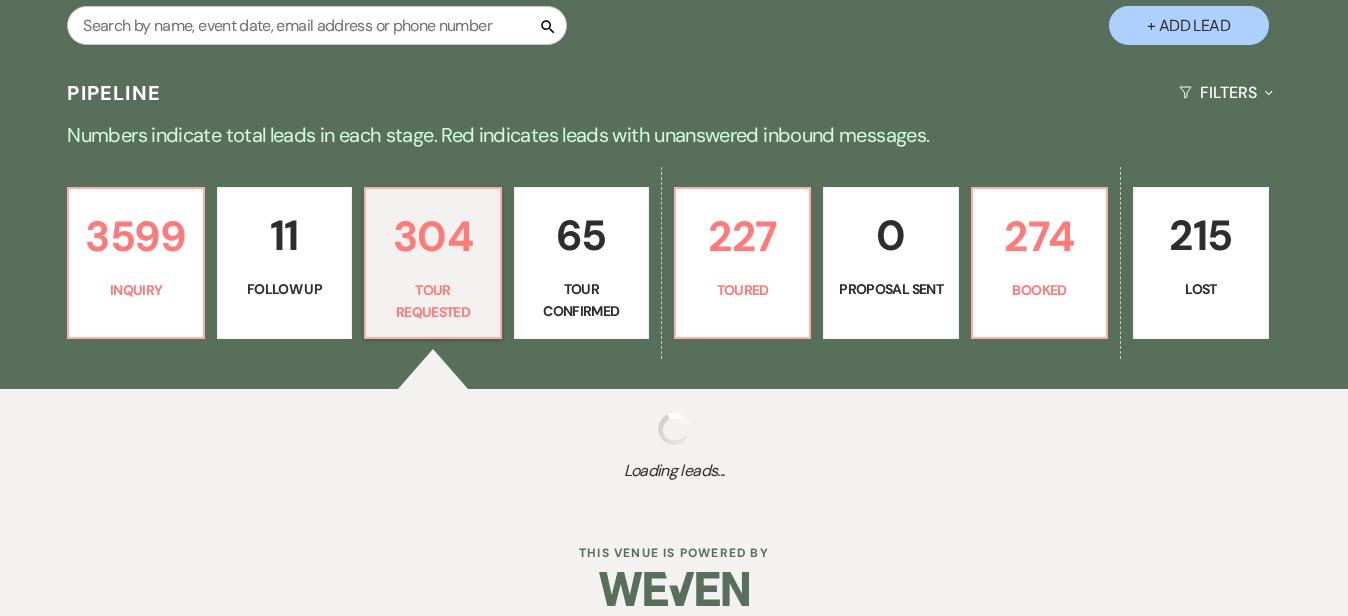 select on "2" 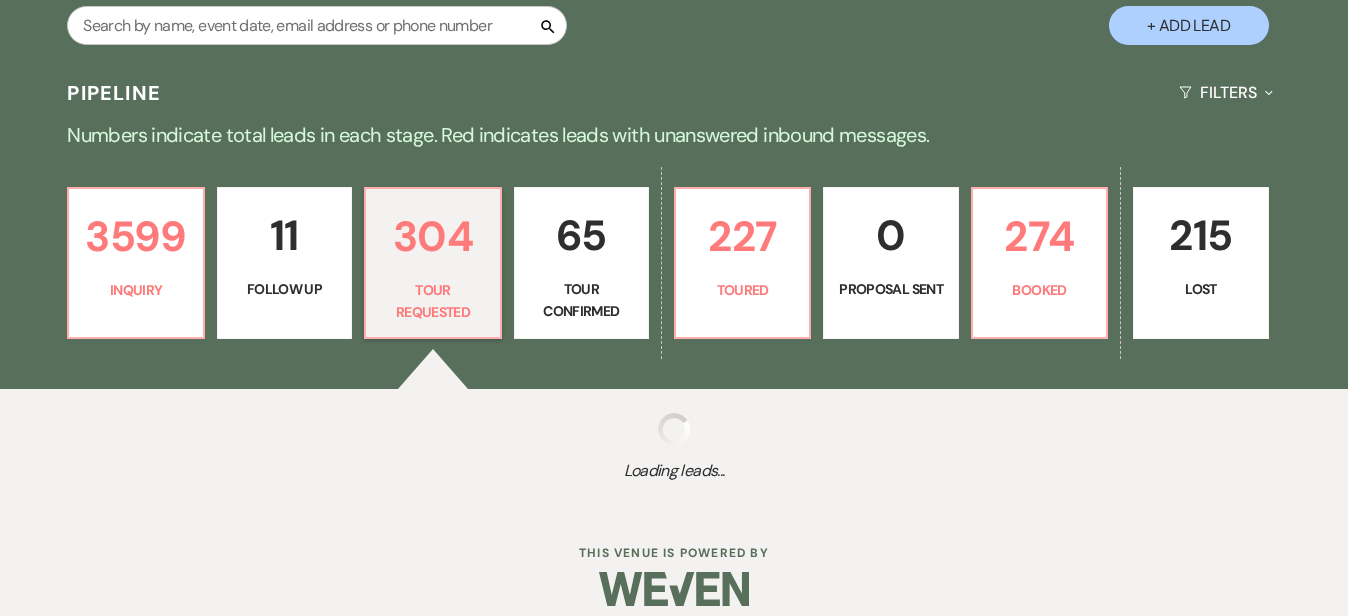 select on "2" 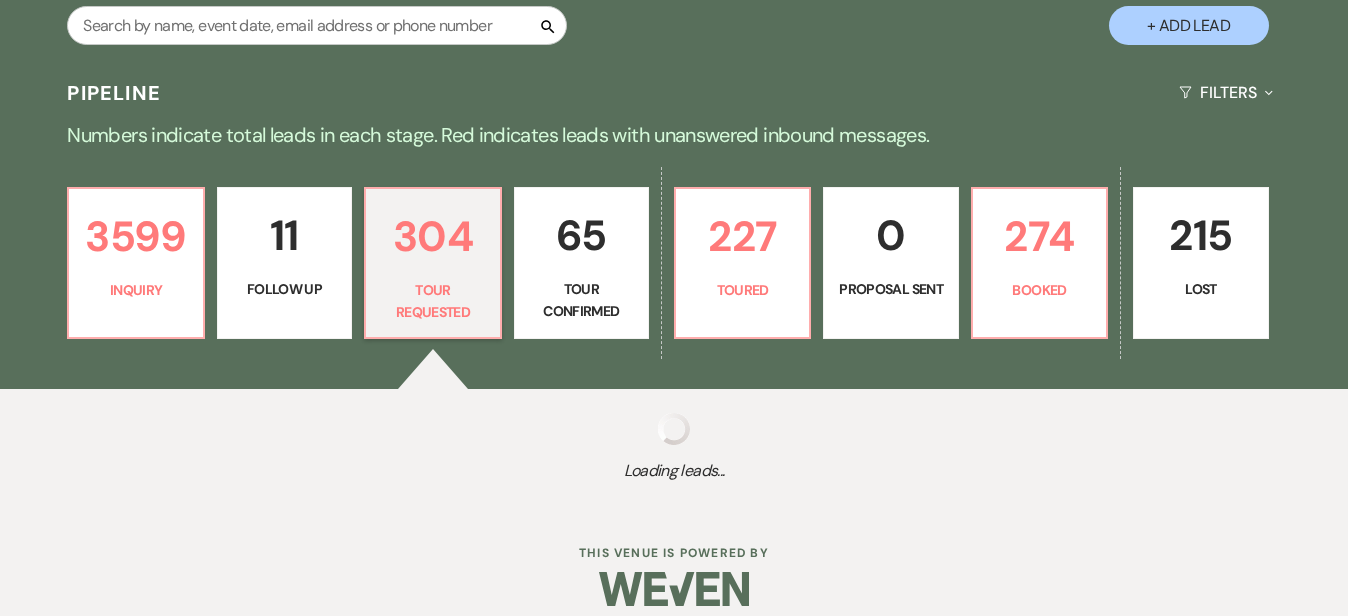select on "2" 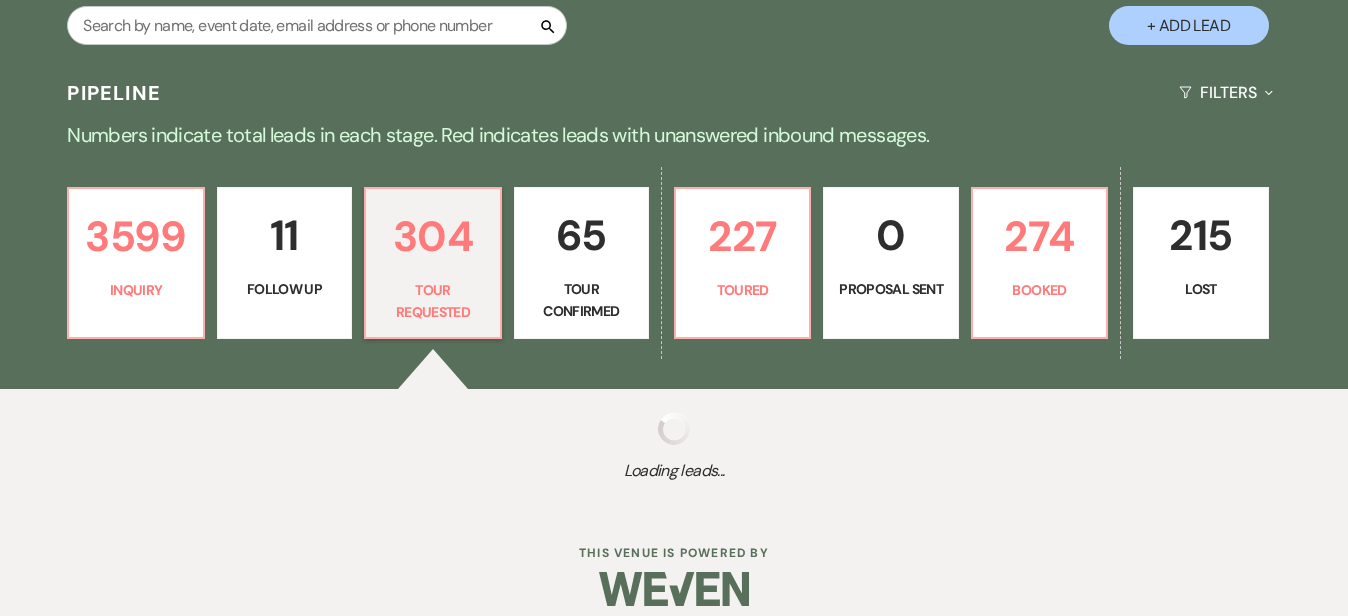 select on "2" 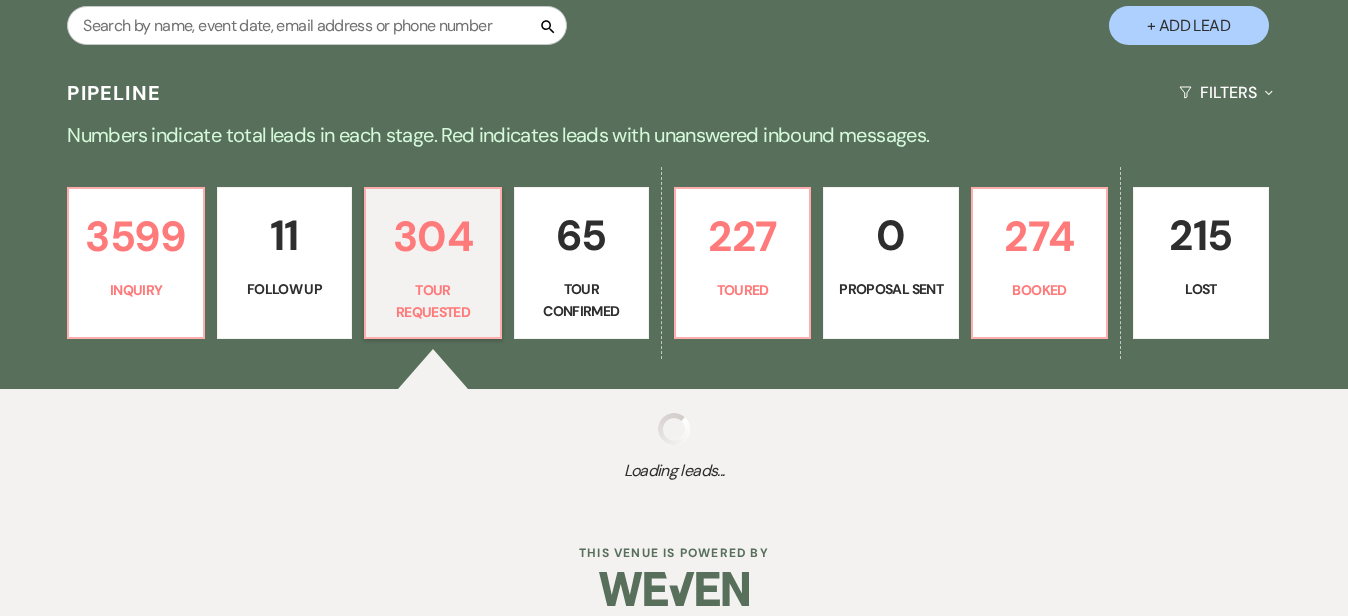 select on "2" 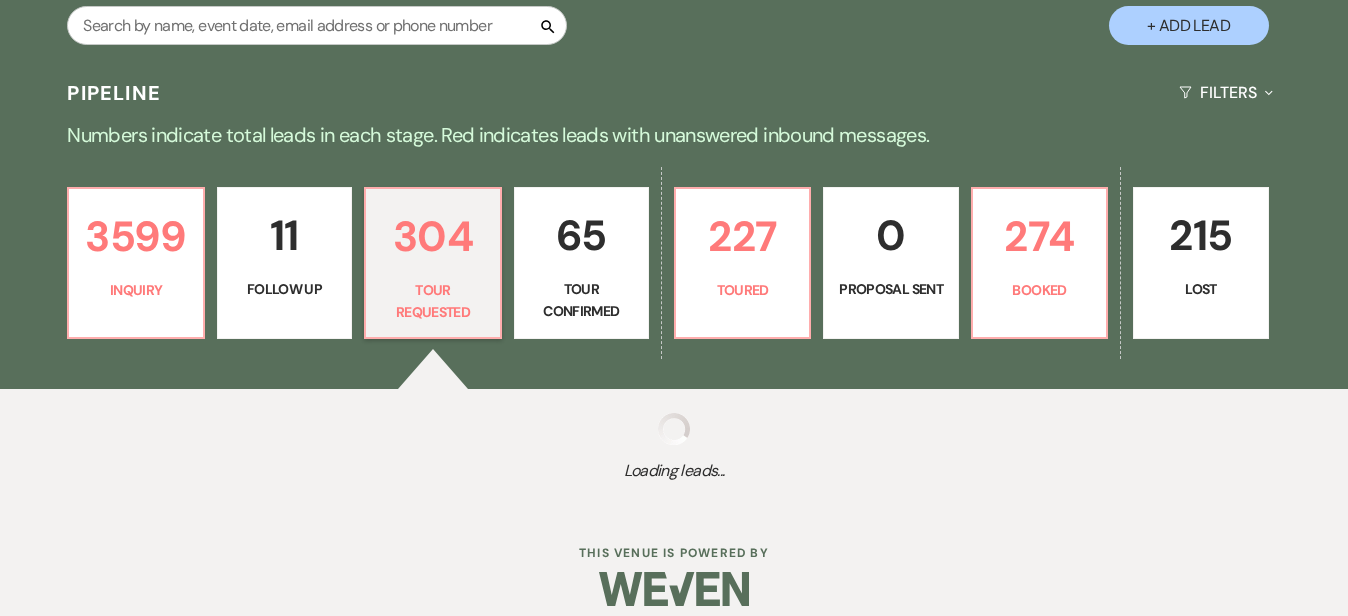select on "2" 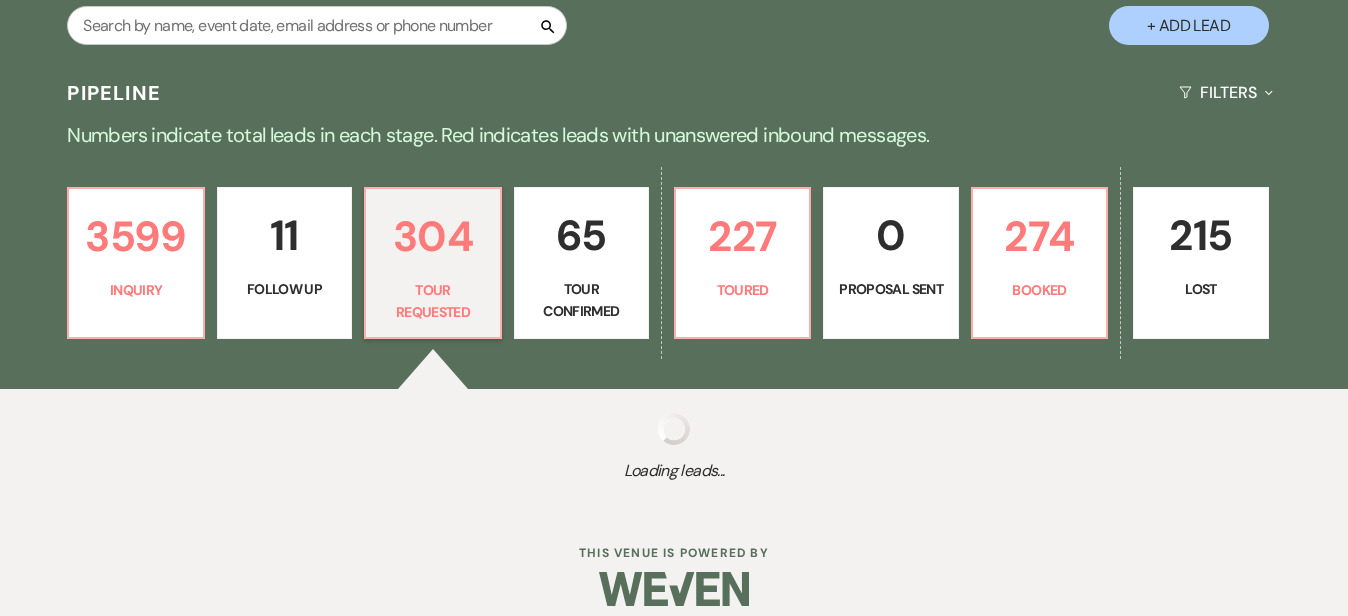 select on "2" 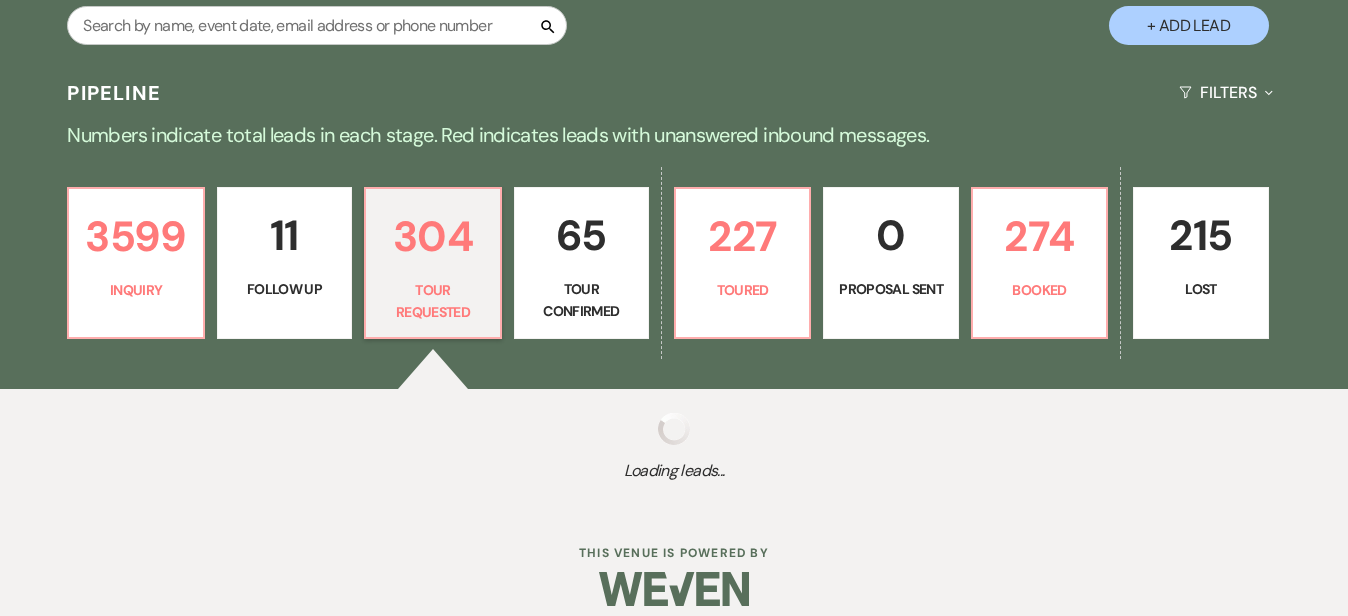 select on "2" 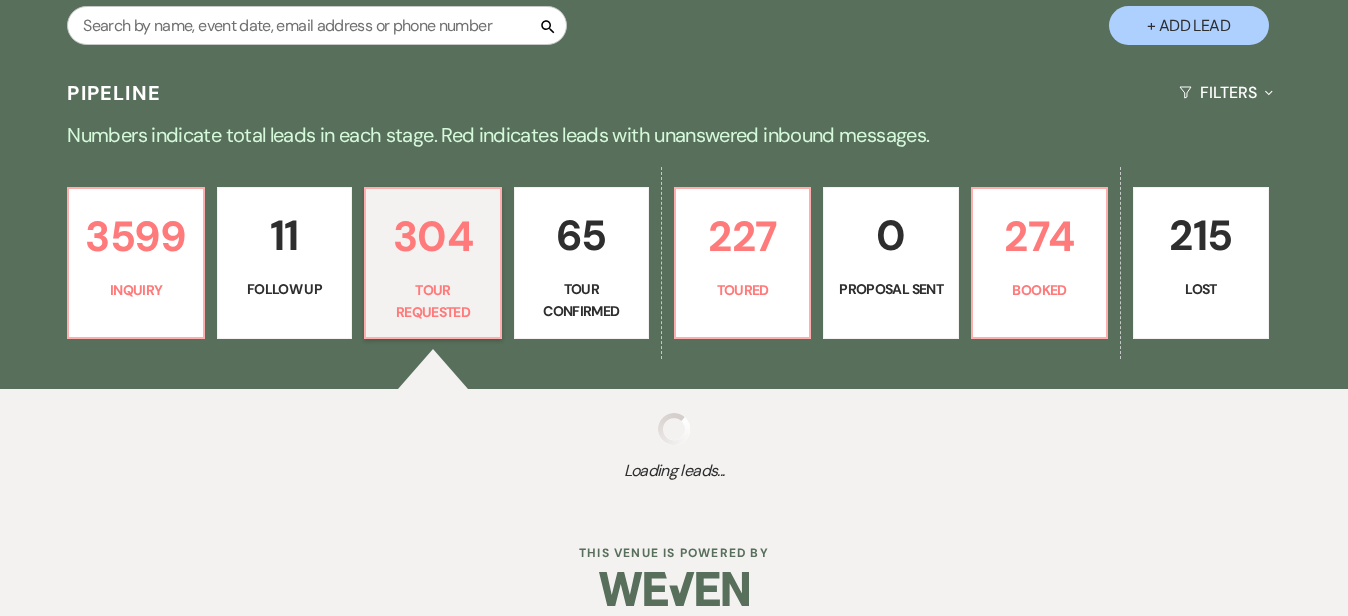 select on "2" 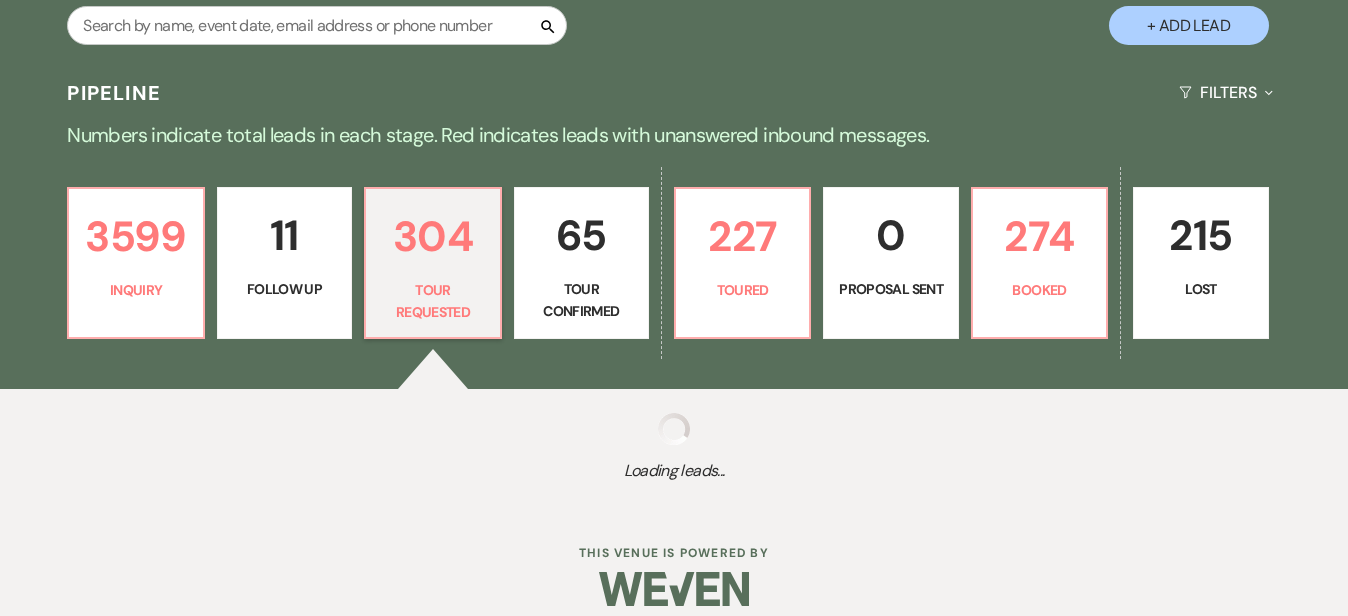 select on "2" 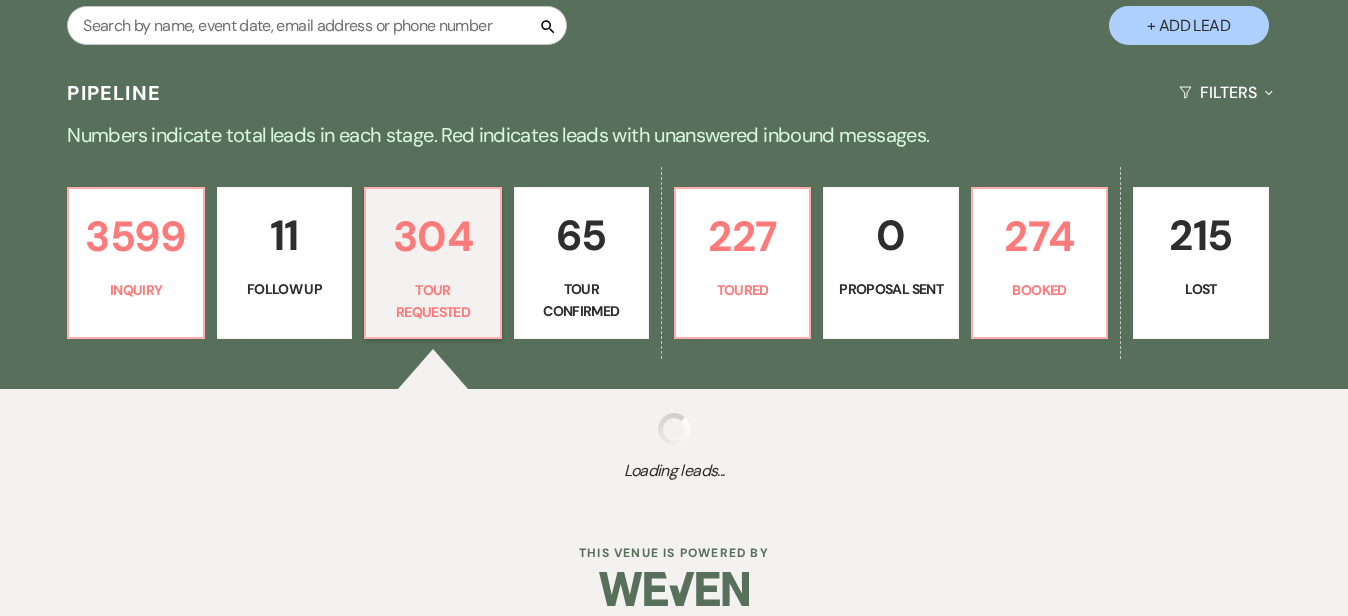 select on "2" 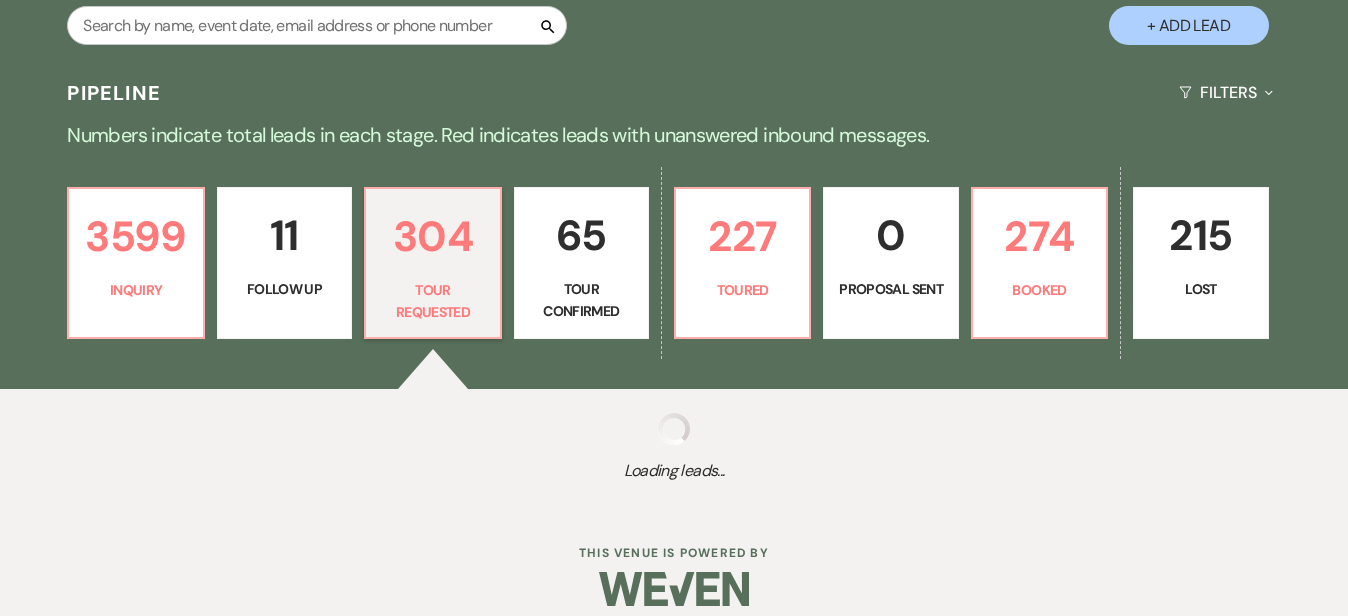 select on "2" 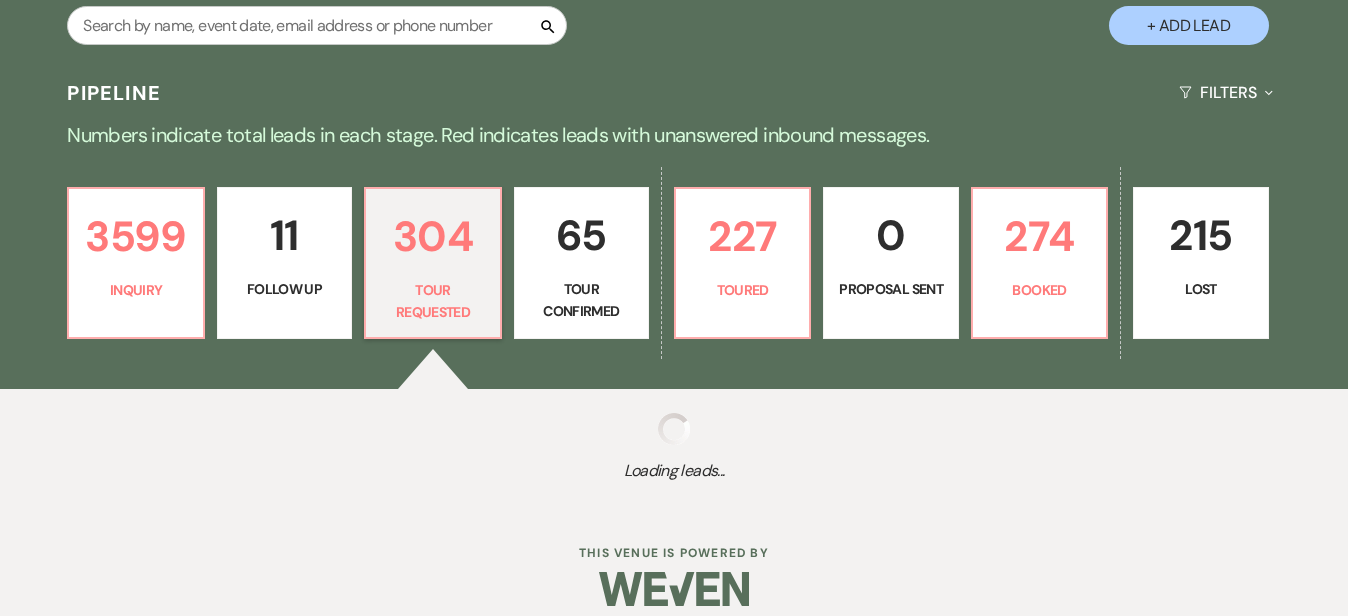select on "2" 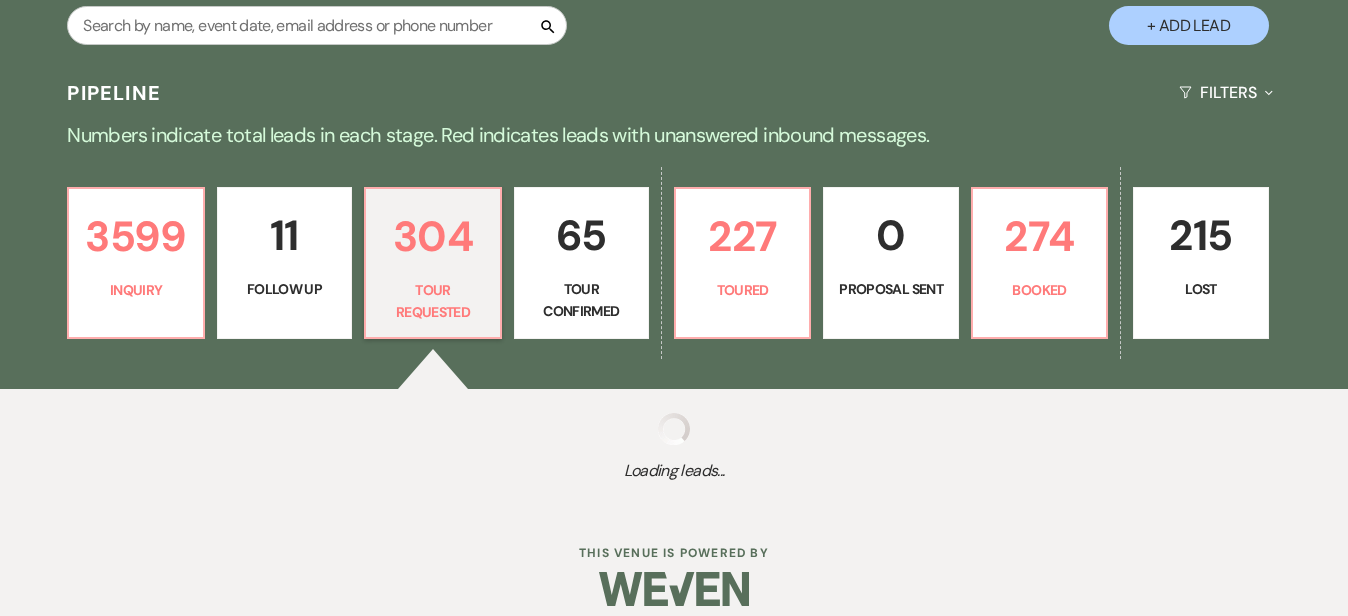 select on "2" 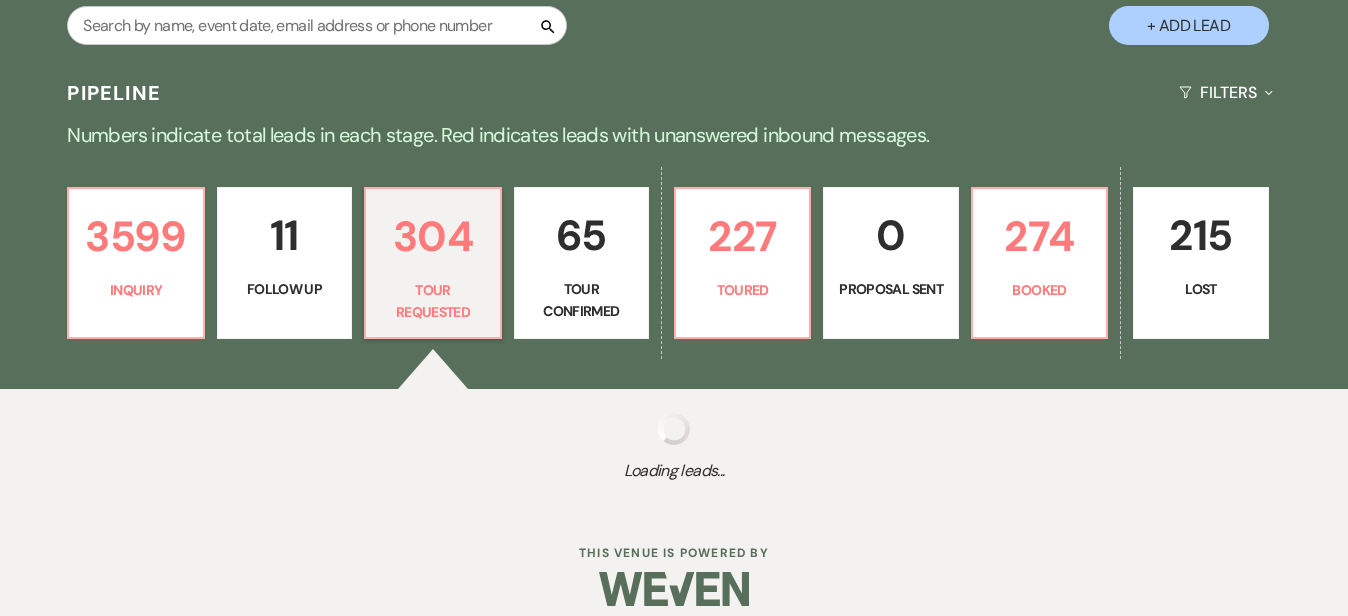 select on "2" 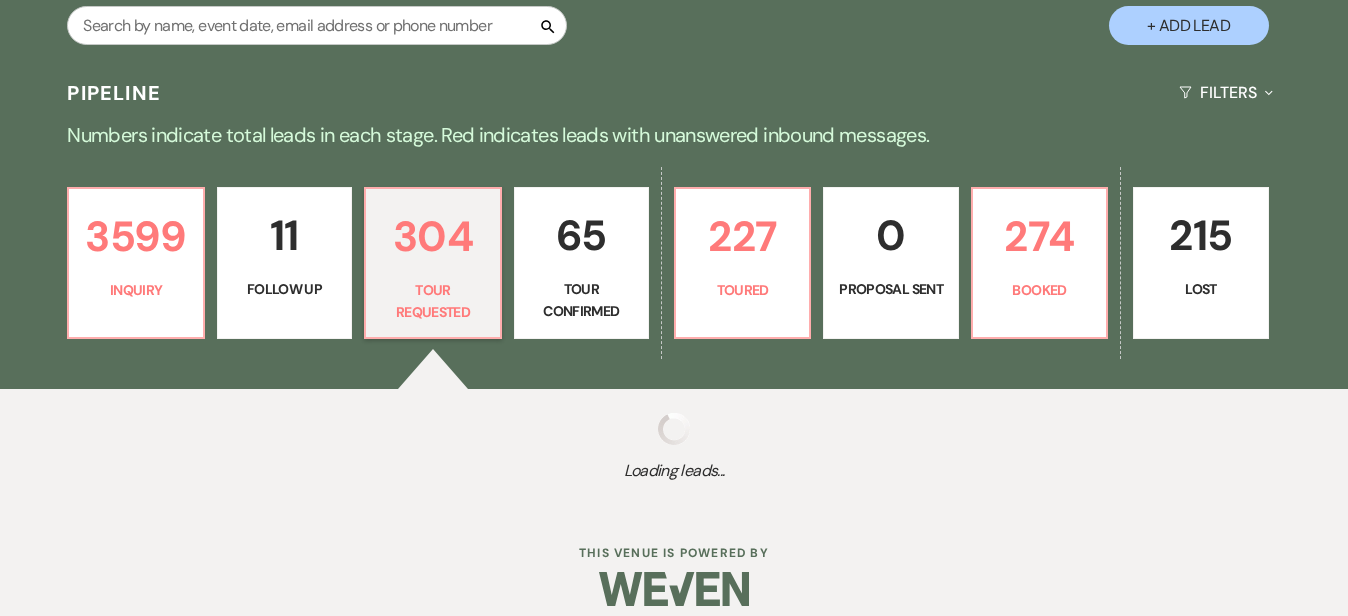 select on "2" 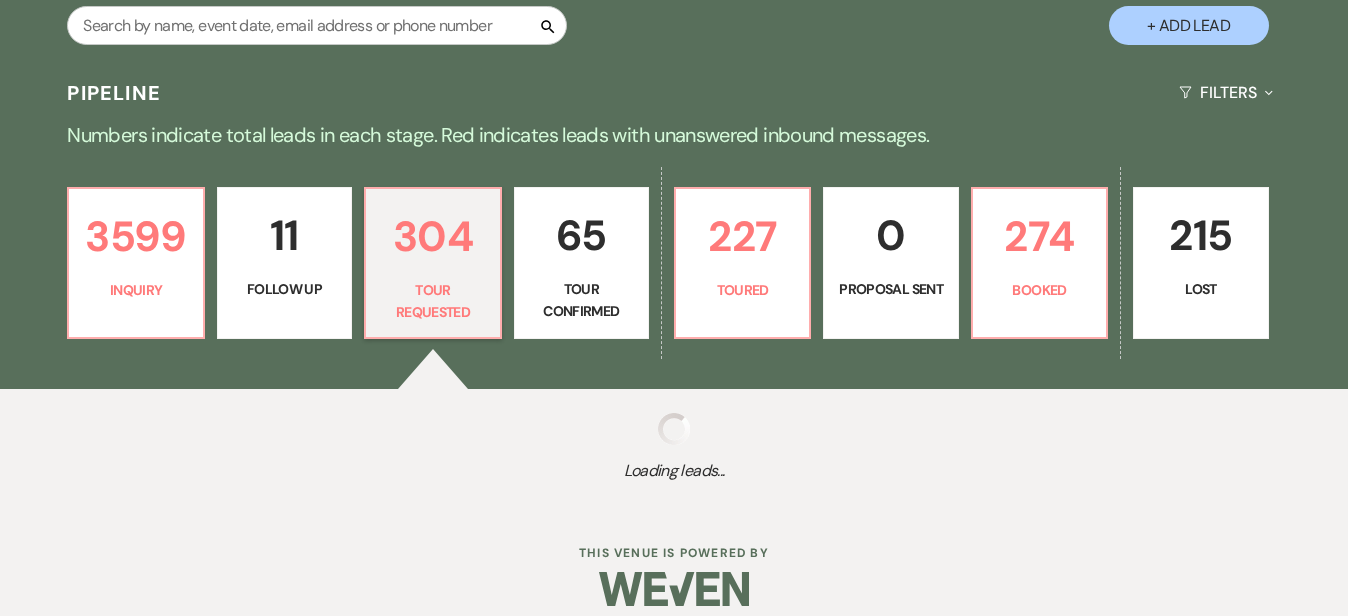 select on "2" 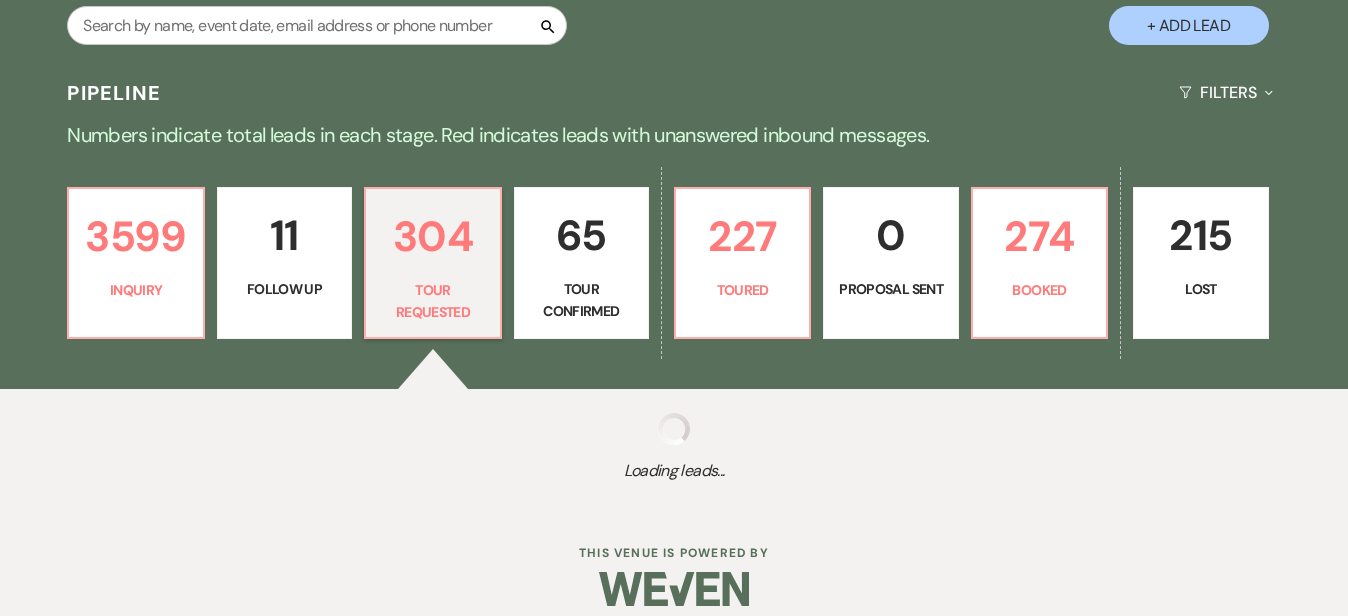 select on "2" 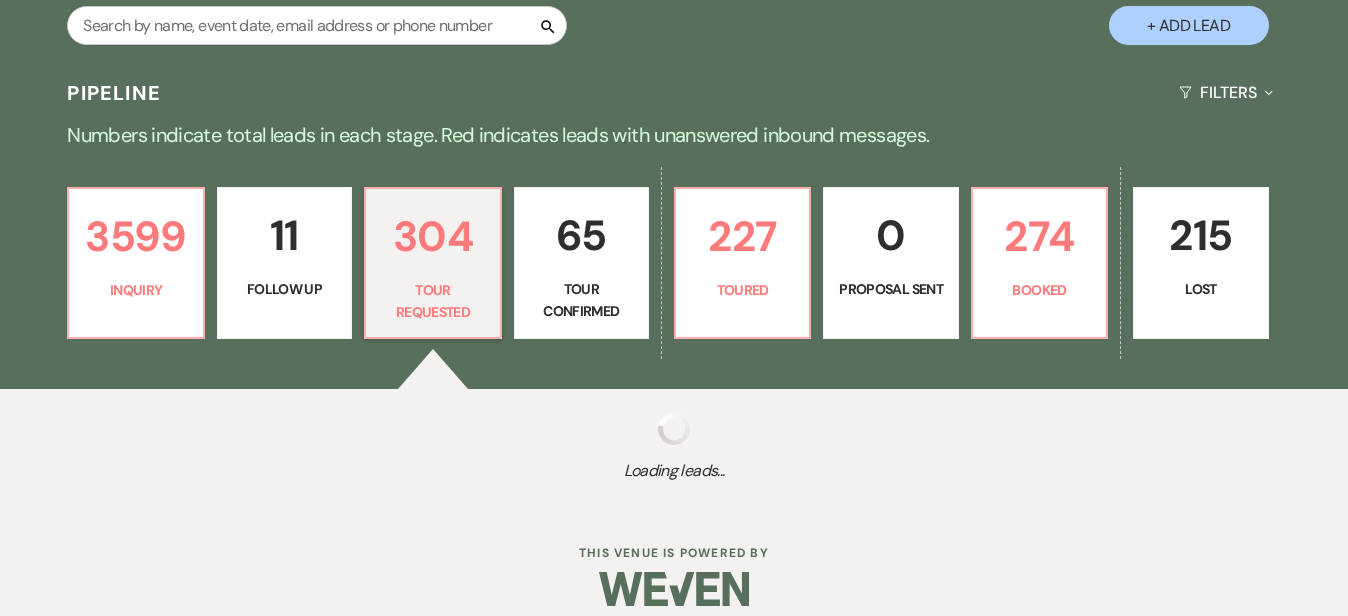 select on "2" 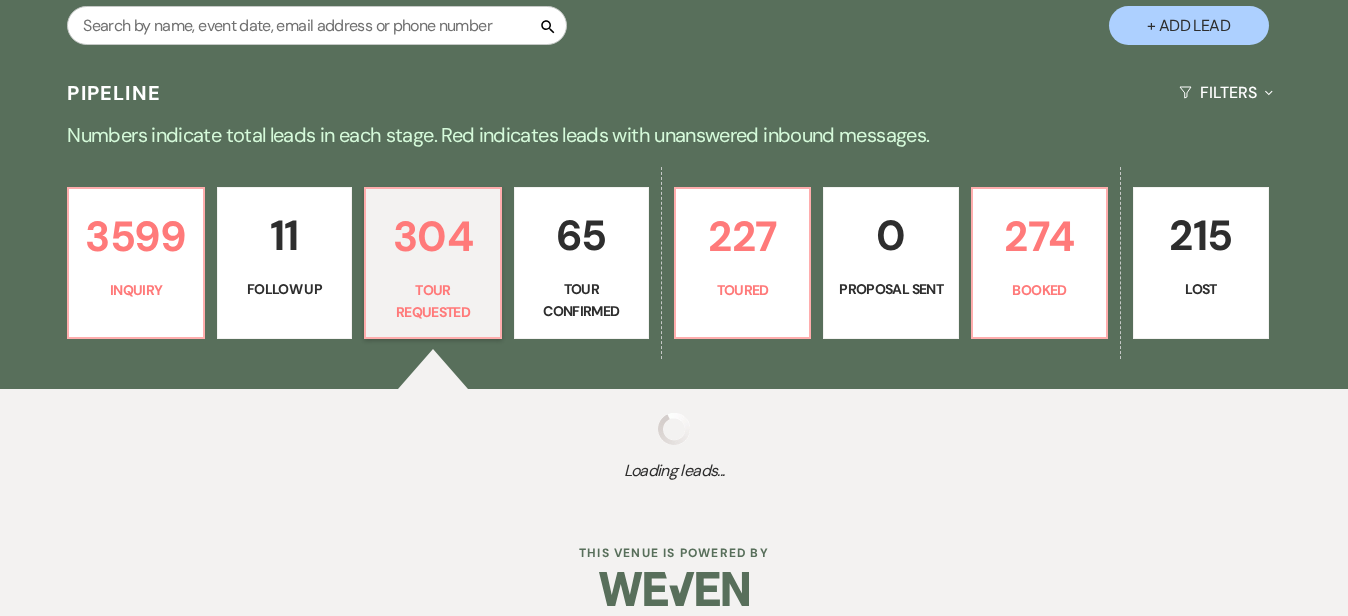 select on "2" 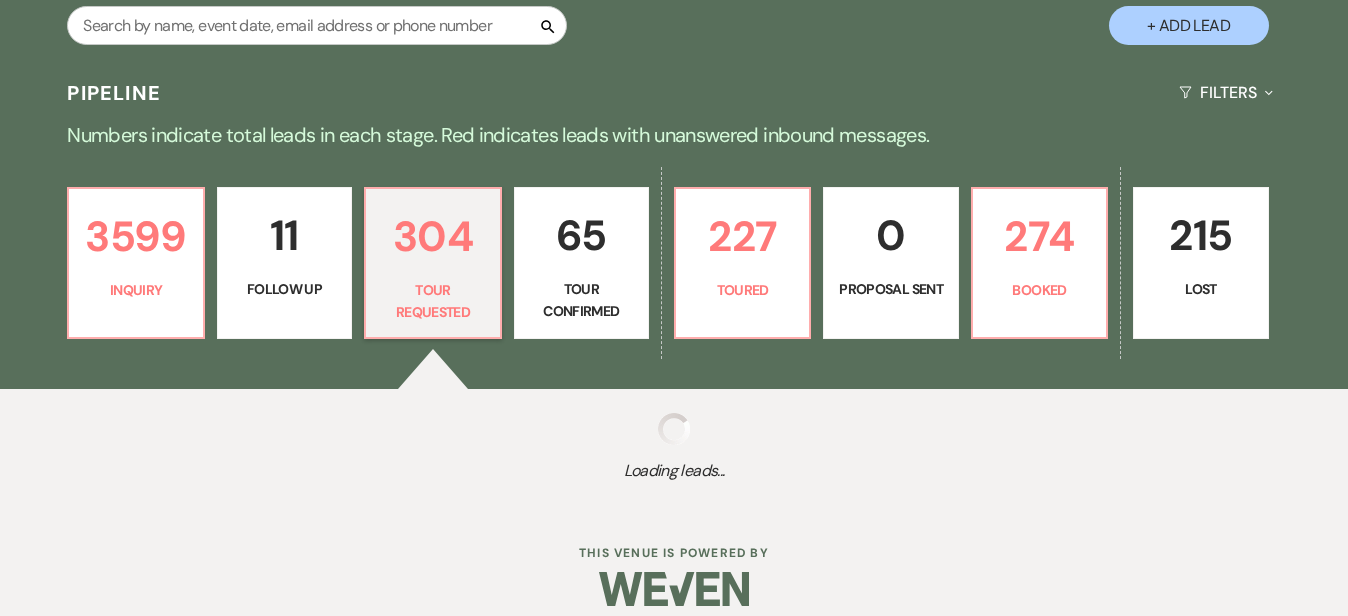 select on "2" 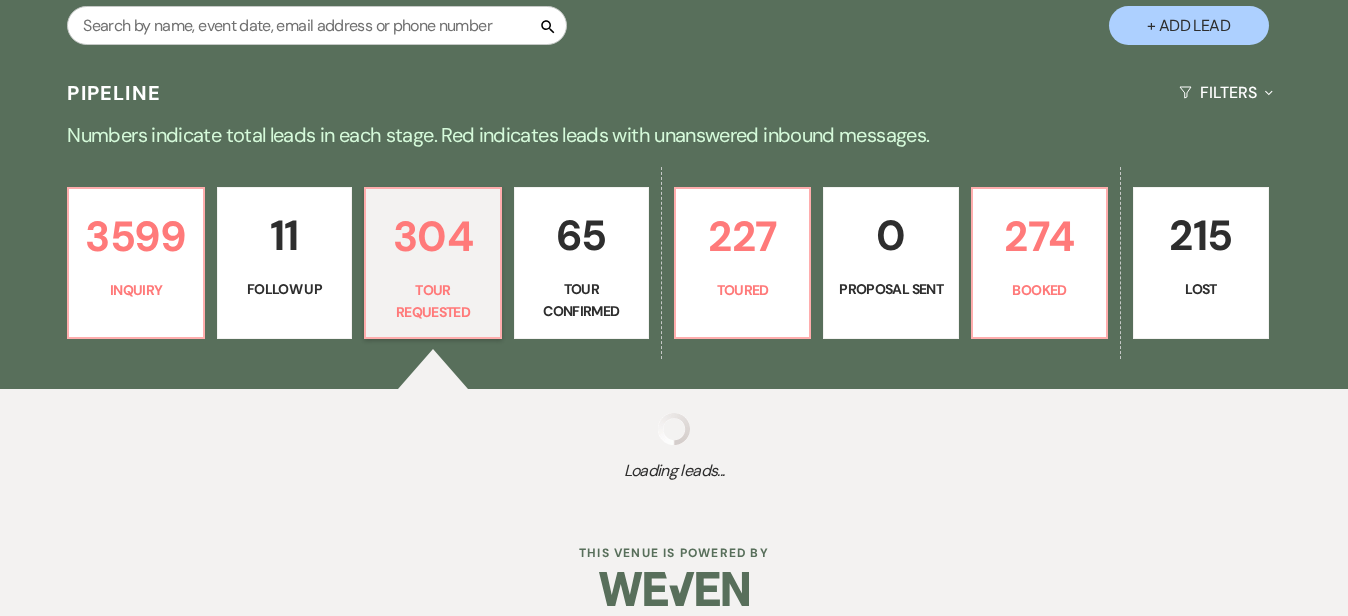 select on "2" 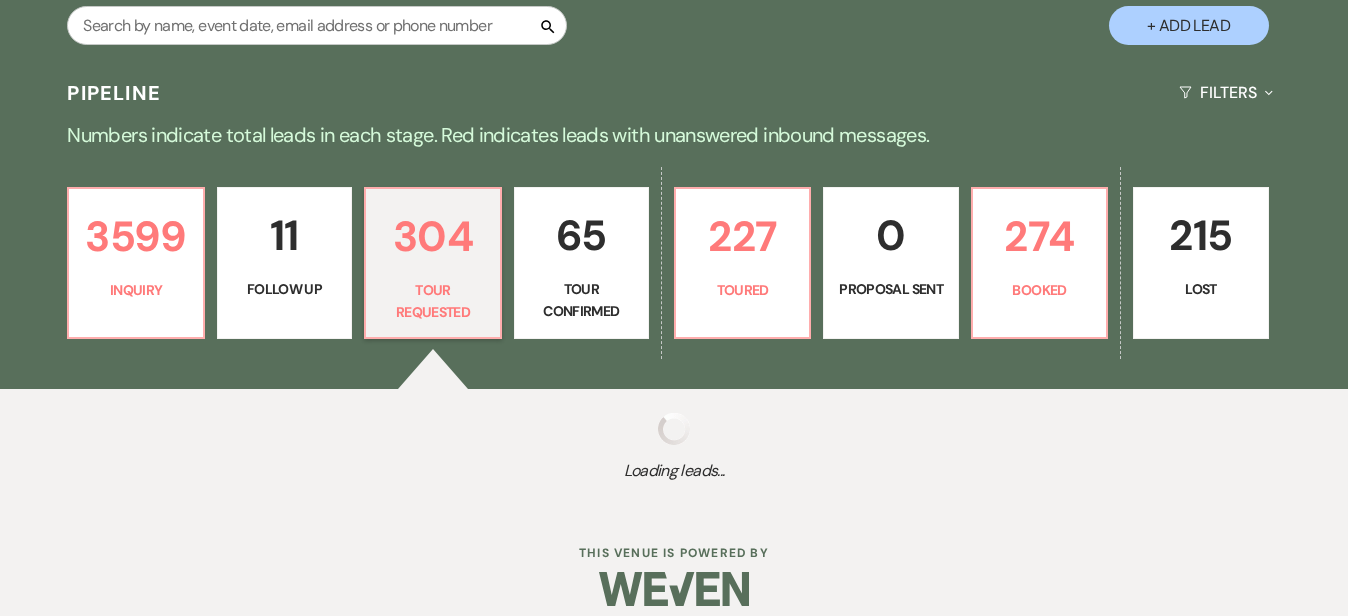 select on "2" 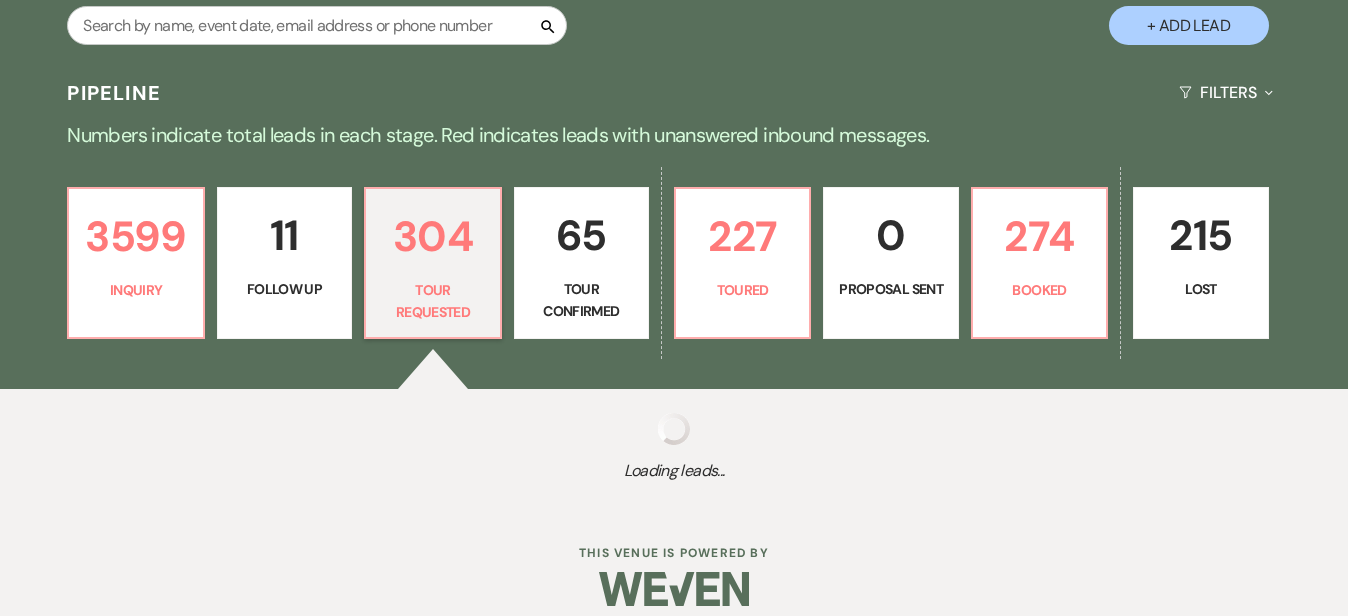 select on "2" 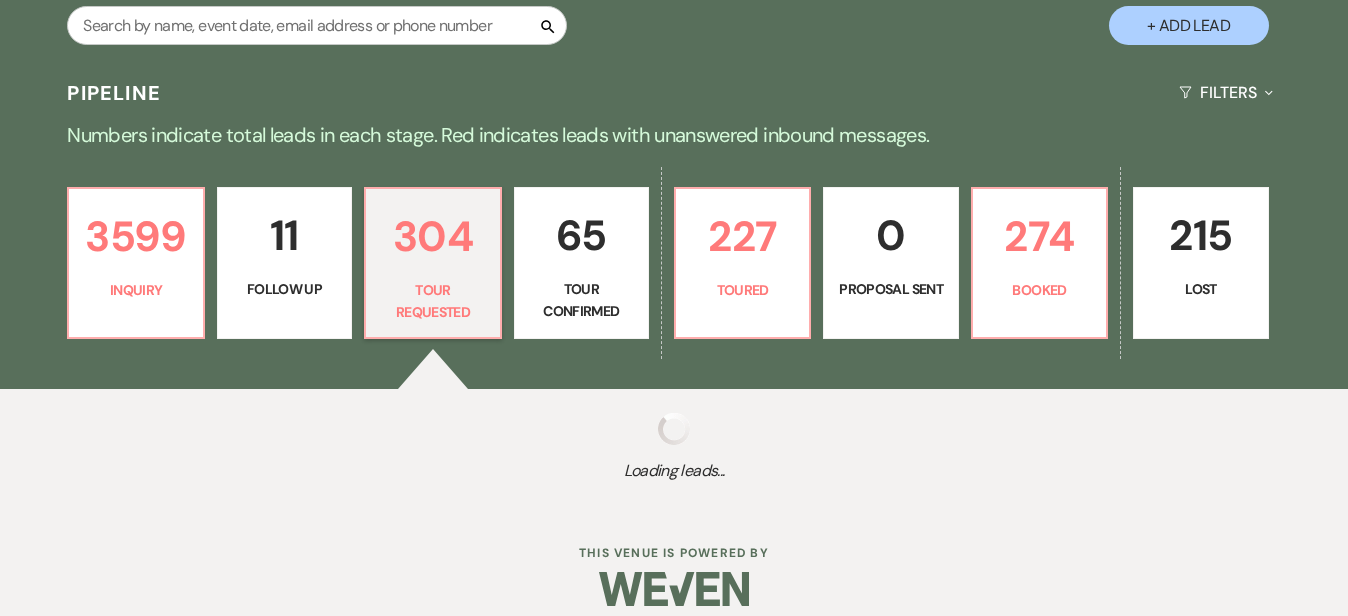 select on "2" 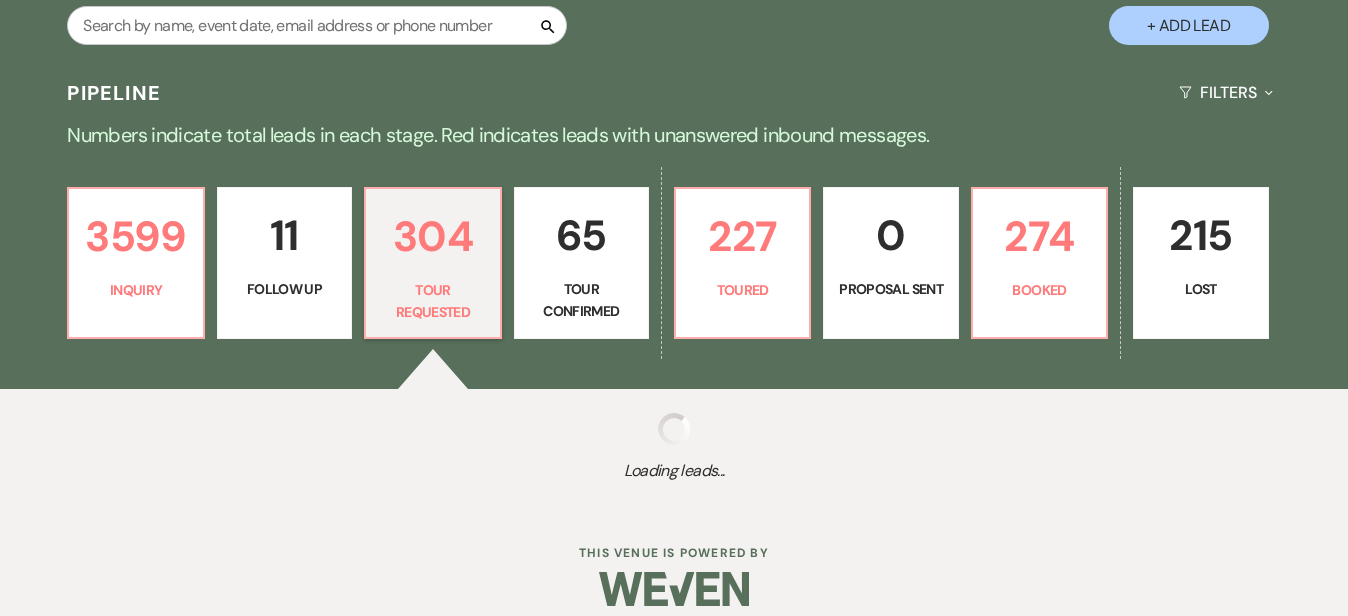 select on "2" 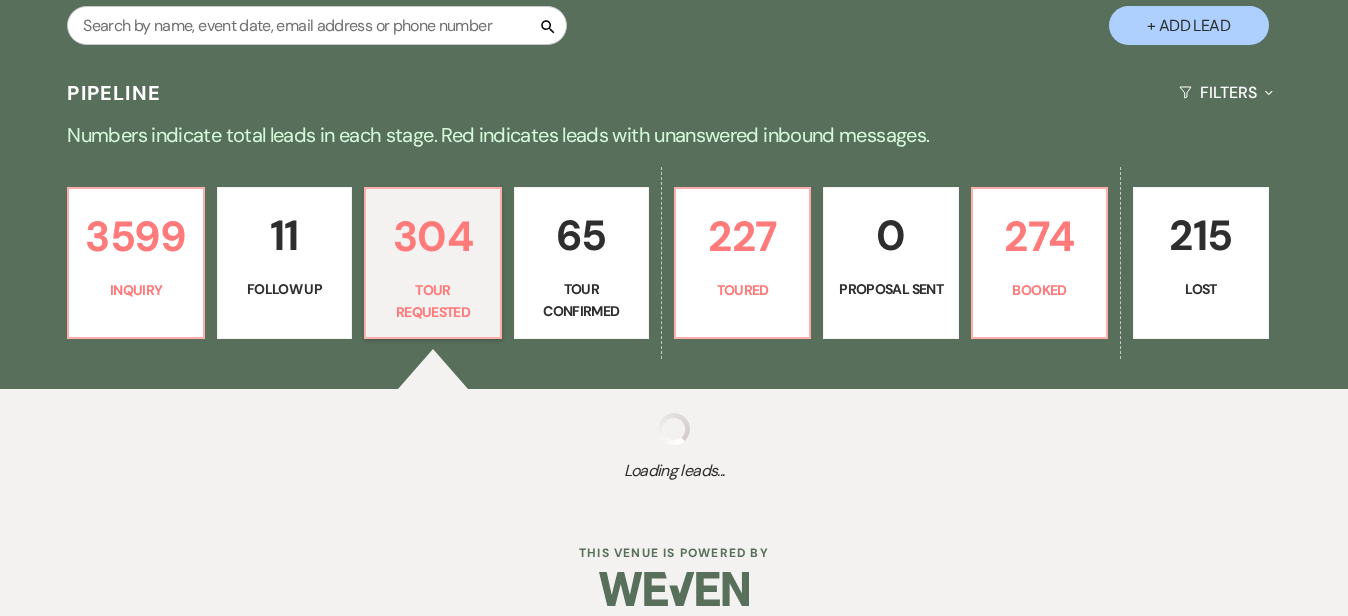 select on "2" 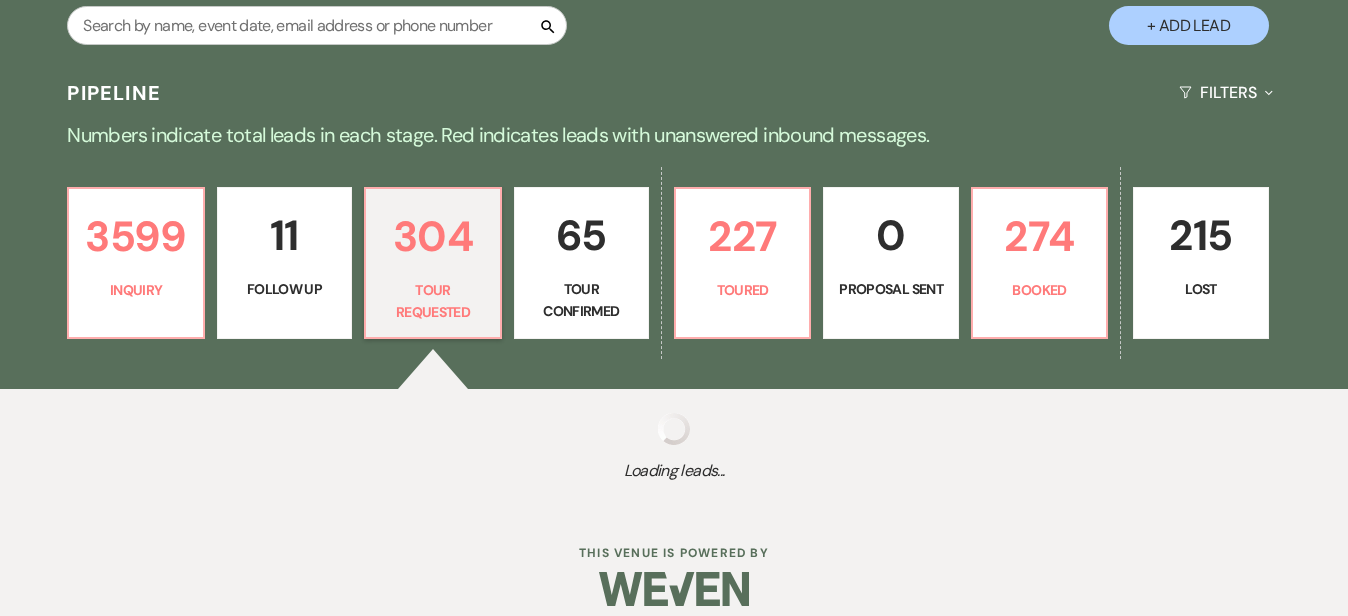 select on "2" 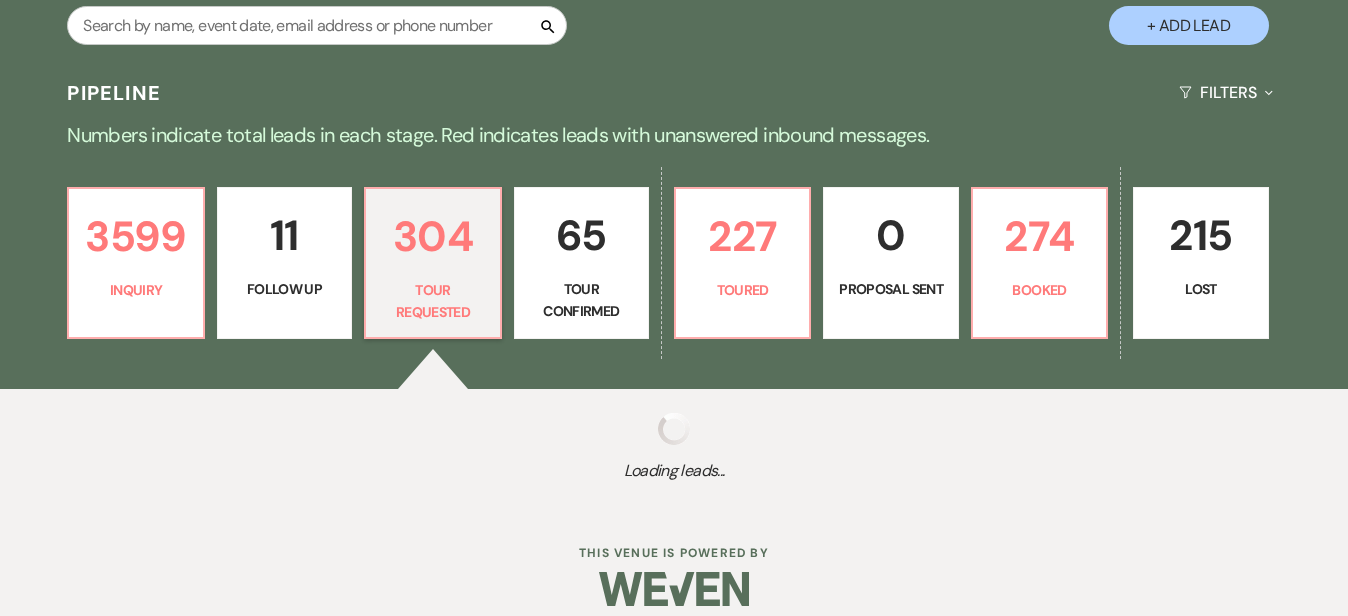 select on "2" 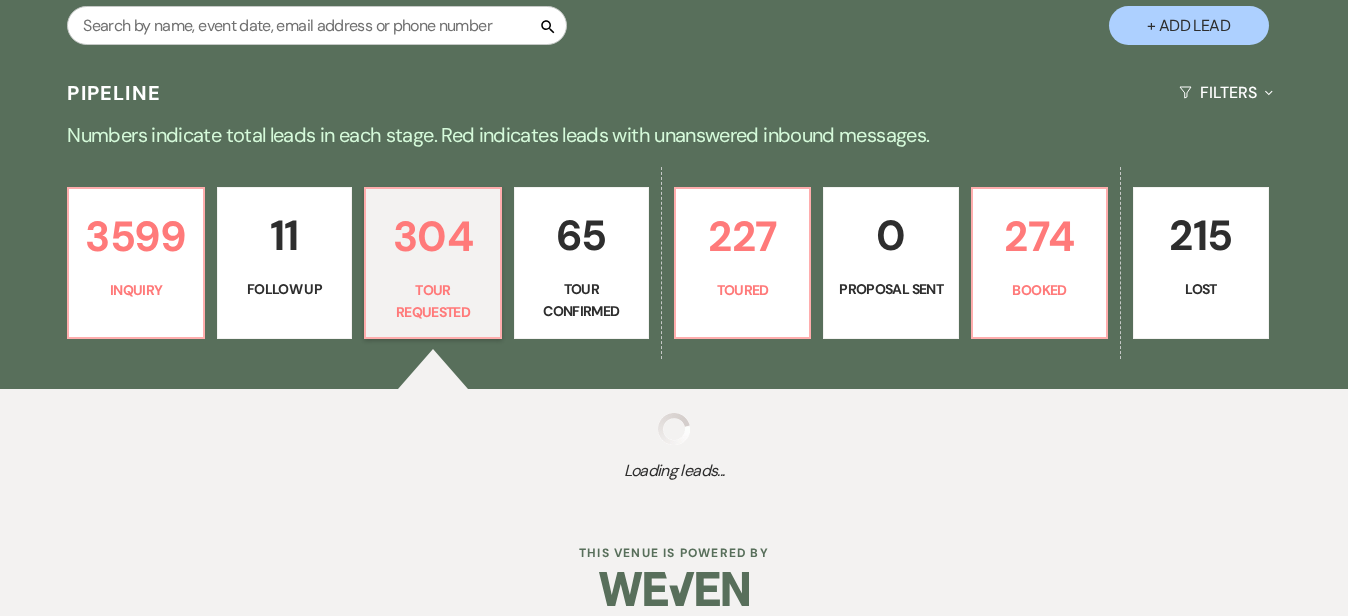 select on "2" 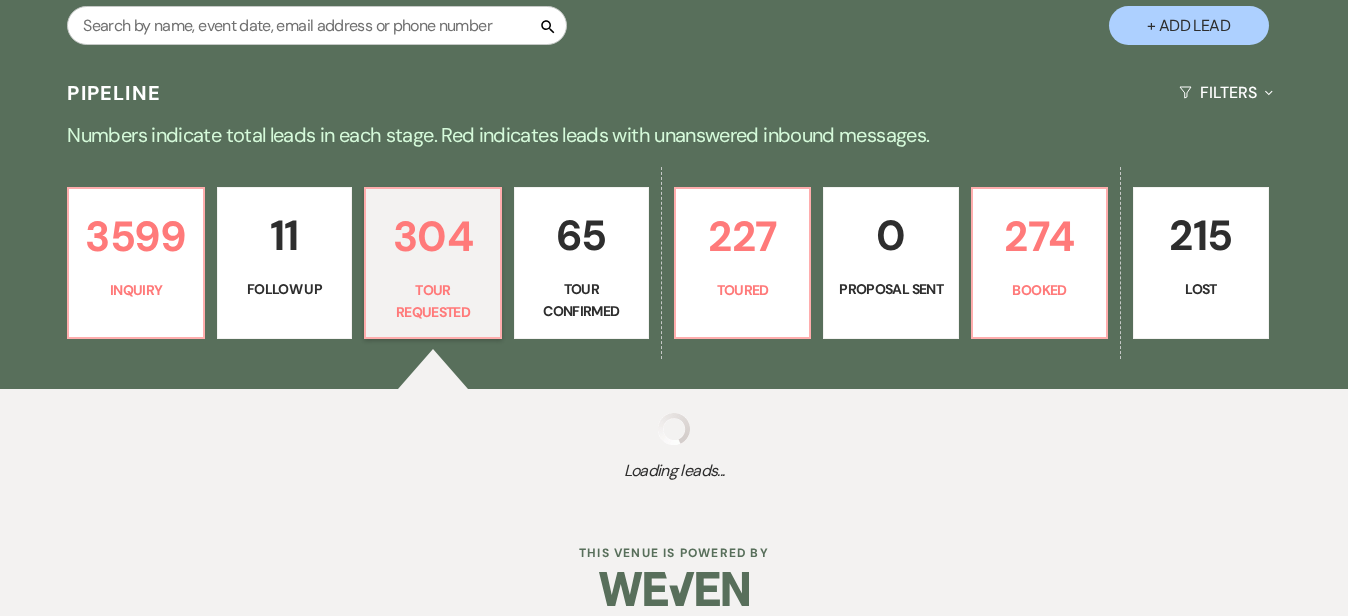 select on "2" 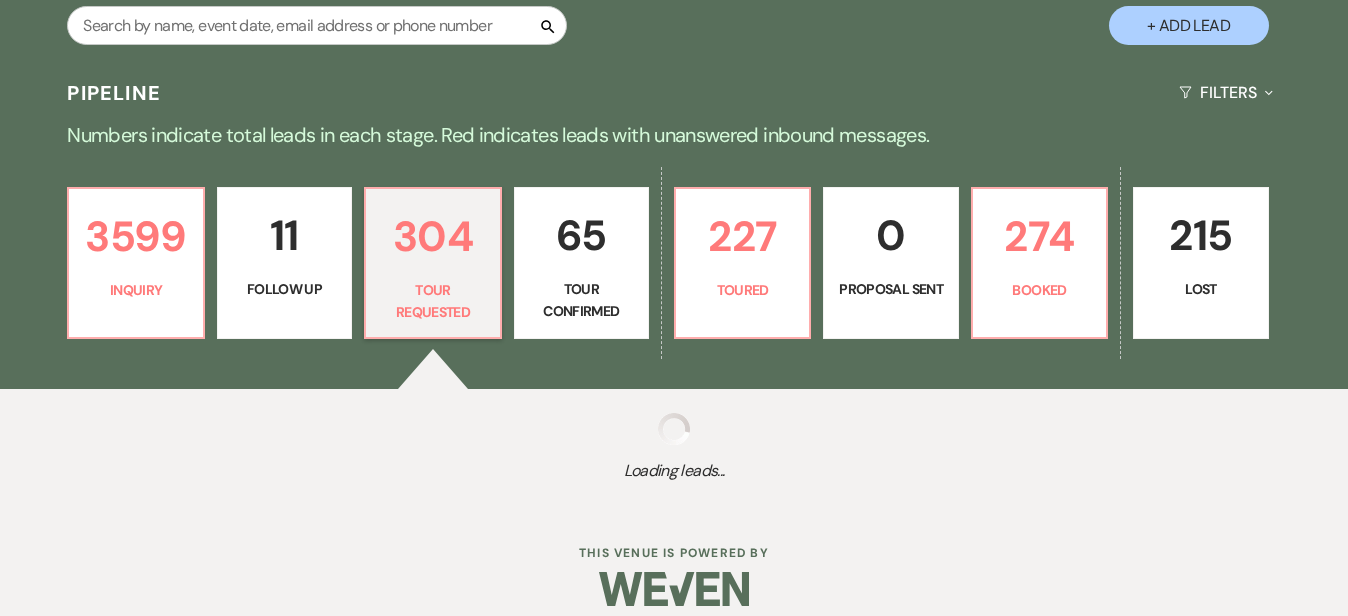 select on "2" 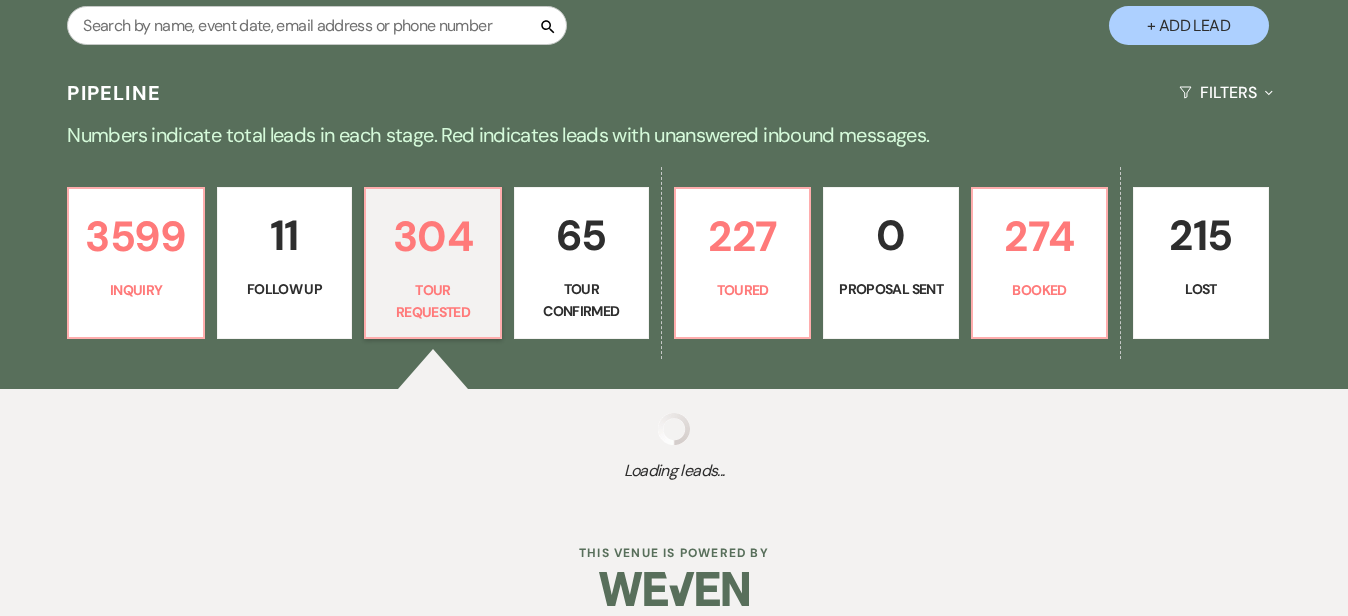 select on "2" 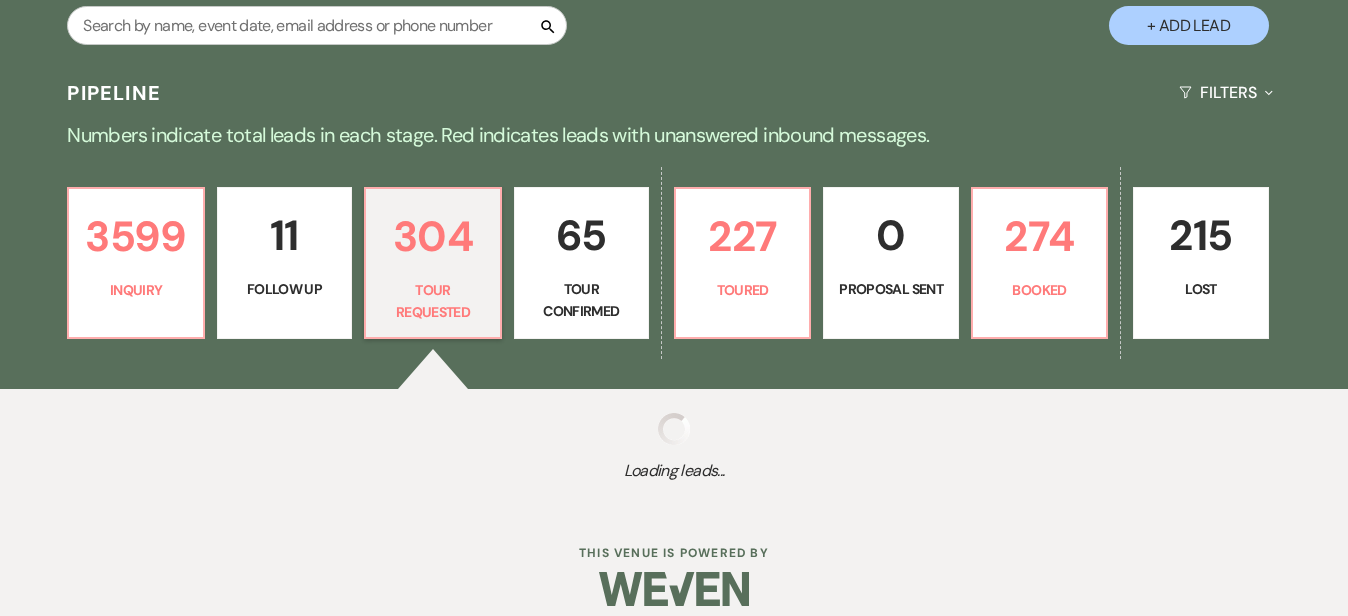 select on "2" 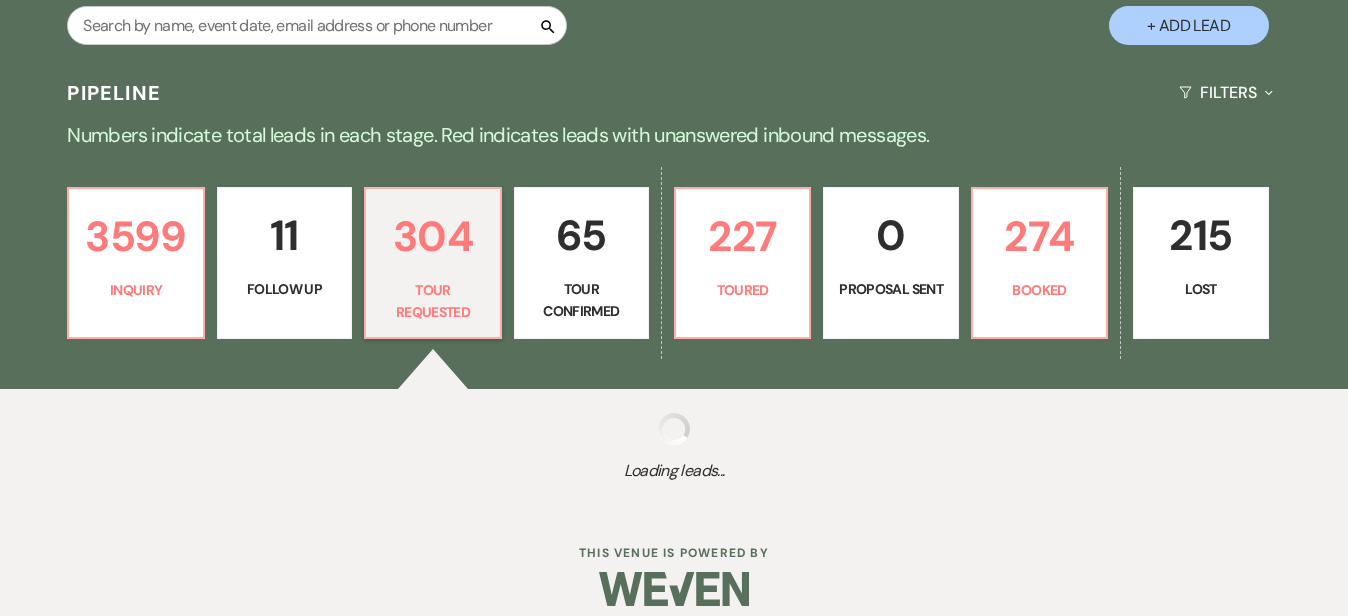 select on "2" 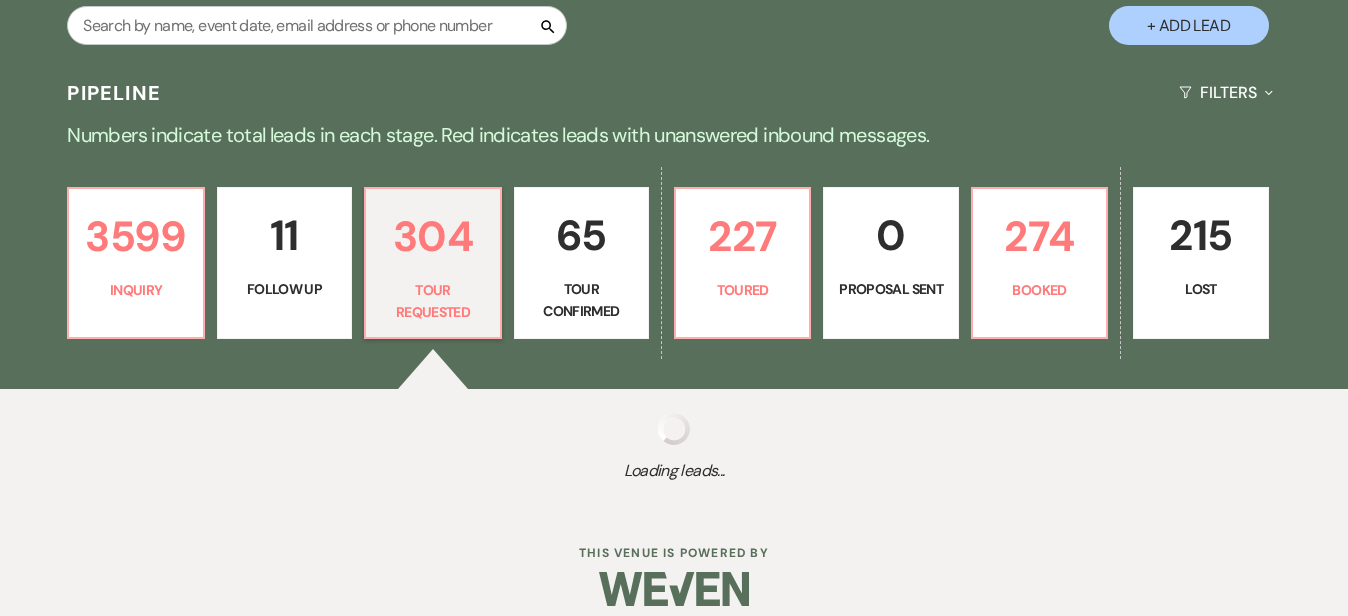 select on "2" 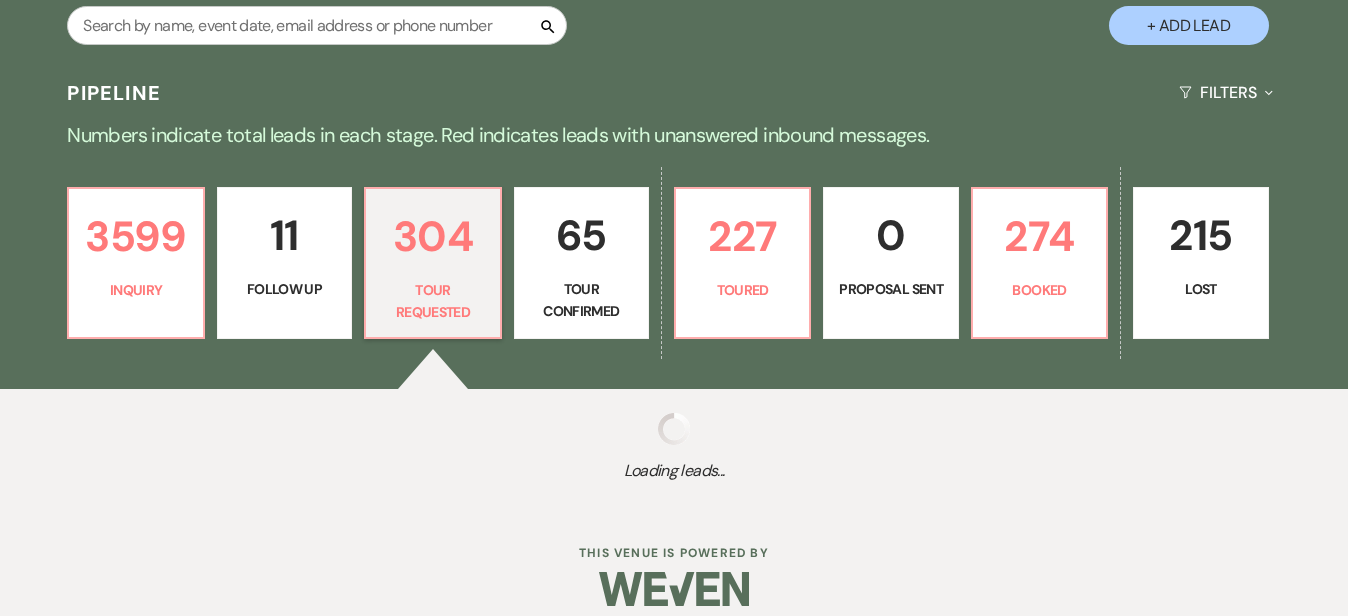 select on "2" 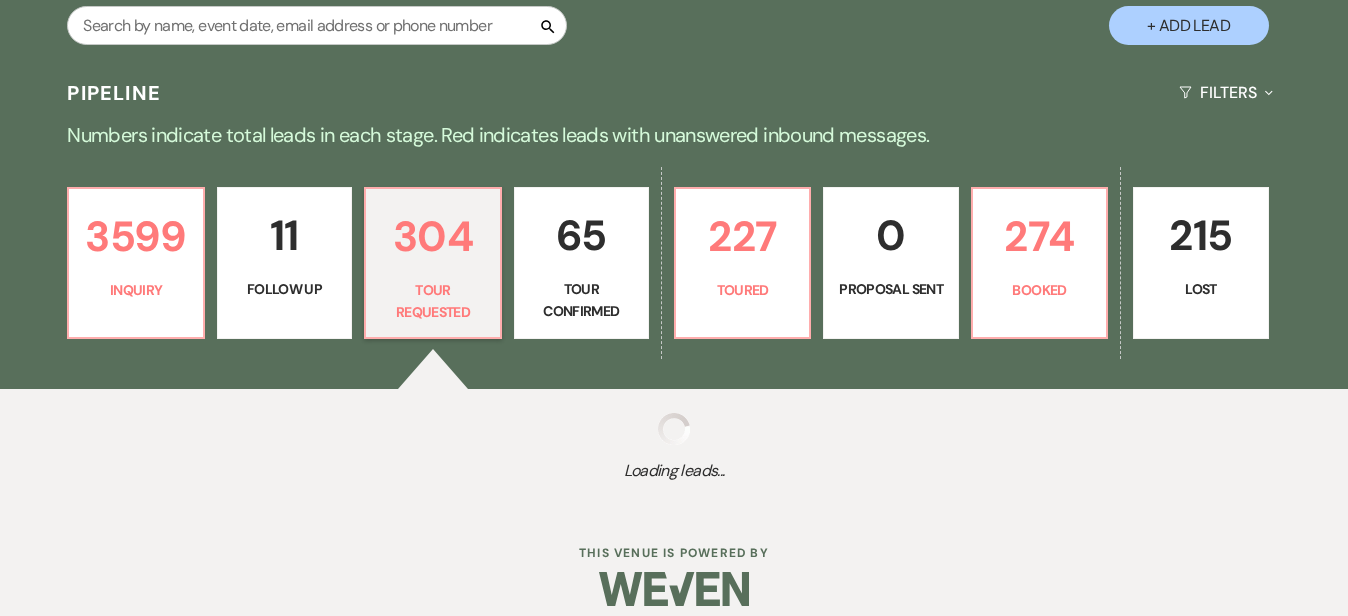 select on "2" 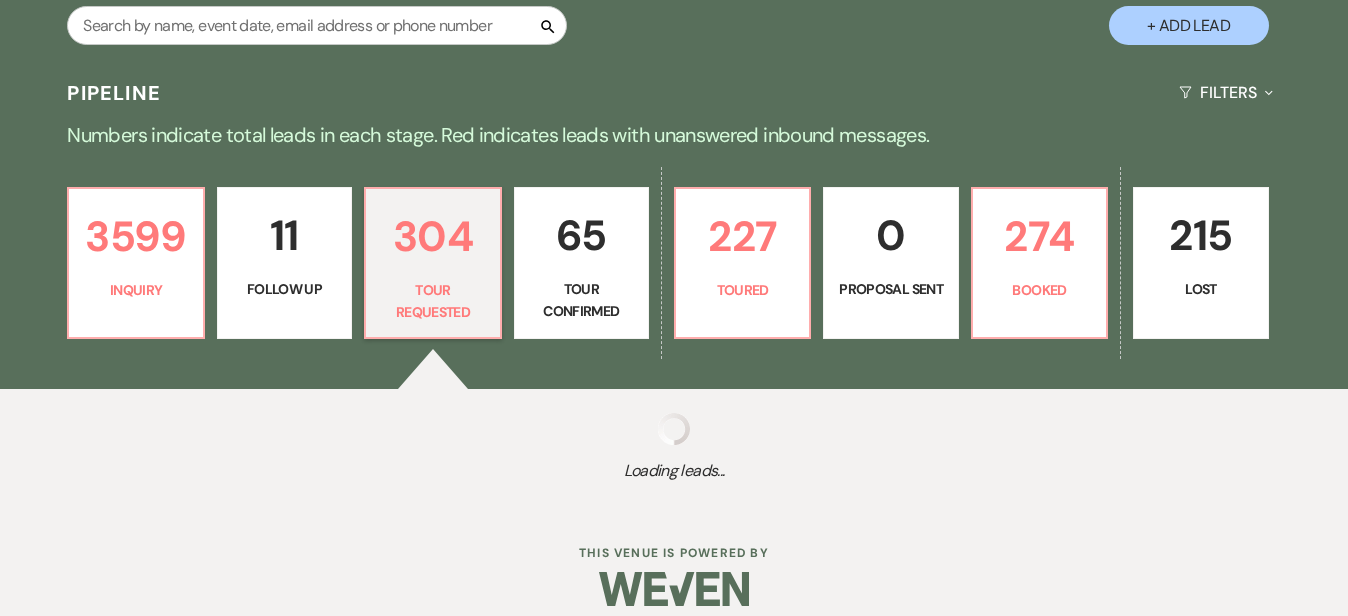 select on "2" 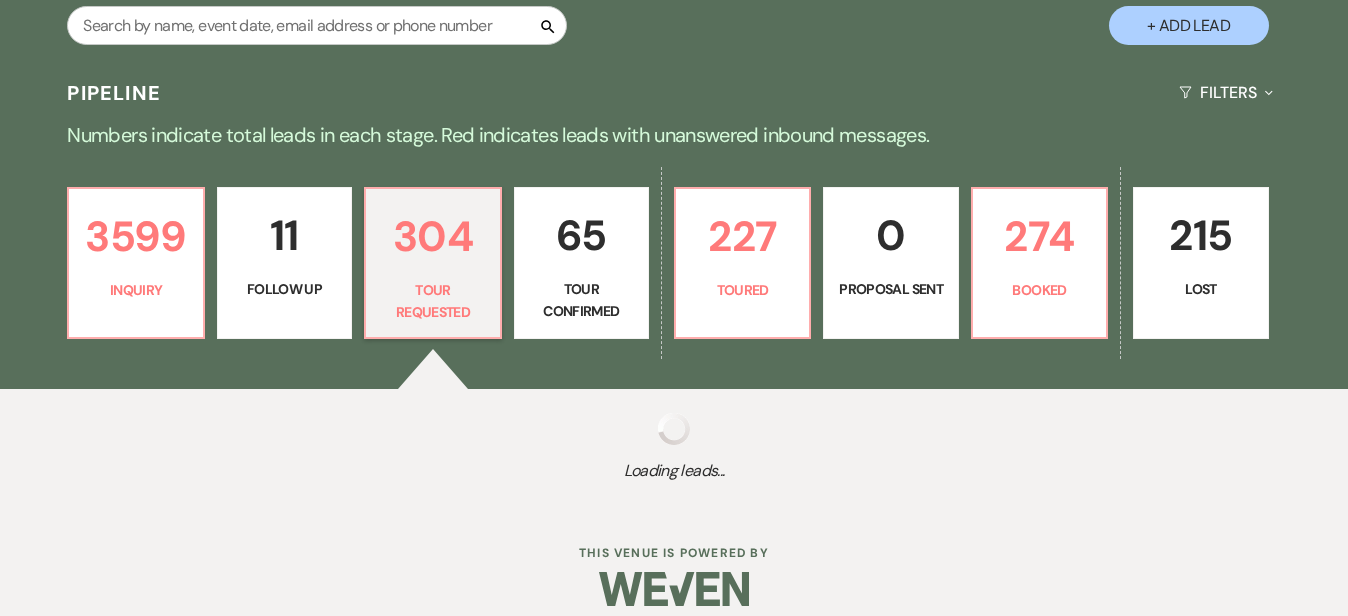 select on "2" 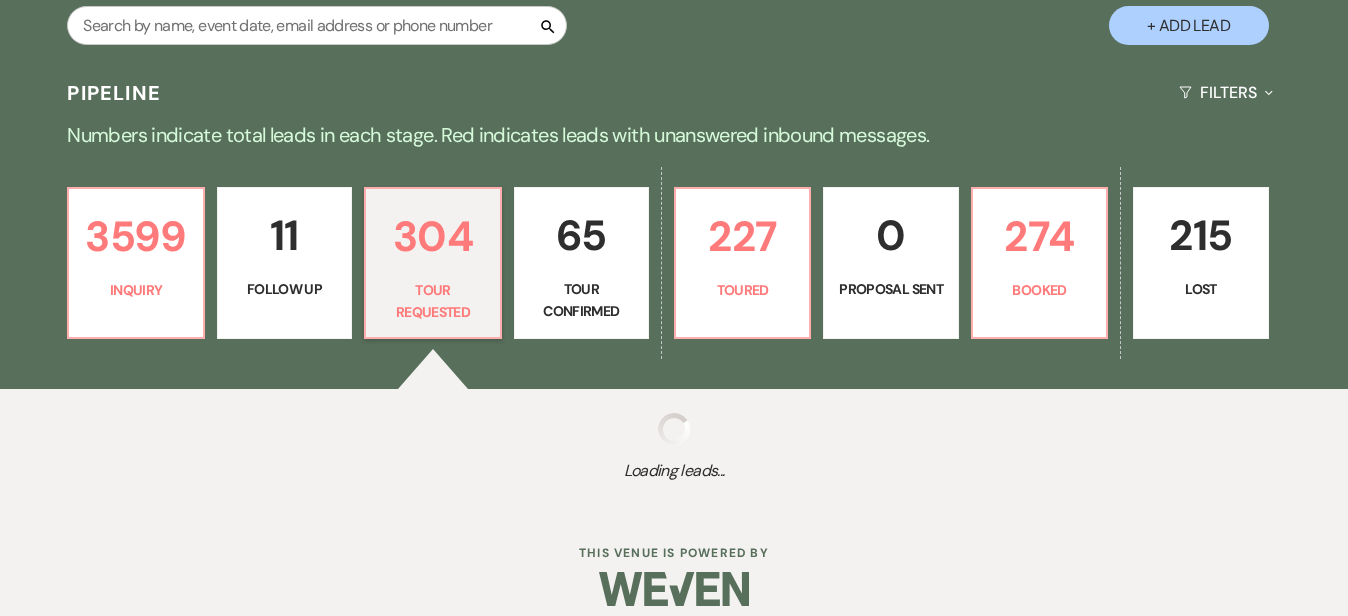 select on "2" 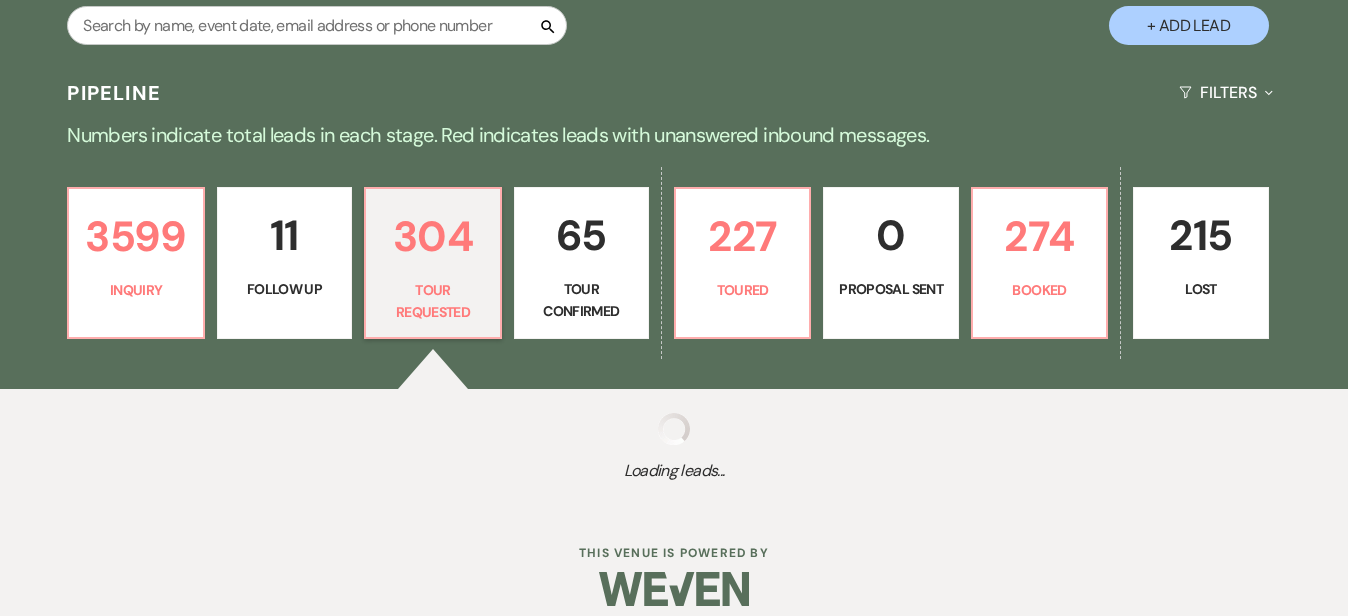 select on "2" 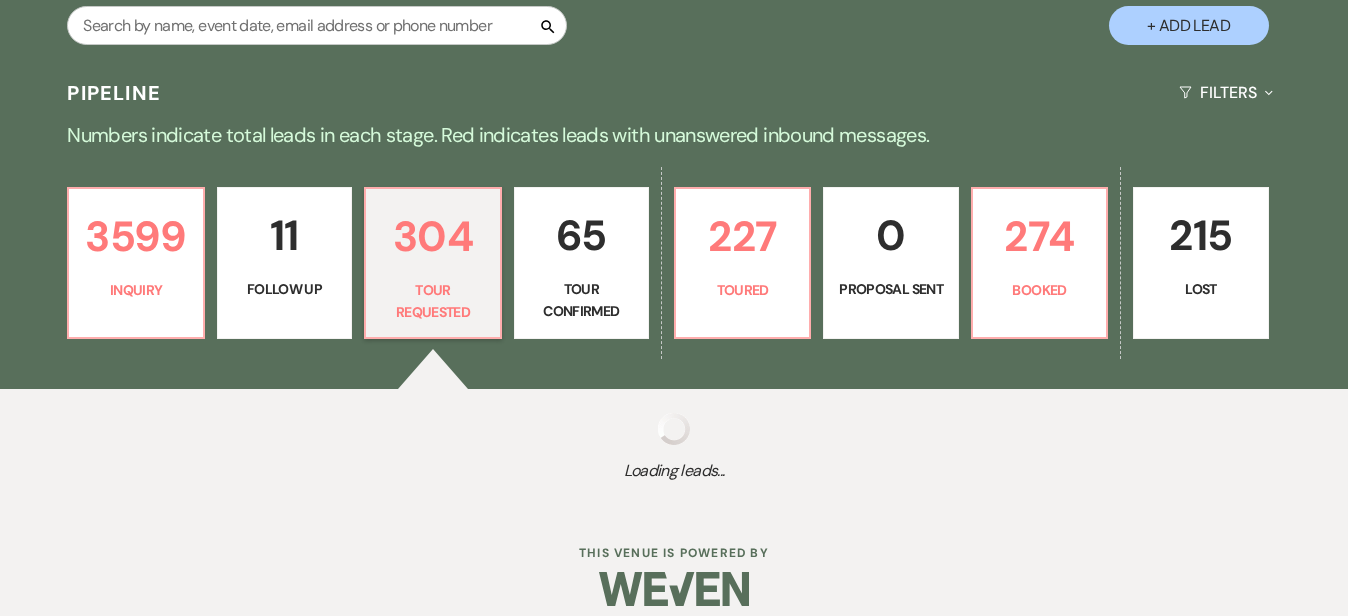select on "2" 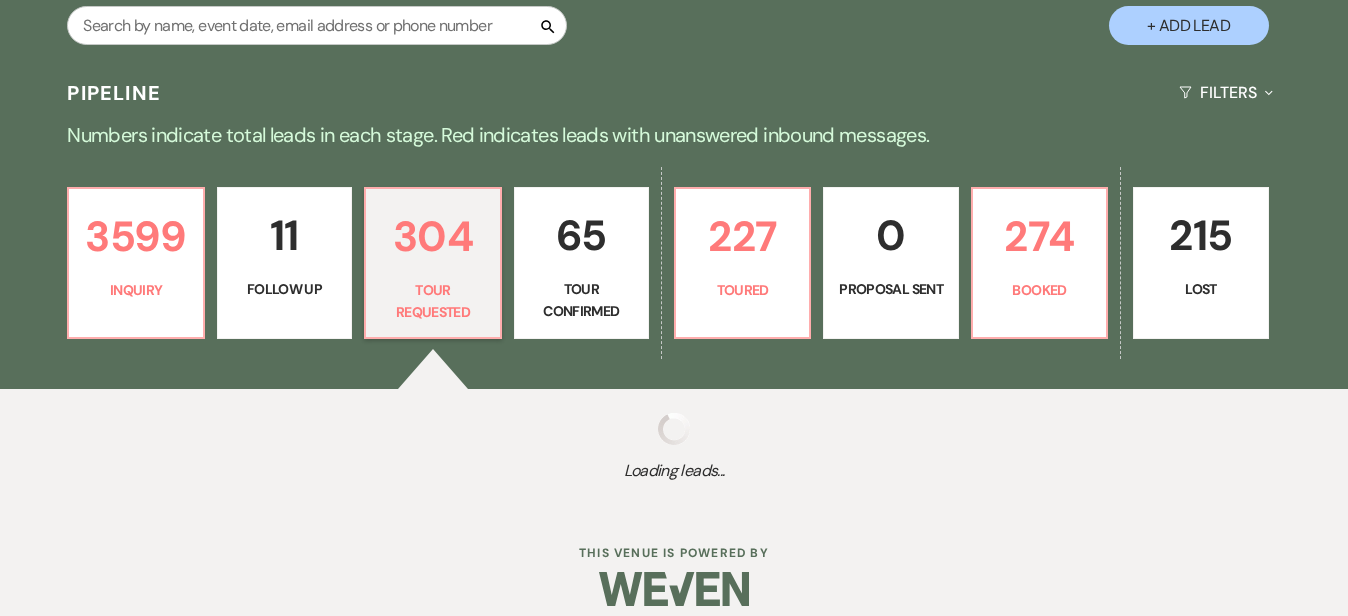 select on "2" 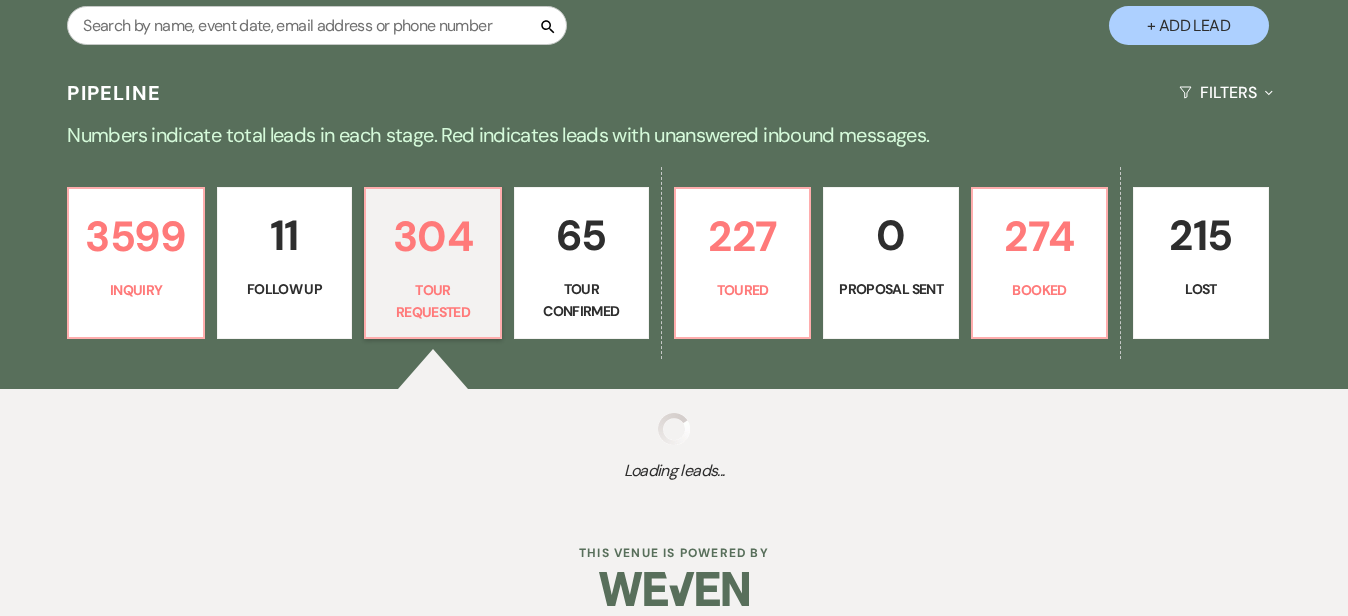 select on "2" 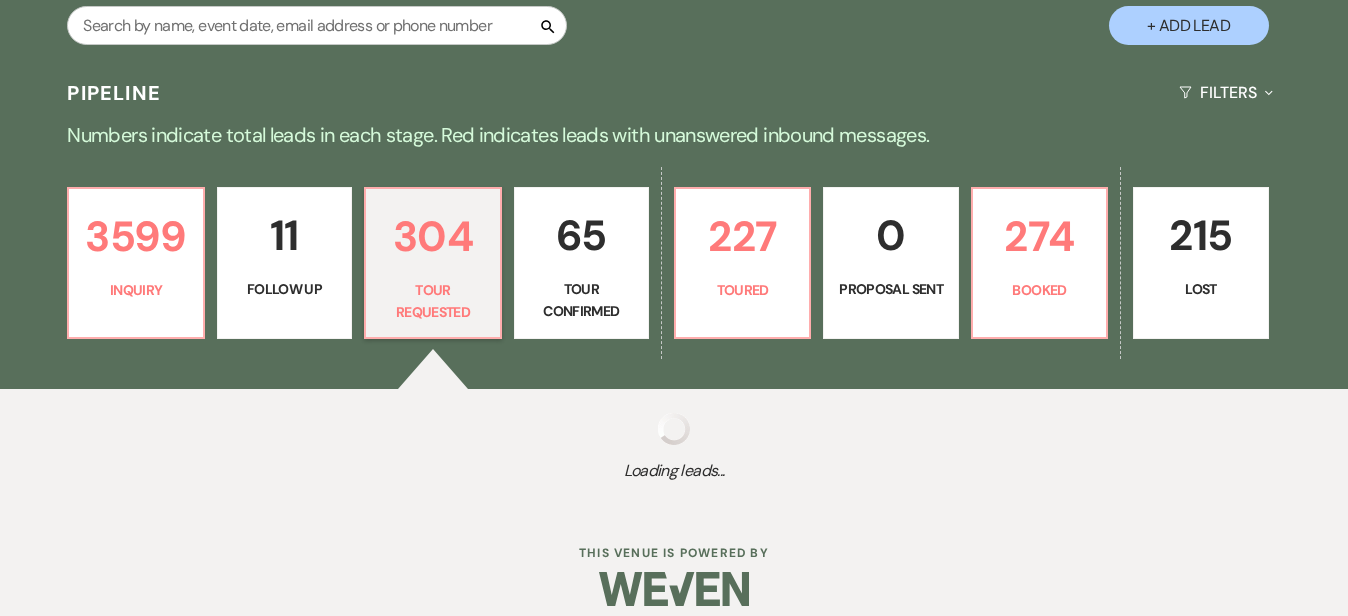 select on "2" 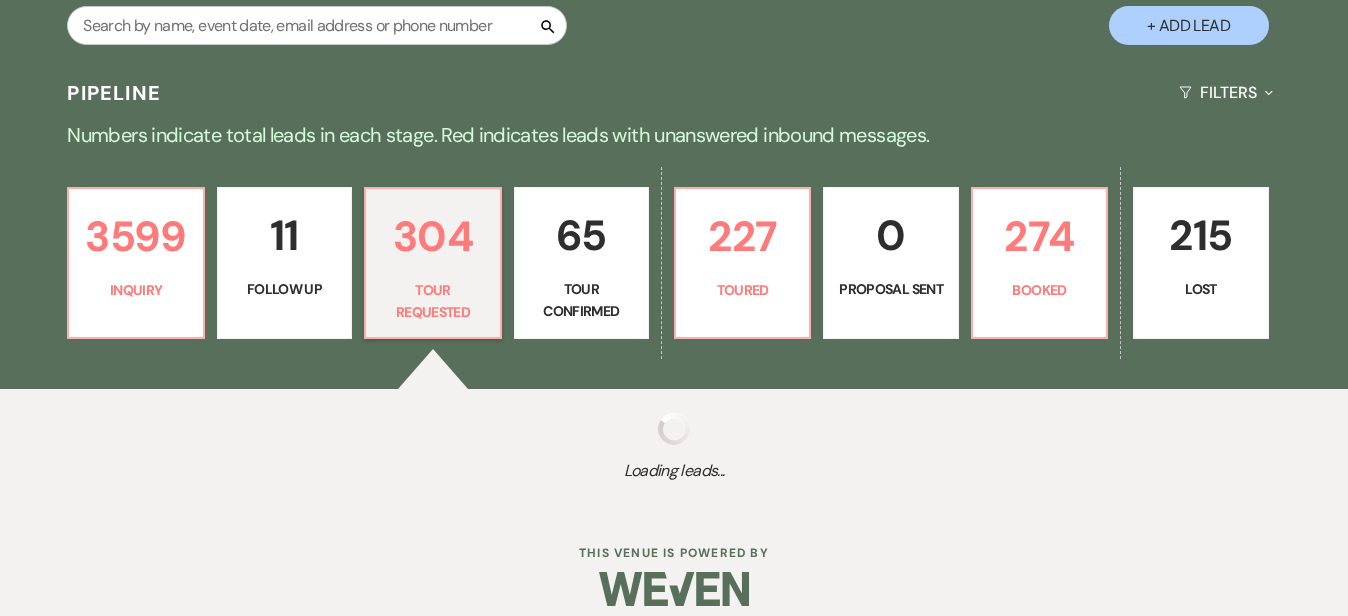 select on "2" 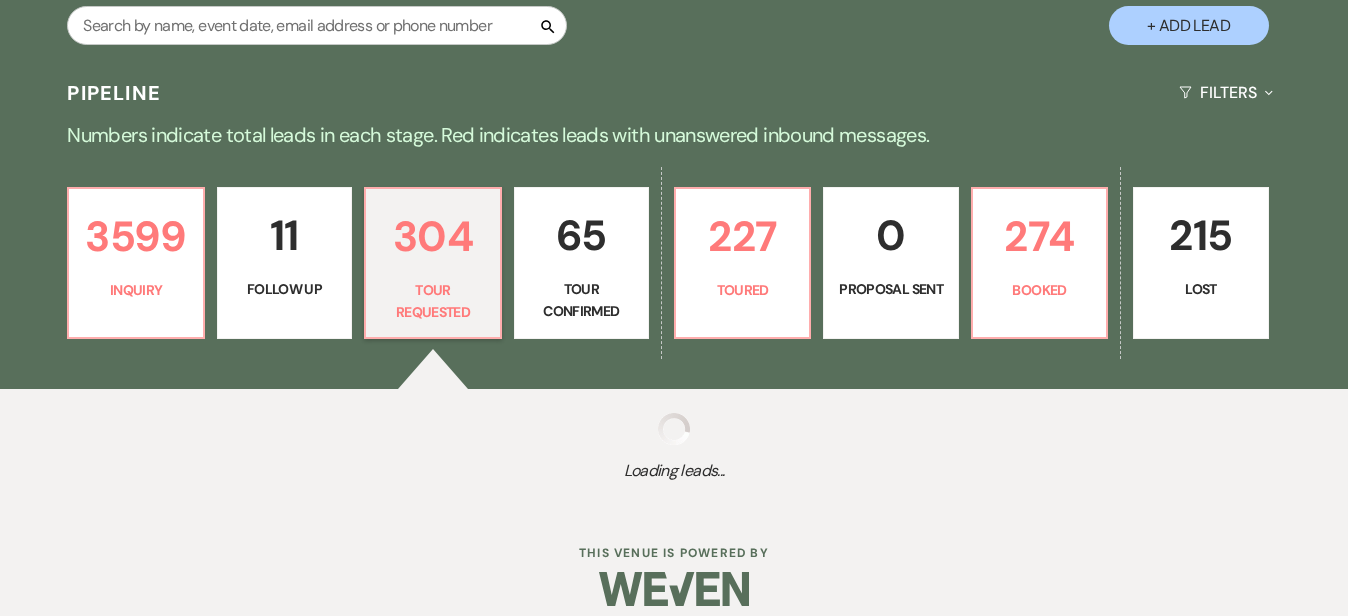 select on "2" 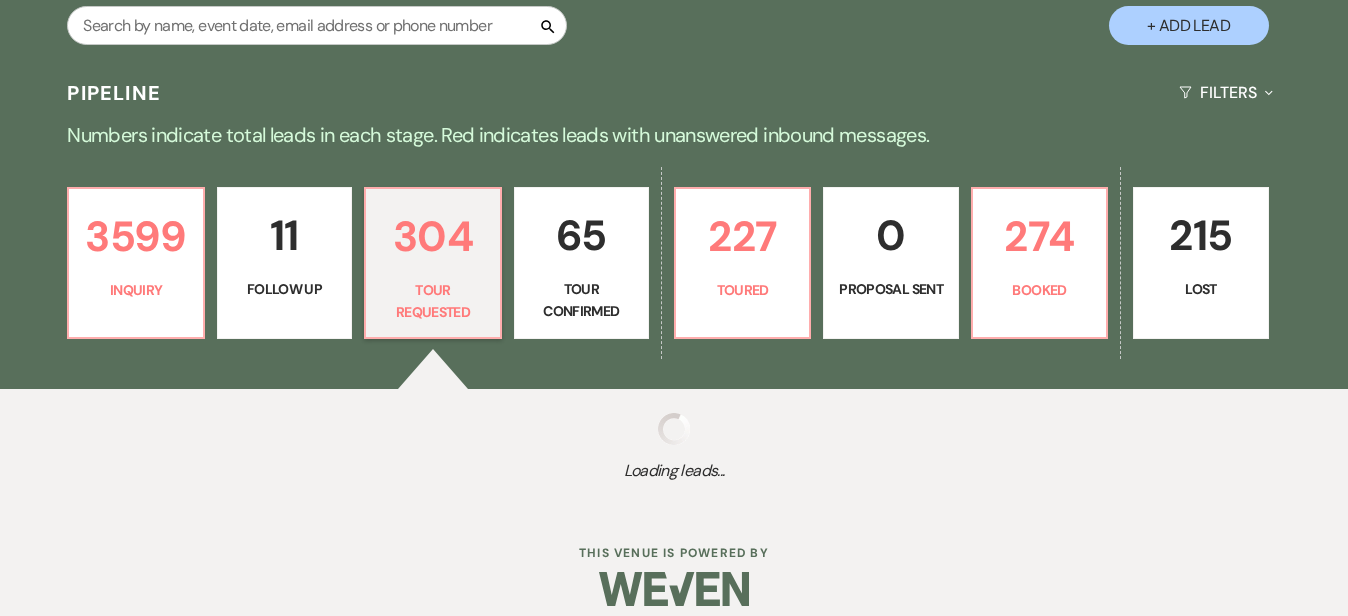 select on "2" 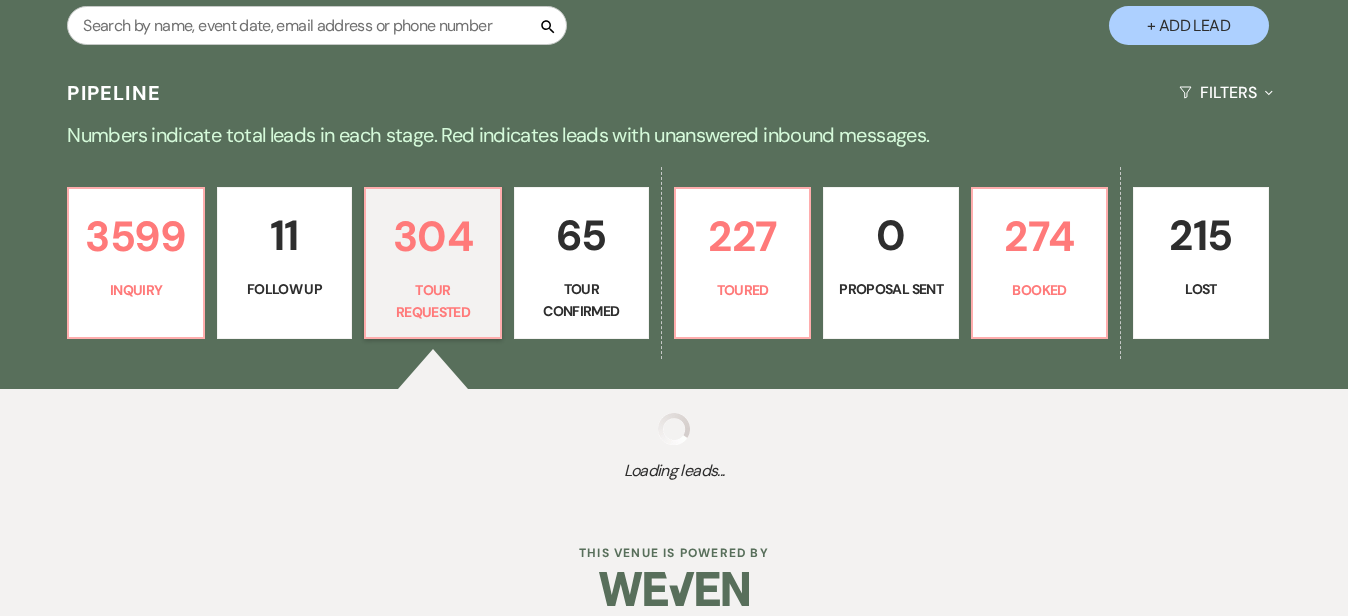 select on "2" 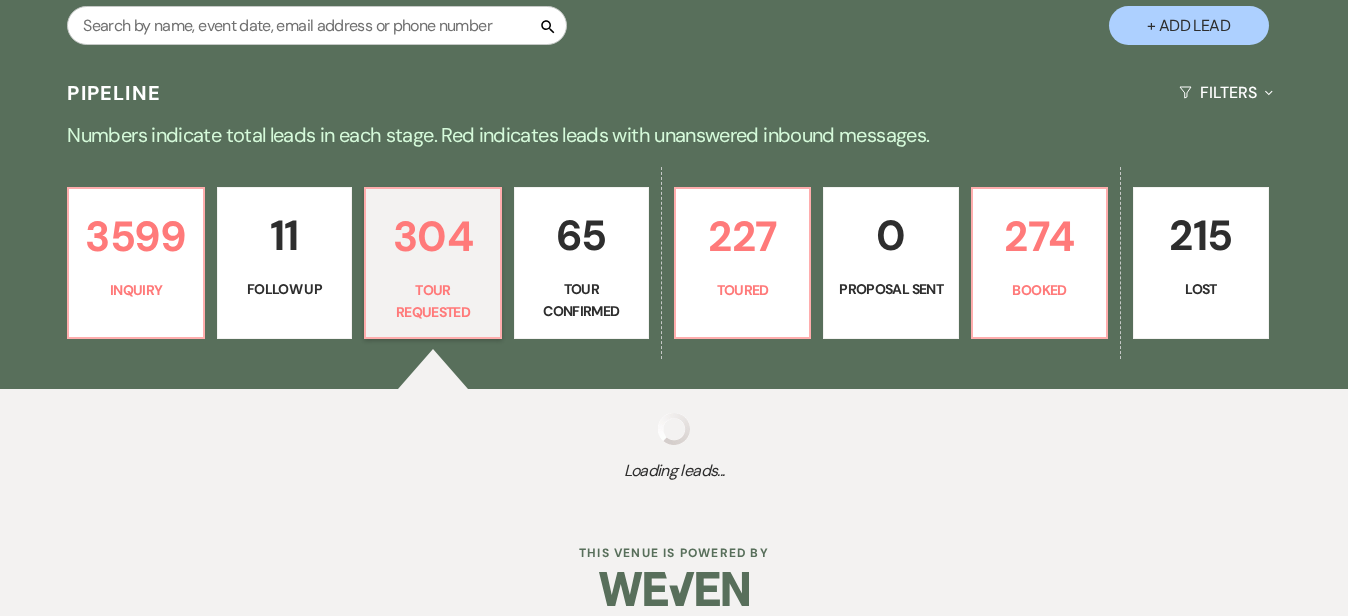select on "2" 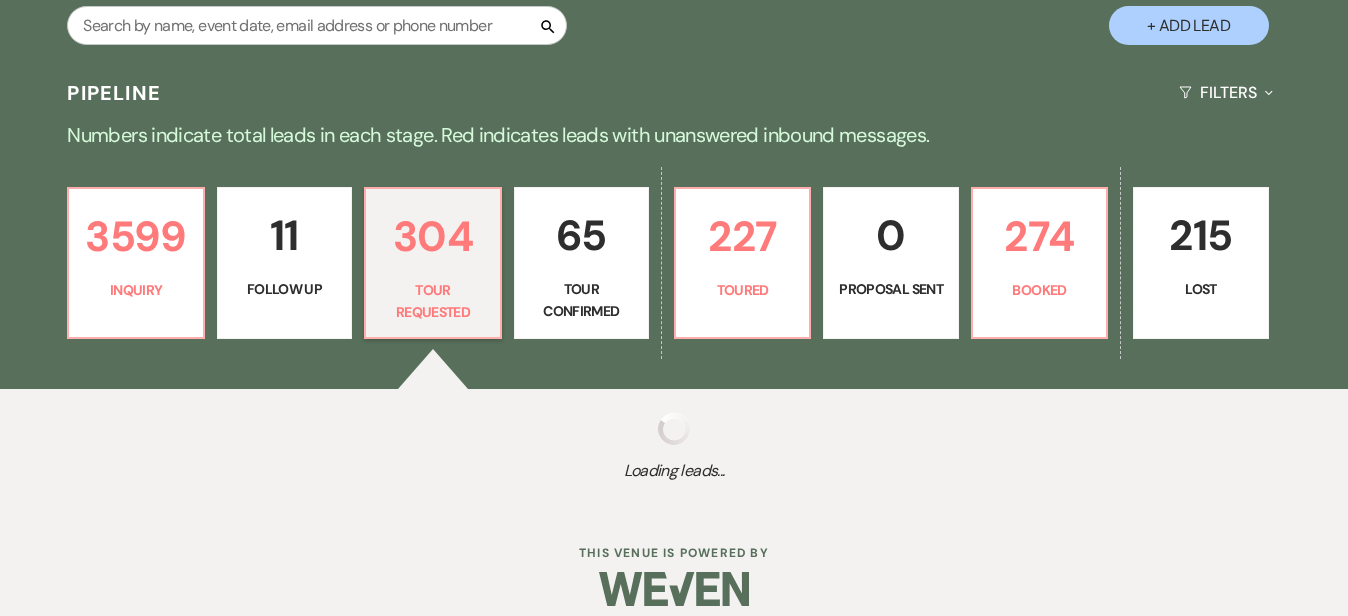 select on "2" 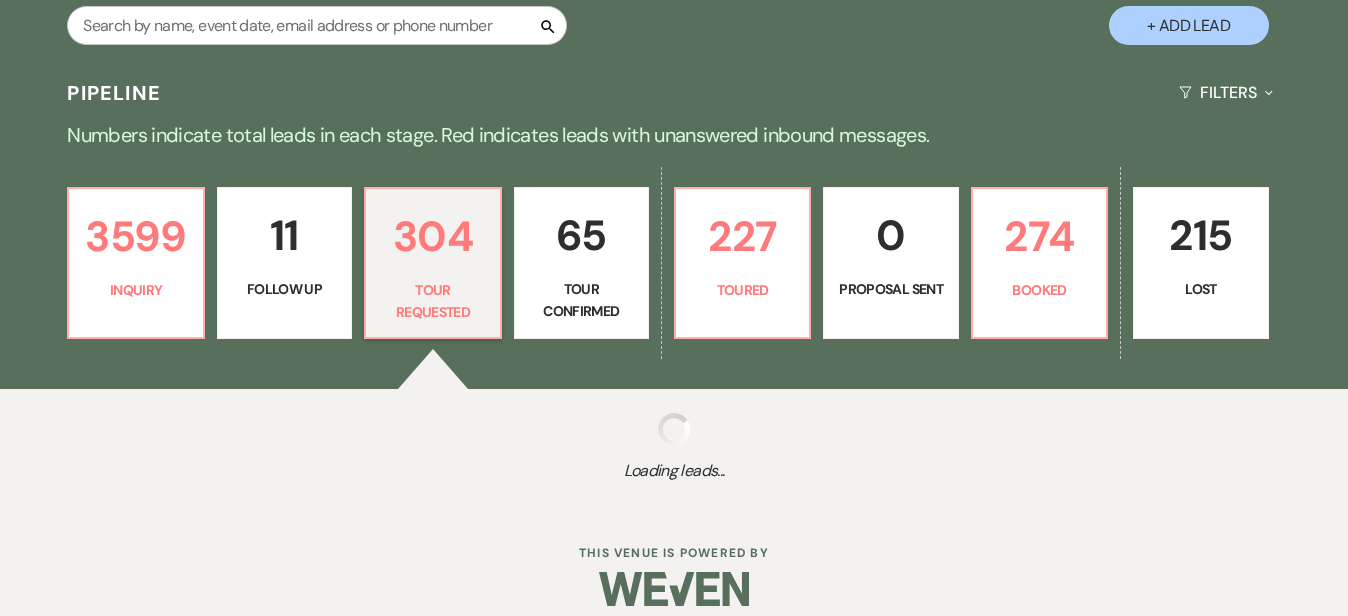 select on "2" 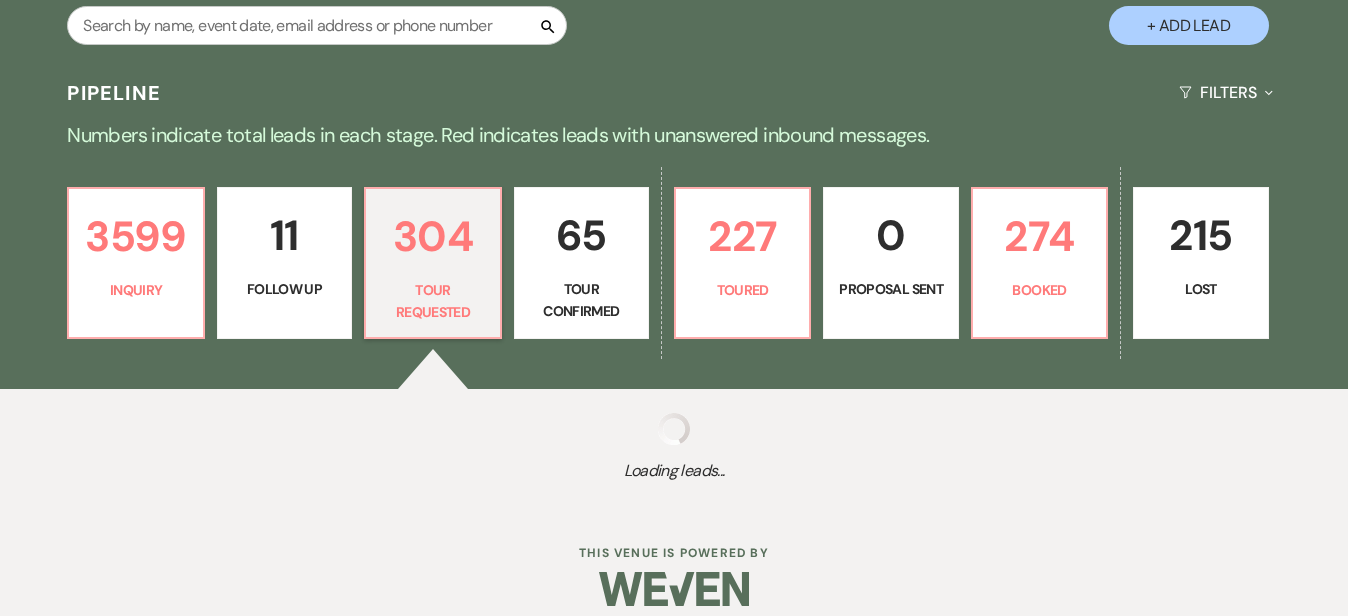 select on "2" 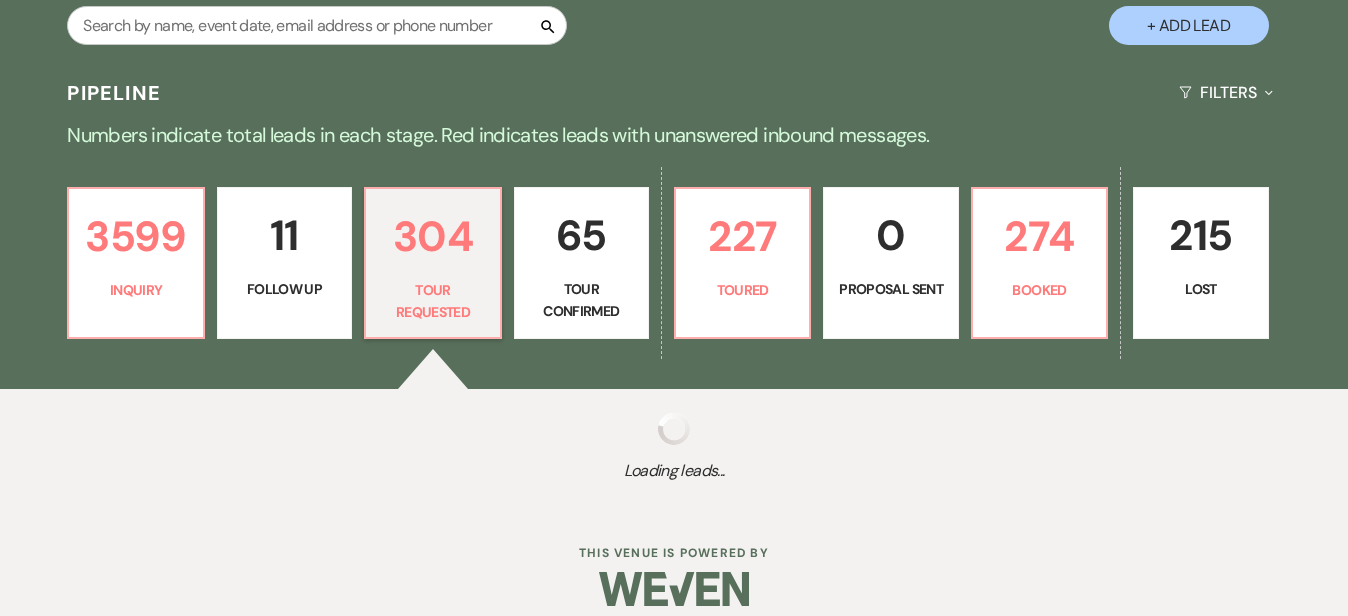 select on "2" 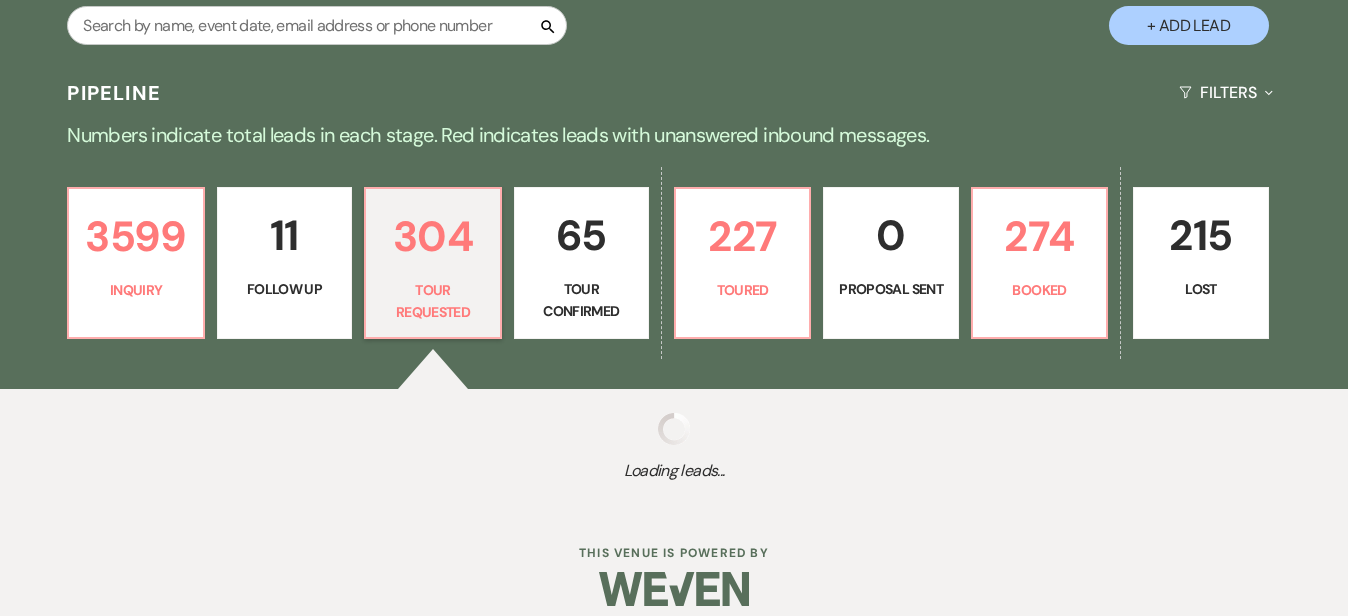 select on "2" 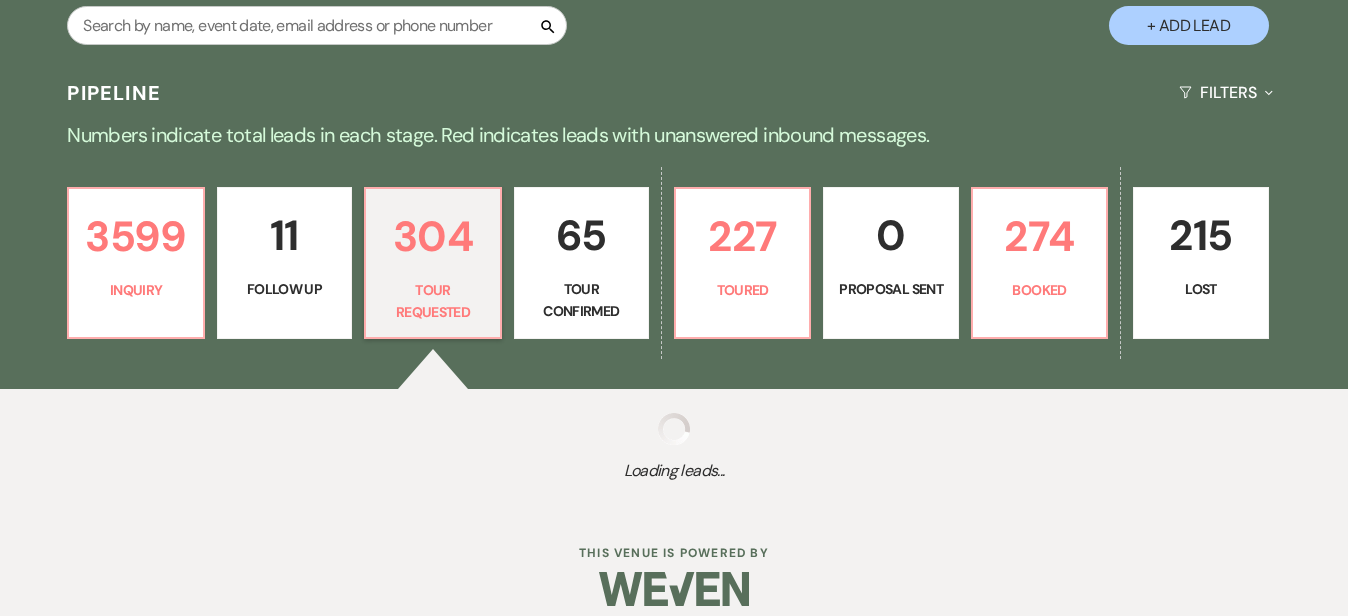 select on "2" 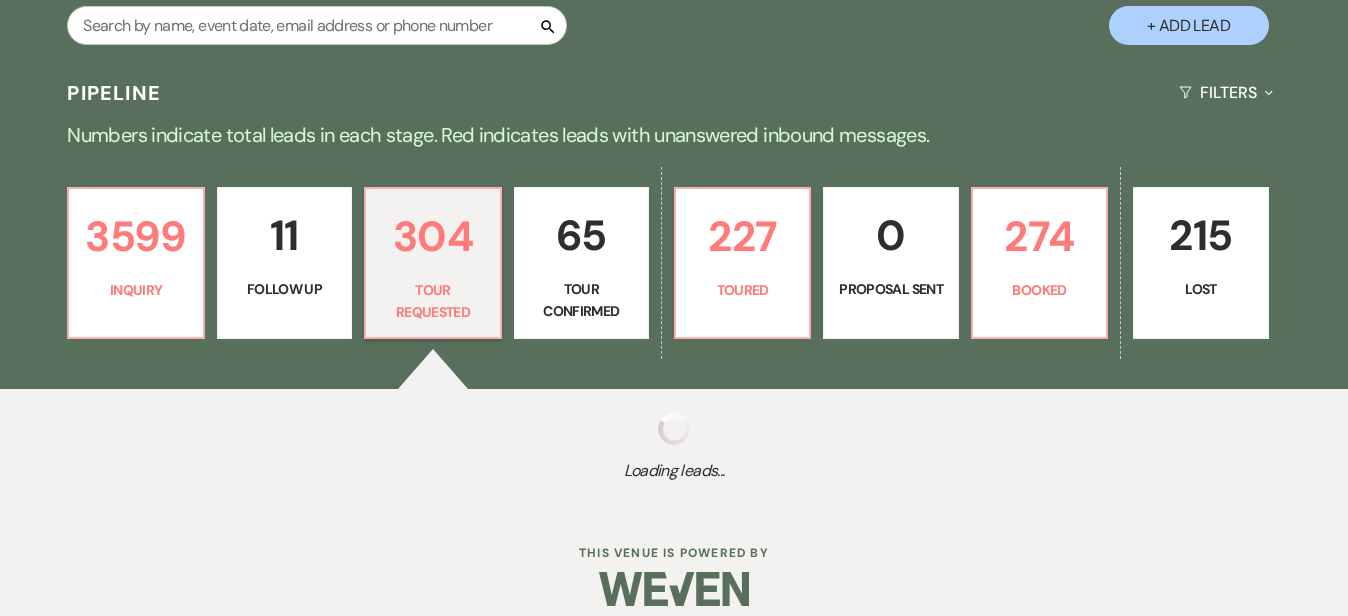 select on "2" 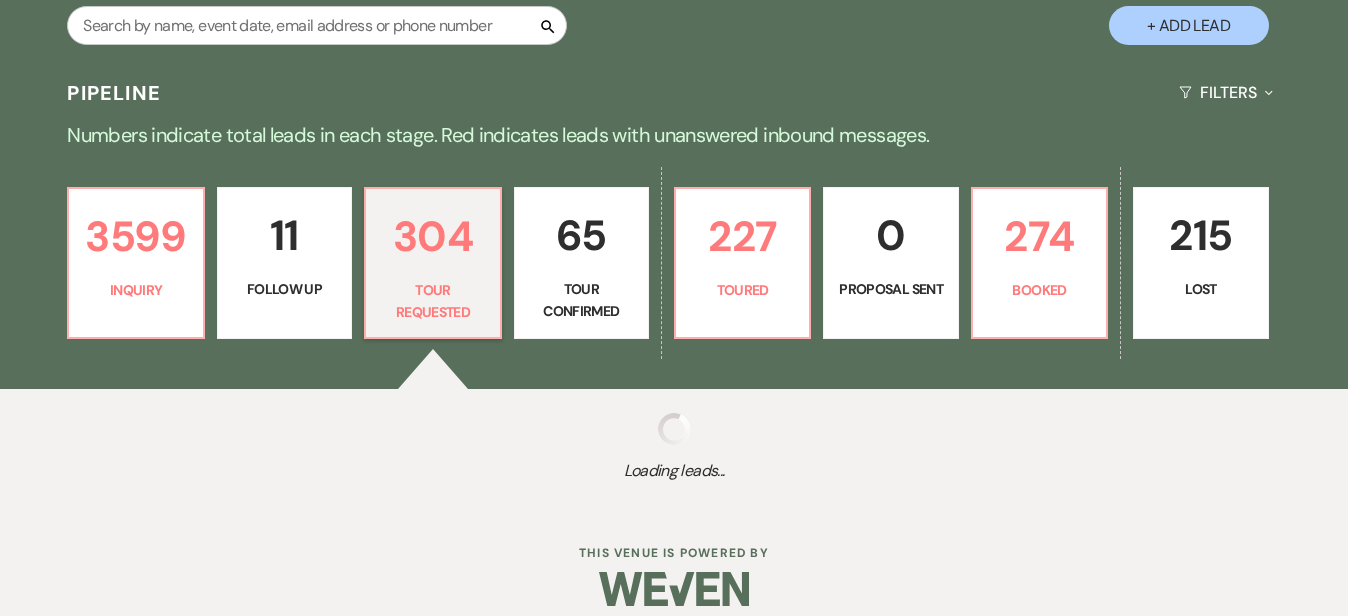 type 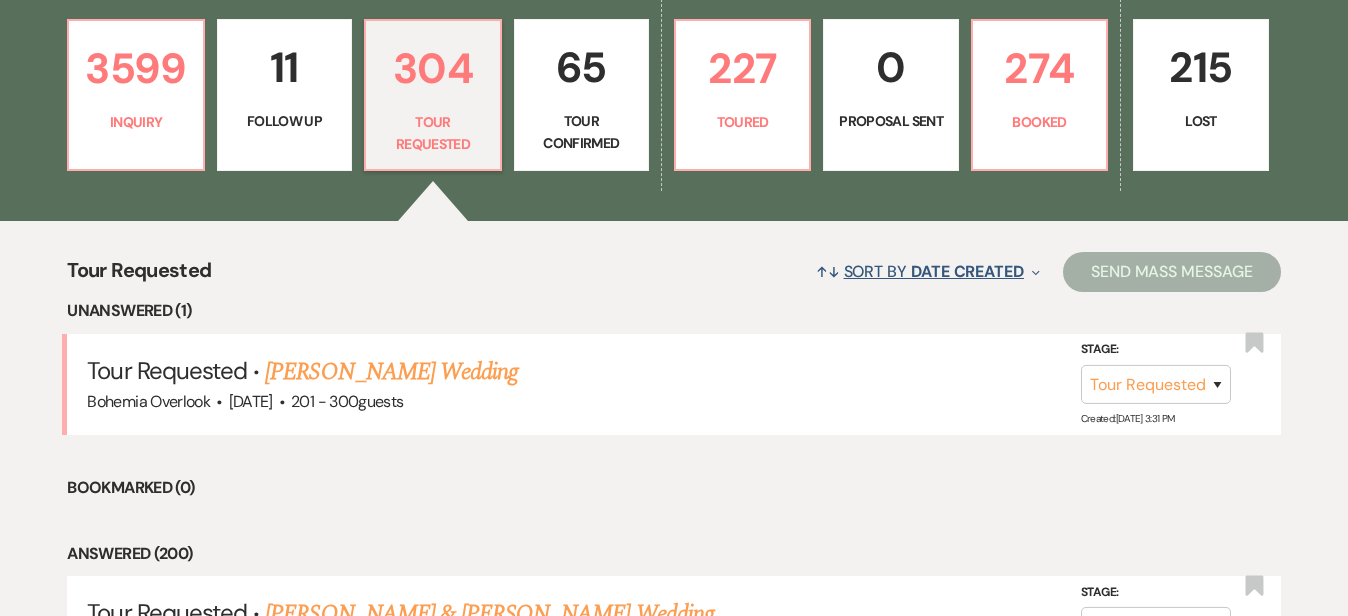 scroll, scrollTop: 553, scrollLeft: 0, axis: vertical 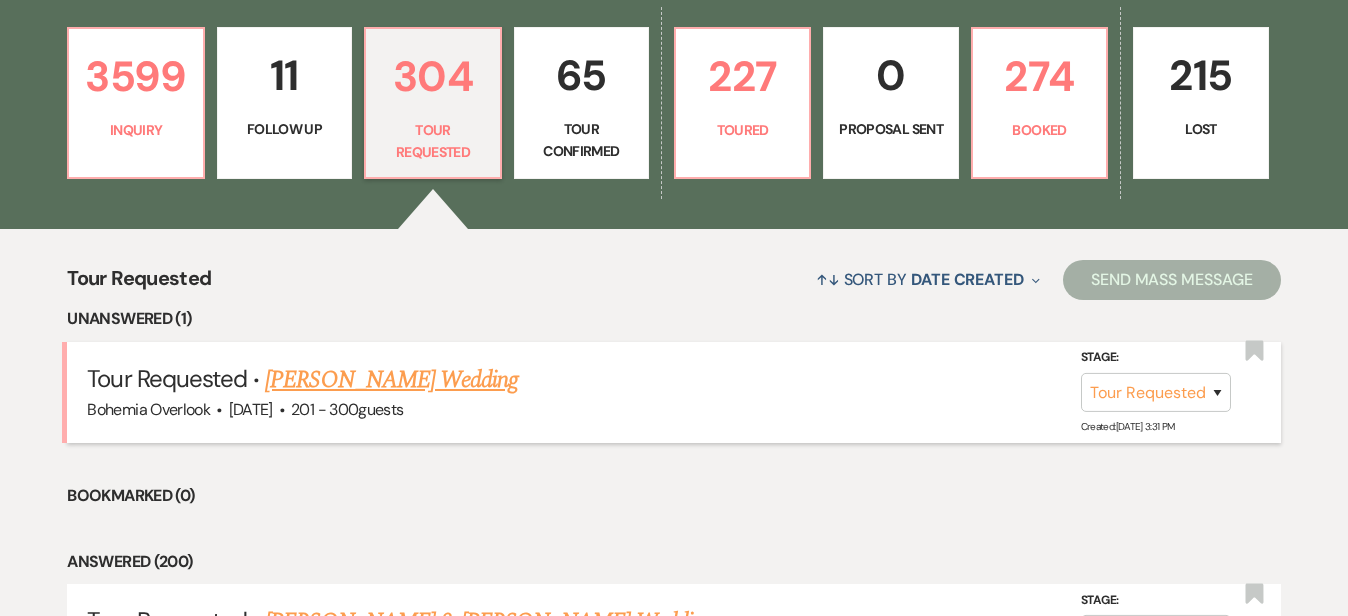 click on "[PERSON_NAME] Wedding" at bounding box center [391, 380] 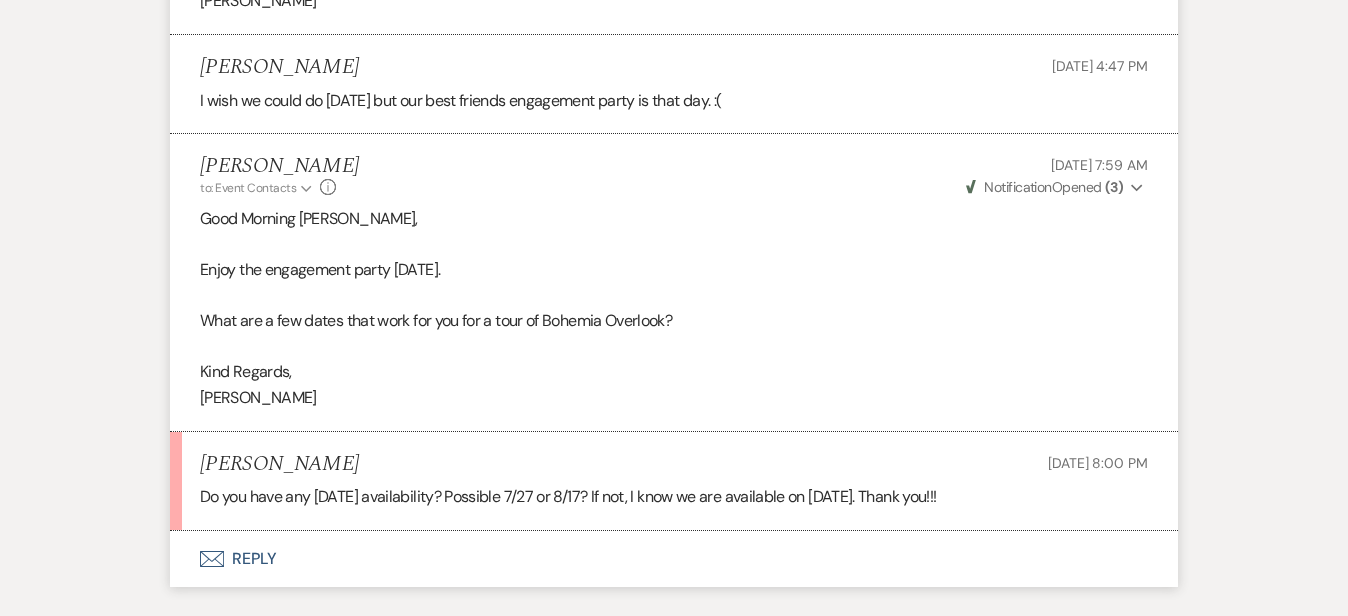 scroll, scrollTop: 2997, scrollLeft: 0, axis: vertical 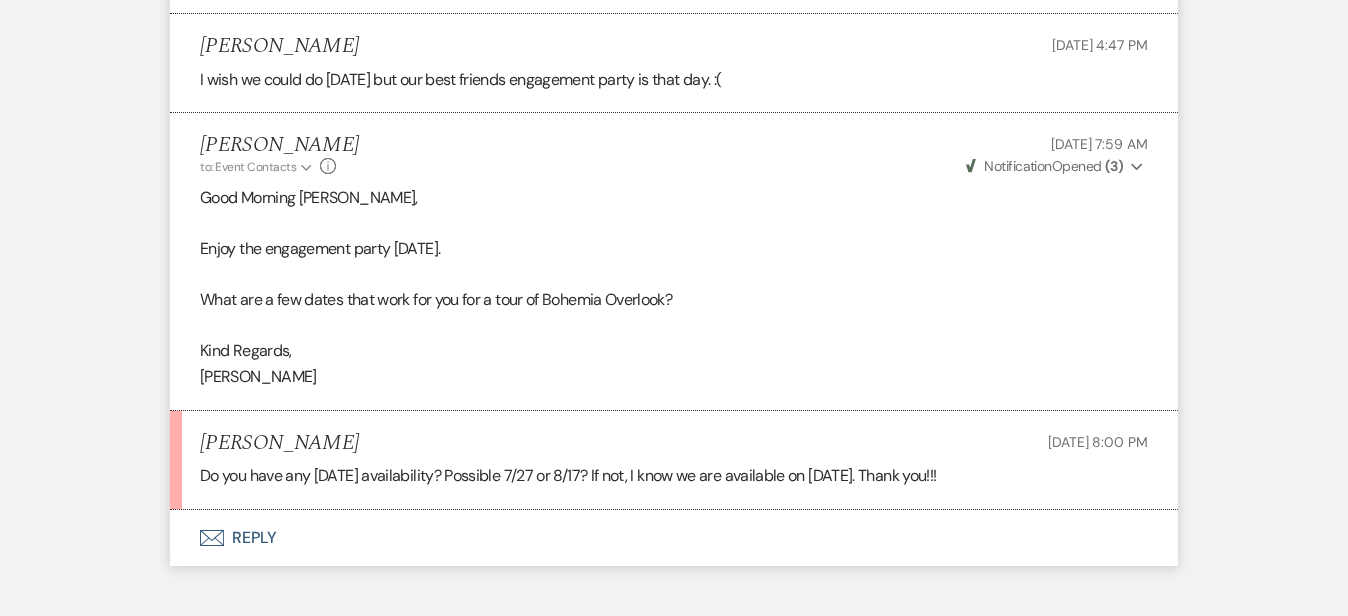click on "Envelope Reply" at bounding box center [674, 538] 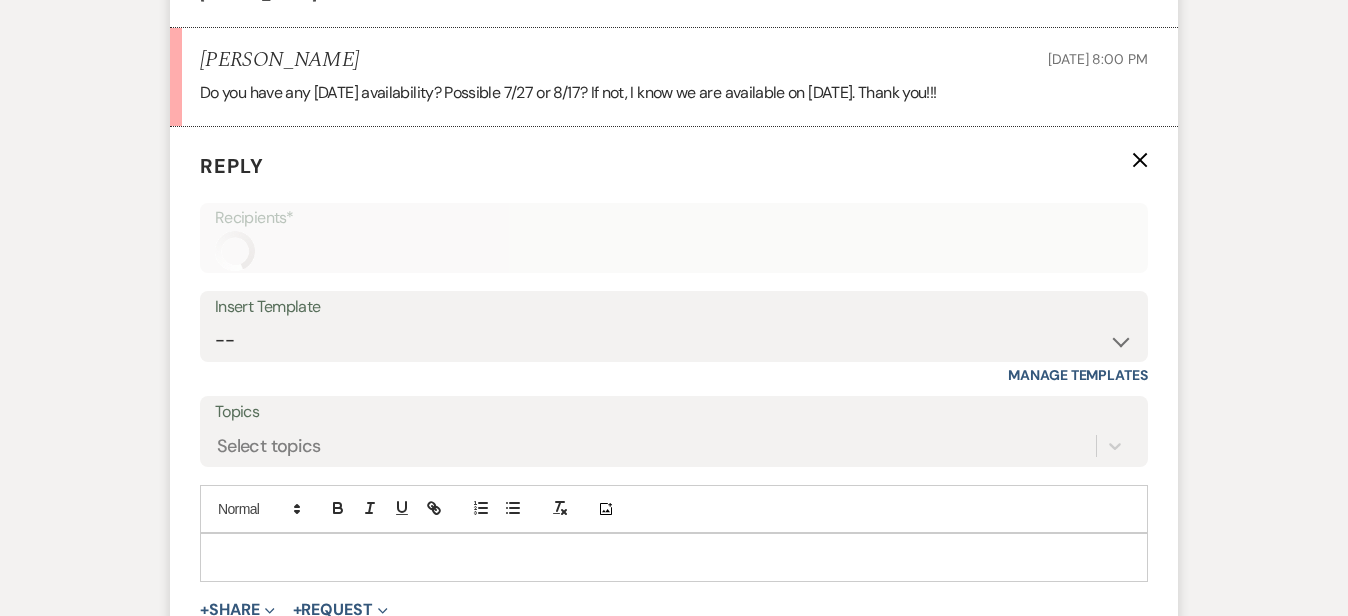 scroll, scrollTop: 3429, scrollLeft: 0, axis: vertical 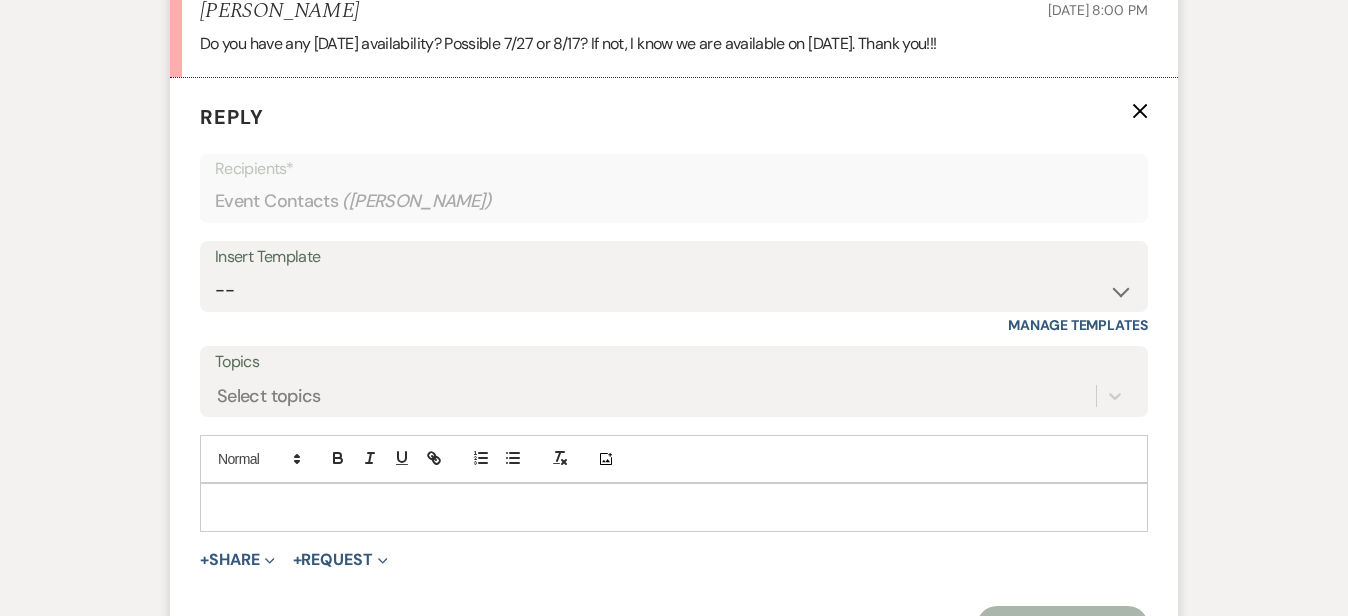 click at bounding box center (674, 507) 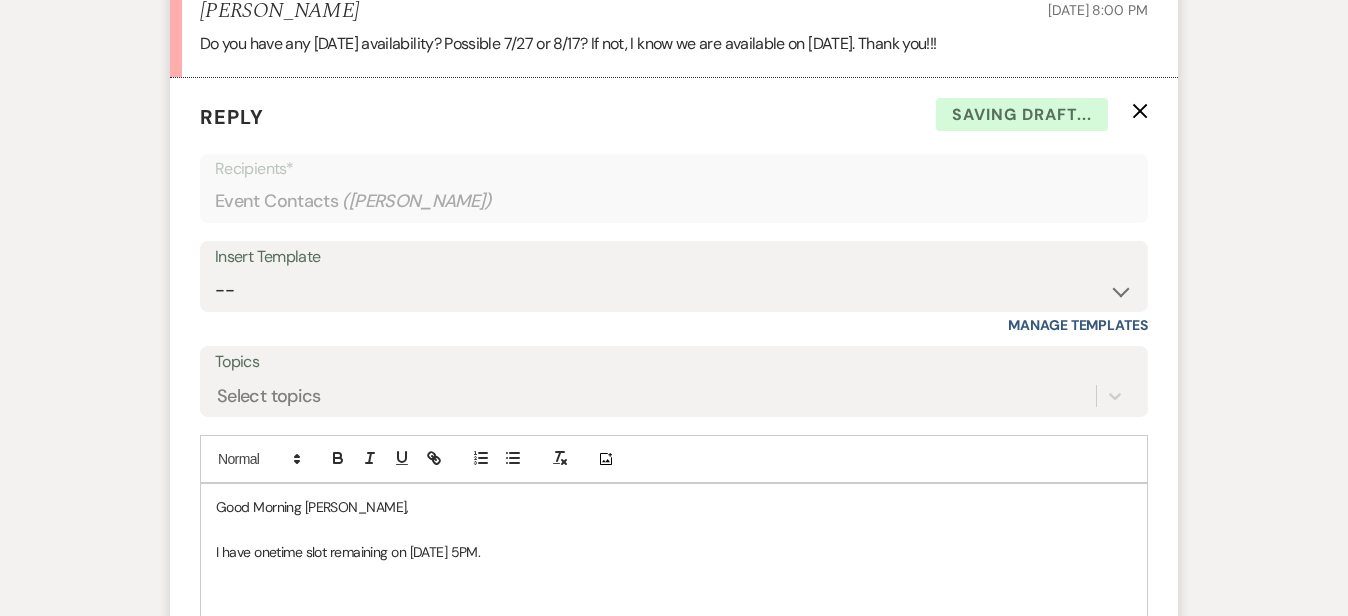 click on "Messages Tasks Payments Rental Overview Documents Contacts Notes Event Messages   Log Log Message +  New Message Communicate with  clients  by clicking "New Message" or replying to an existing message thread. Filter by topics... Unanswered Message:  New Event Inquiry: [PERSON_NAME] from The Knot Dismiss Alert Hide [PERSON_NAME] [DATE] 3:31 PM
From : [PERSON_NAME]
Event : [PERSON_NAME] Event
Desired date : [DATE]
Anticipated guest count : 300
Vision : (unknown)
Source : The Knot
Budget : (unknown)
Pinterest inspiration : (unknown)
Message :   New Lead for Bohemia Overlook From: [PERSON_NAME]: We actually passed this location out on a friends boat. I would love some idea of pricing, availability, and your packages. Thank you! By replying, you agree that your messages may be monitored for quality, safety, and security according to our Acceptable Content Policy:  Reply: or reply directly to this email. ----------------------------------------------------------------
Expand" at bounding box center [674, -1057] 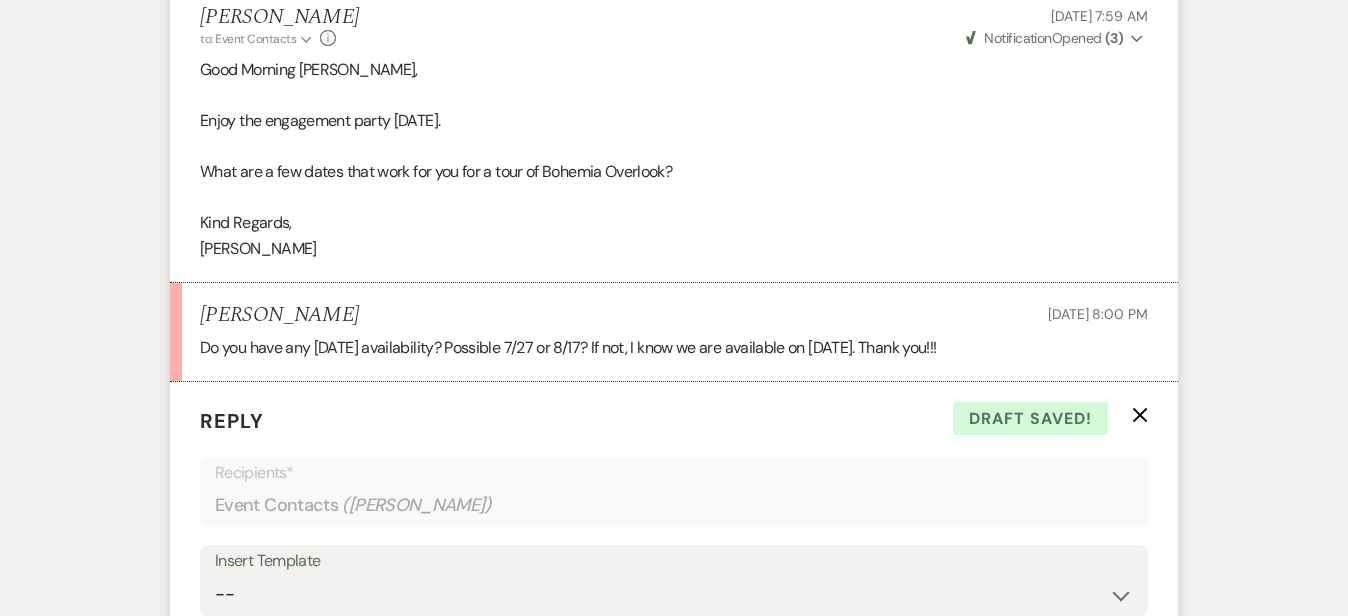 scroll, scrollTop: 3084, scrollLeft: 0, axis: vertical 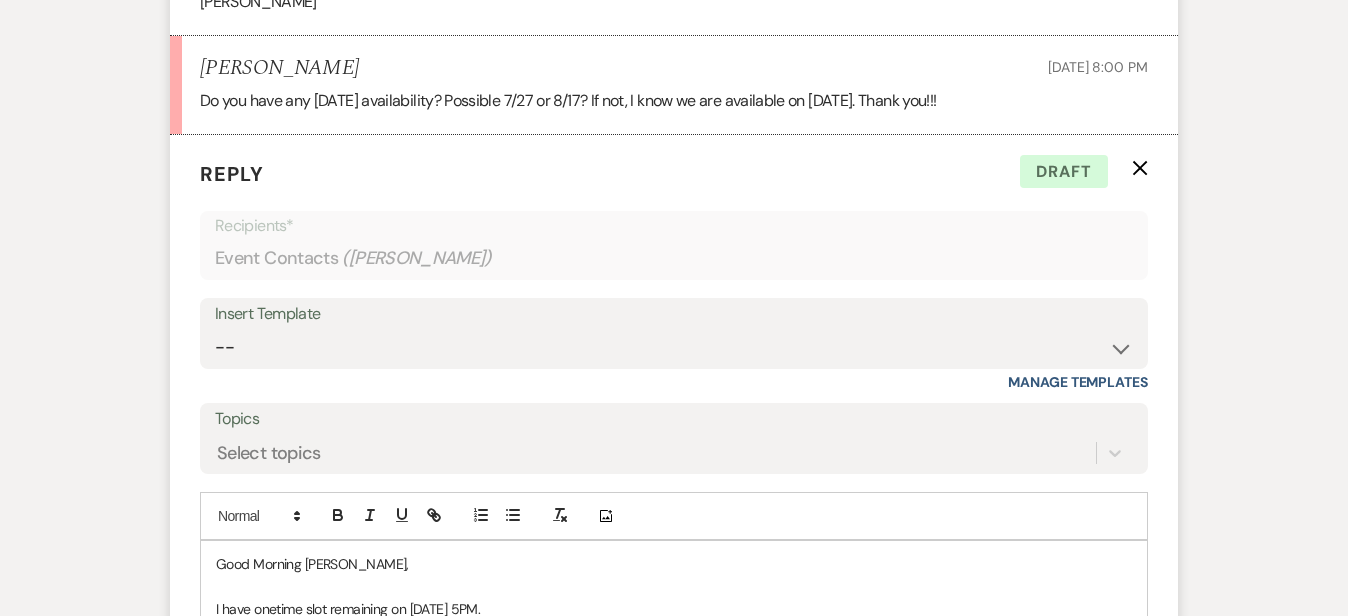 click on "I have onetime slot remaining on [DATE] 5PM." at bounding box center [674, 609] 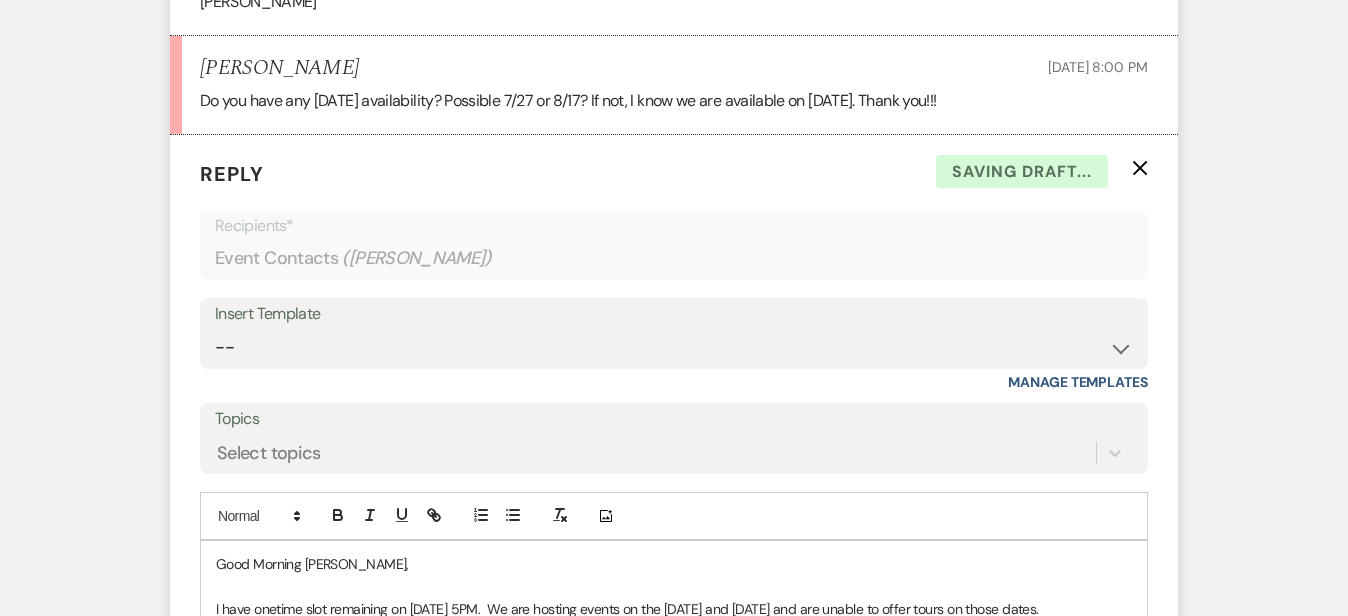 scroll, scrollTop: 3697, scrollLeft: 0, axis: vertical 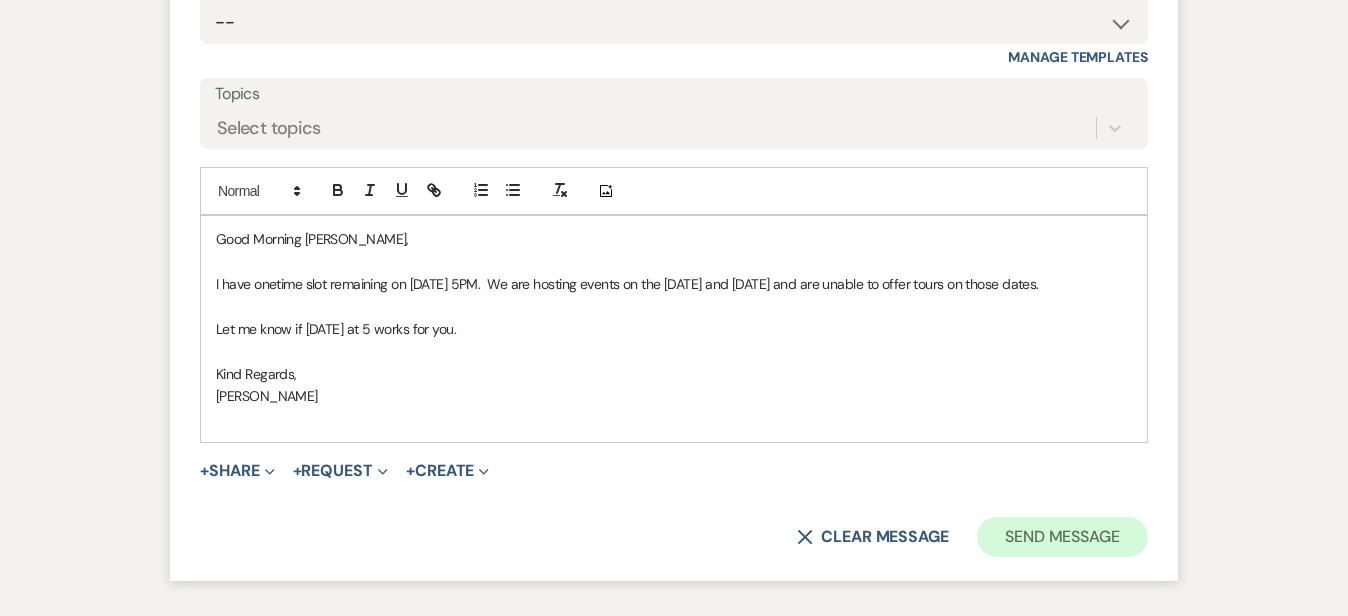 click on "Send Message" at bounding box center (1062, 537) 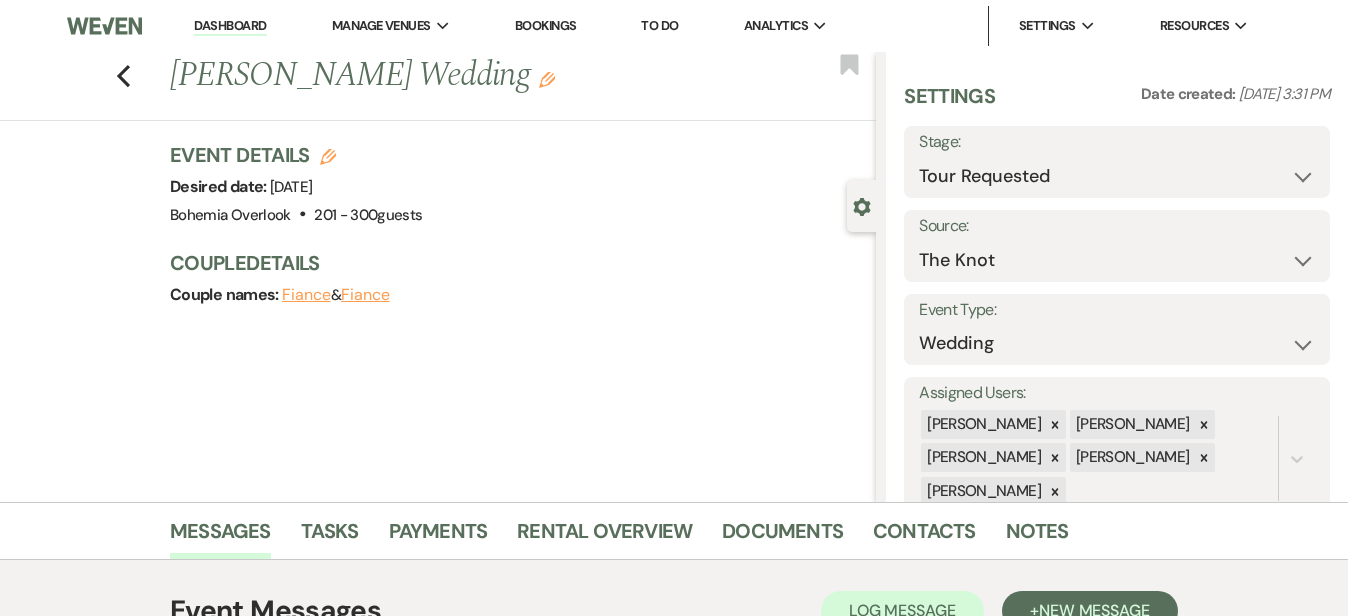 scroll, scrollTop: 0, scrollLeft: 0, axis: both 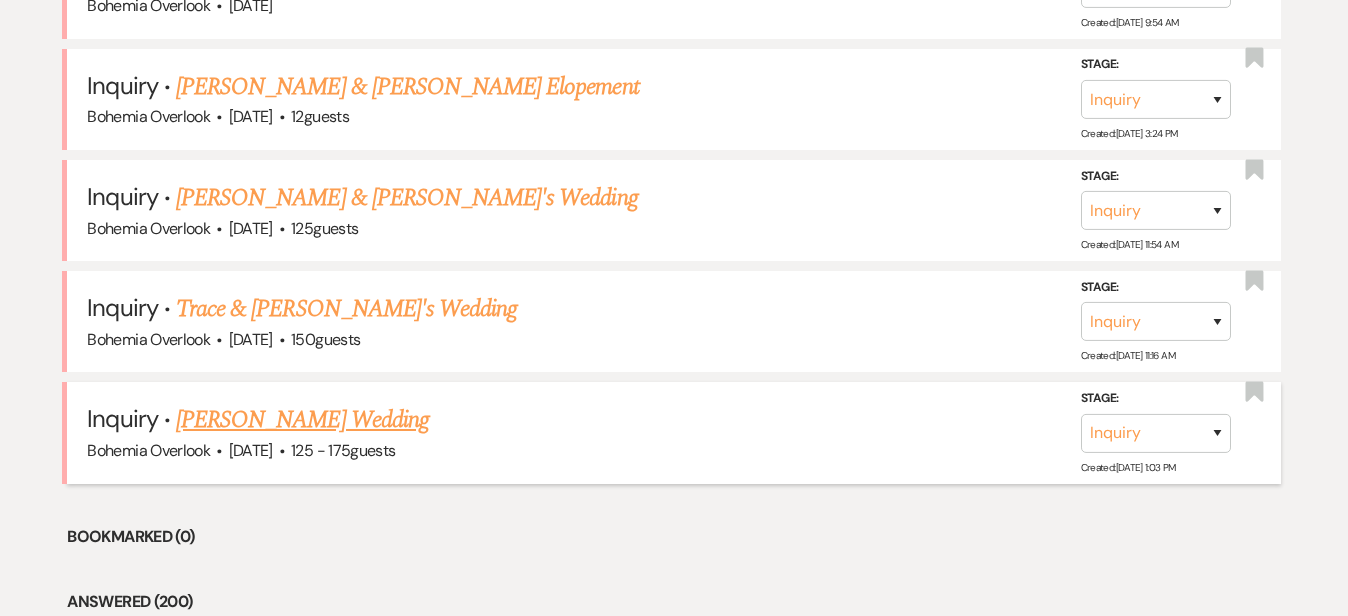 click on "[PERSON_NAME] Wedding" at bounding box center (302, 420) 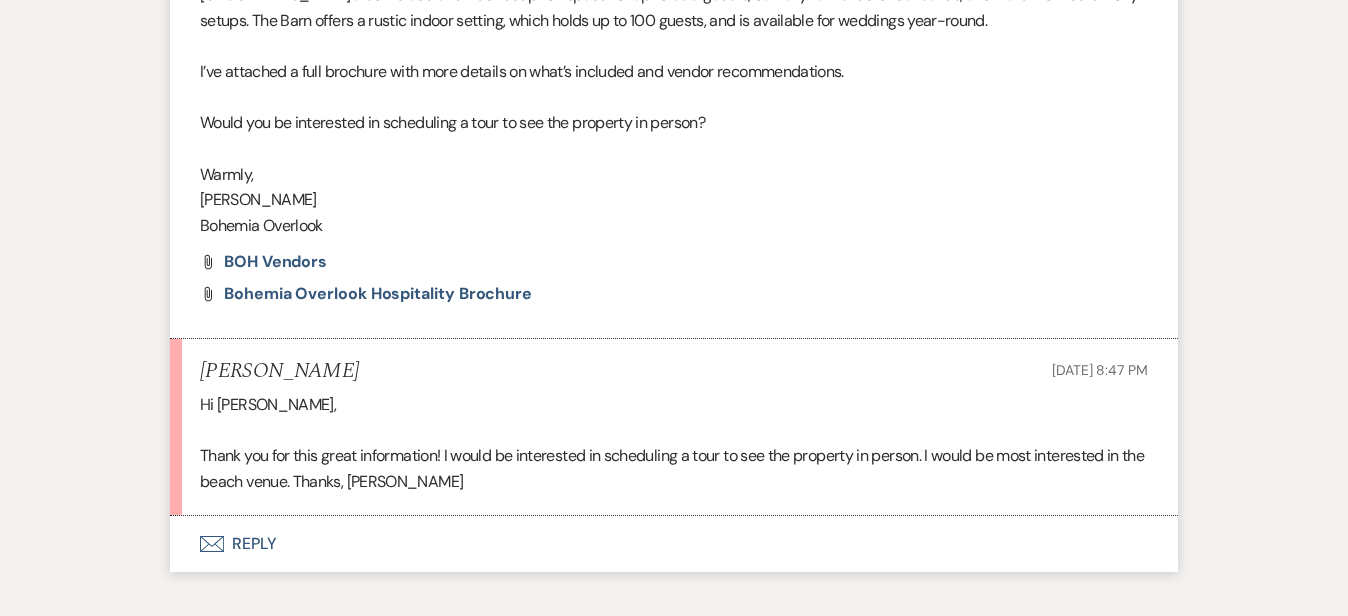 scroll, scrollTop: 2104, scrollLeft: 0, axis: vertical 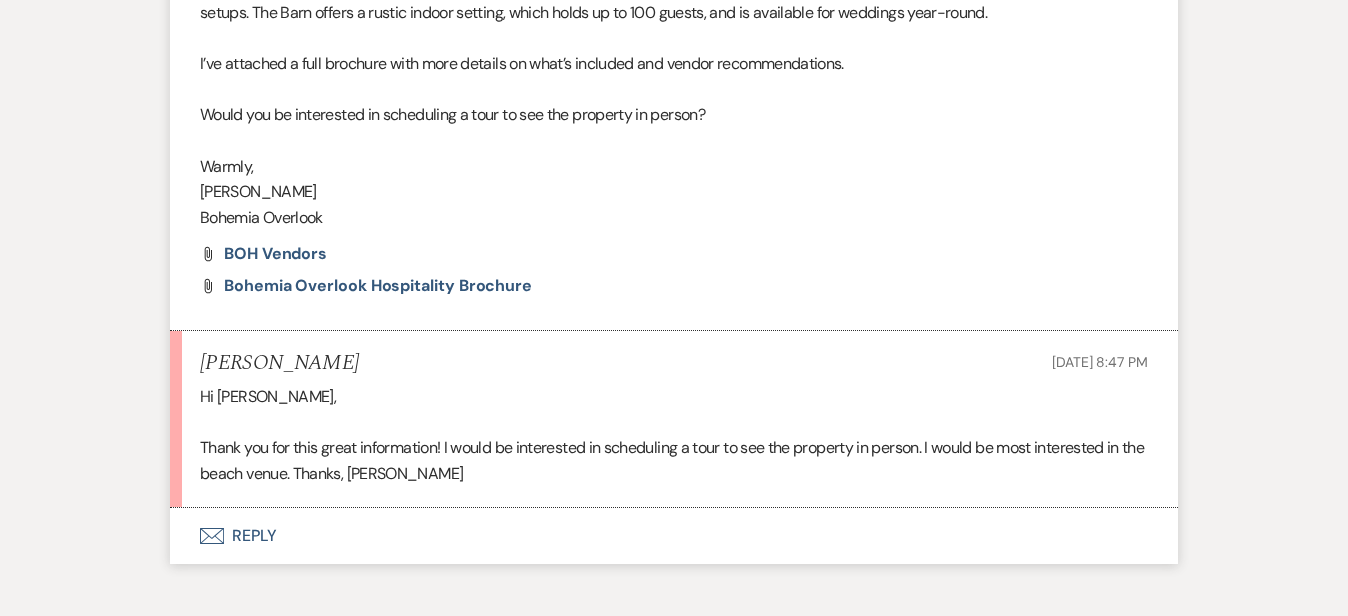 click on "Envelope Reply" at bounding box center [674, 536] 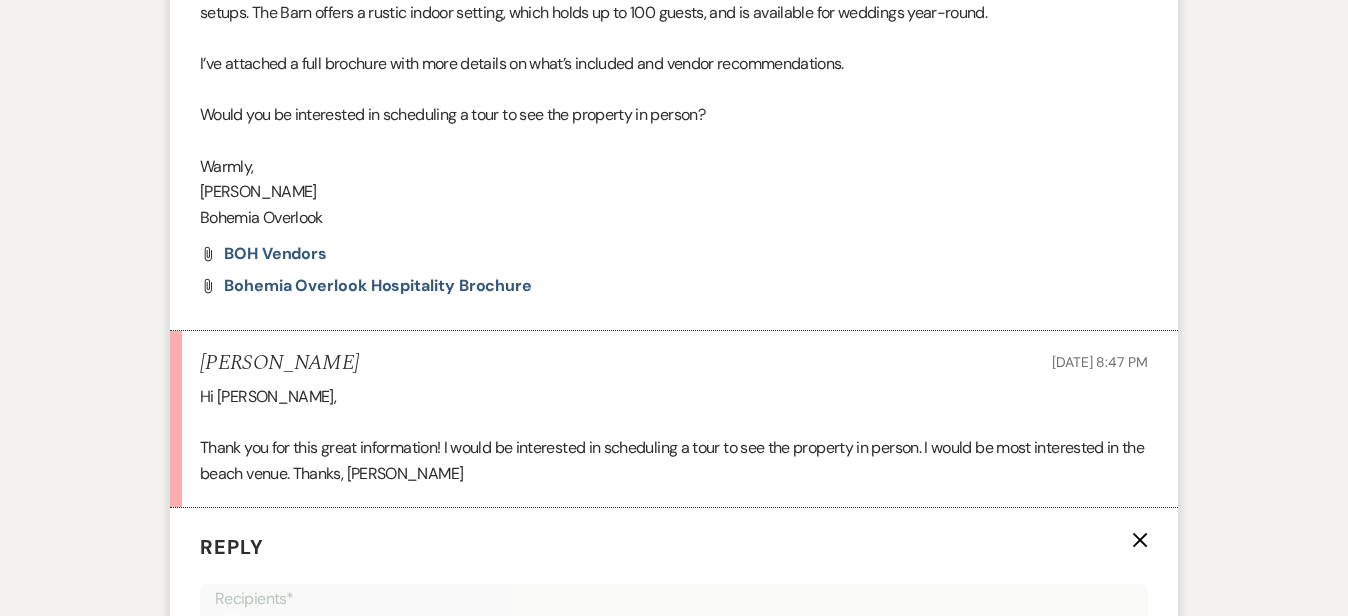 scroll, scrollTop: 2561, scrollLeft: 0, axis: vertical 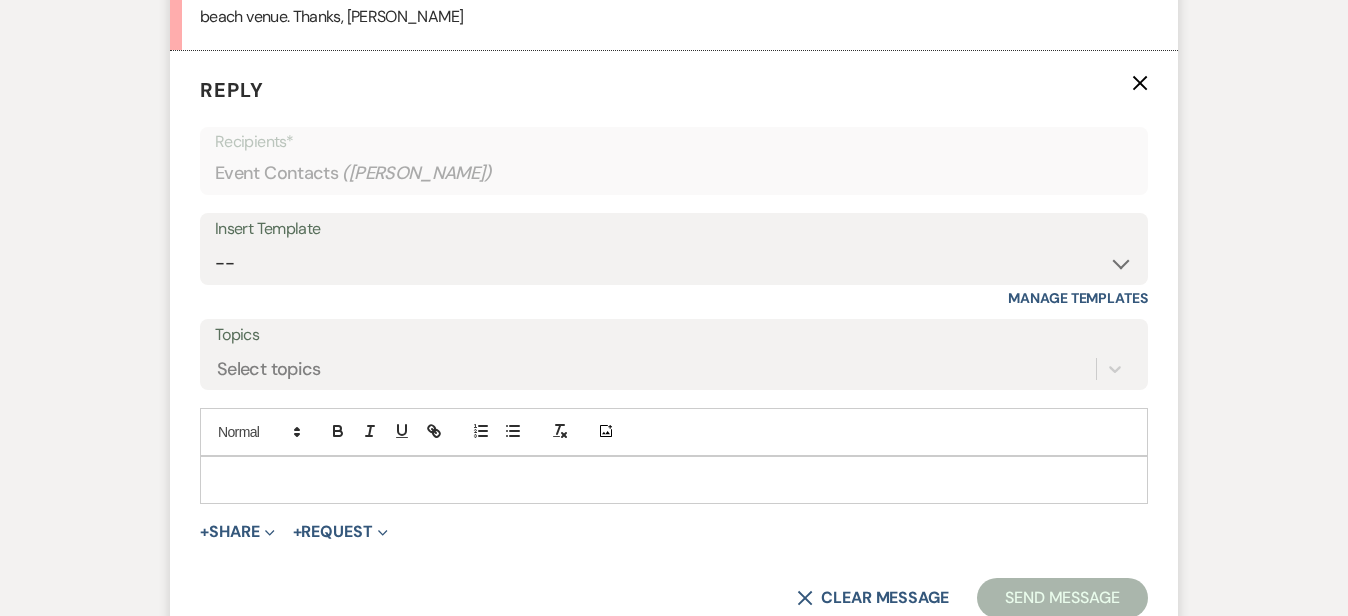 click at bounding box center [674, 480] 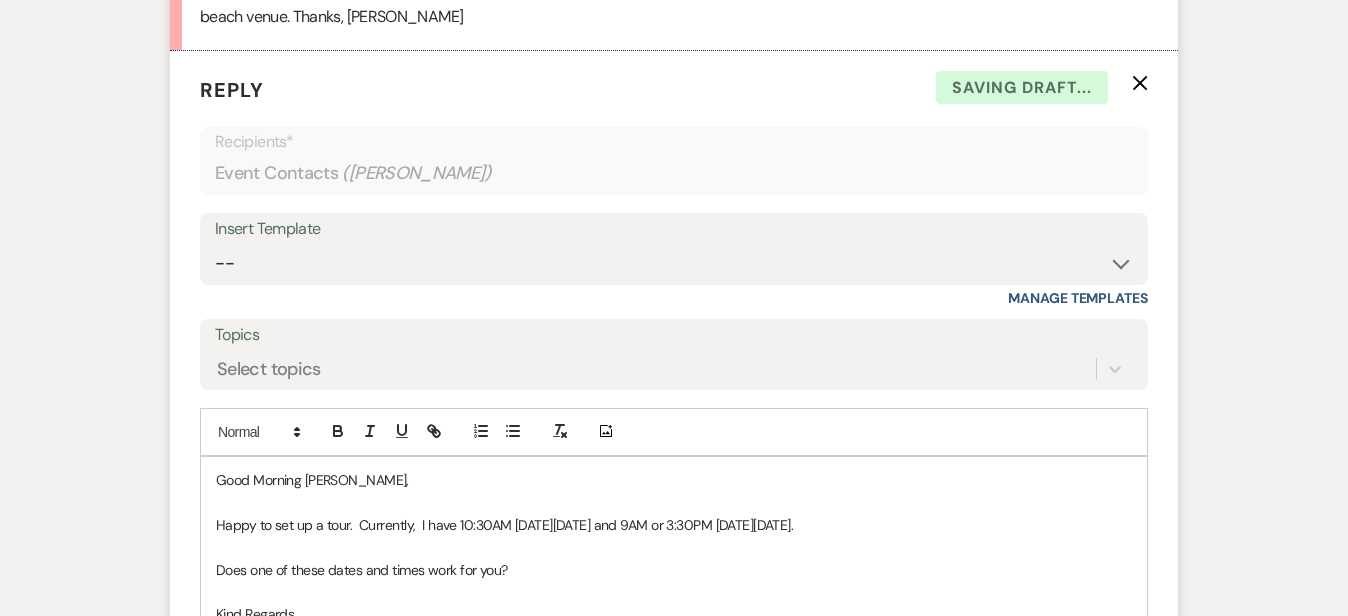 click on "Messages Tasks Payments Rental Overview Documents Contacts Notes Event Messages   Log Log Message +  New Message Communicate with  clients  by clicking "New Message" or replying to an existing message thread. Filter by topics... Unanswered Message:  New Event Inquiry: [PERSON_NAME] from Wedding Wire Dismiss Alert Hide [PERSON_NAME] [DATE] 1:03 PM
From : [PERSON_NAME]
Event : [PERSON_NAME] Event
Desired date : [DATE]
Anticipated guest count : 175
Vision : (unknown)
Source : Wedding Wire
Budget : (unknown)
Pinterest inspiration : (unknown)
Message :   [PERSON_NAME] wants to learn more about your offerings! Check out their message:  Hey there! We are interested in potentially hosting our wedding at your venue. Could you send through information on your packages? Thanks!  For: Bohemia Overlook - Mansion Weddings Baltimore  By replying, you agree that your messages may be monitored for quality, safety, and security according to our Acceptable Content   EVENT DATE:" at bounding box center (674, -603) 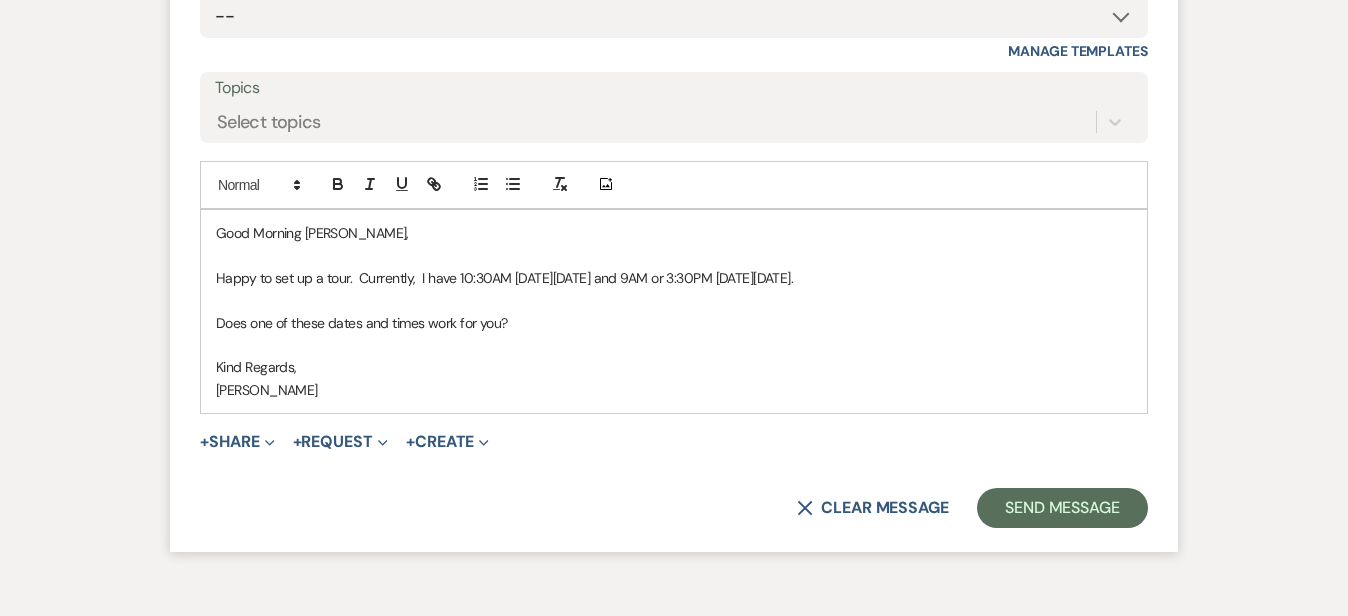 scroll, scrollTop: 2809, scrollLeft: 0, axis: vertical 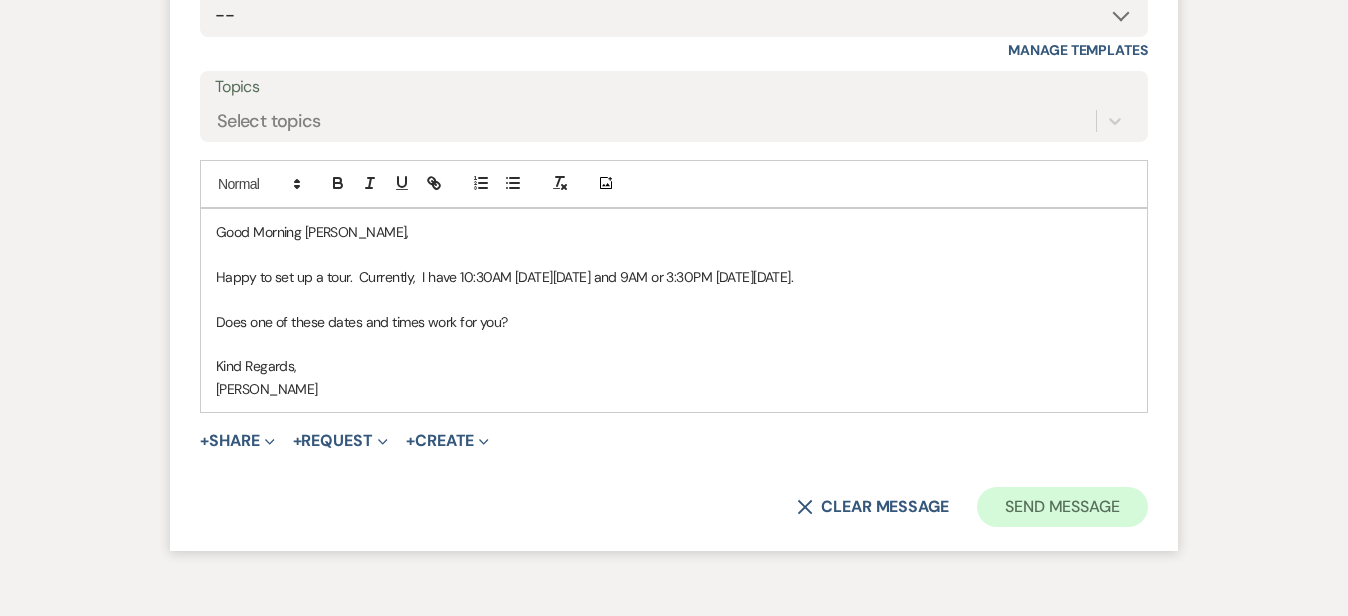 click on "Send Message" at bounding box center [1062, 507] 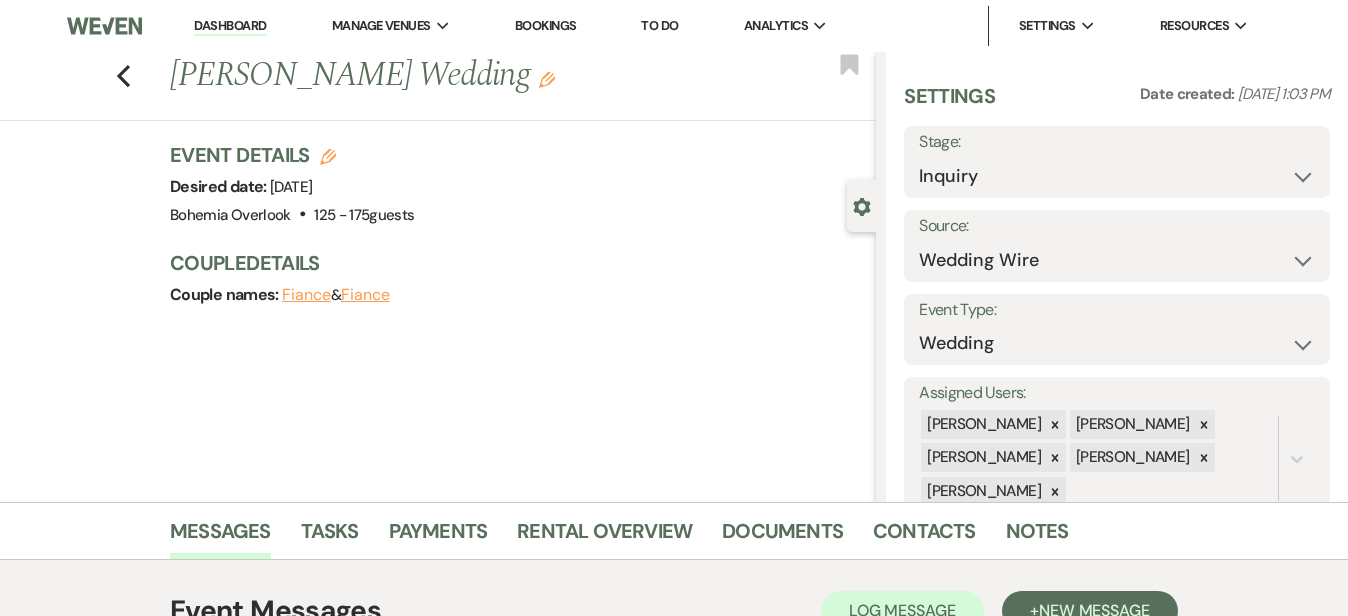 scroll, scrollTop: 0, scrollLeft: 0, axis: both 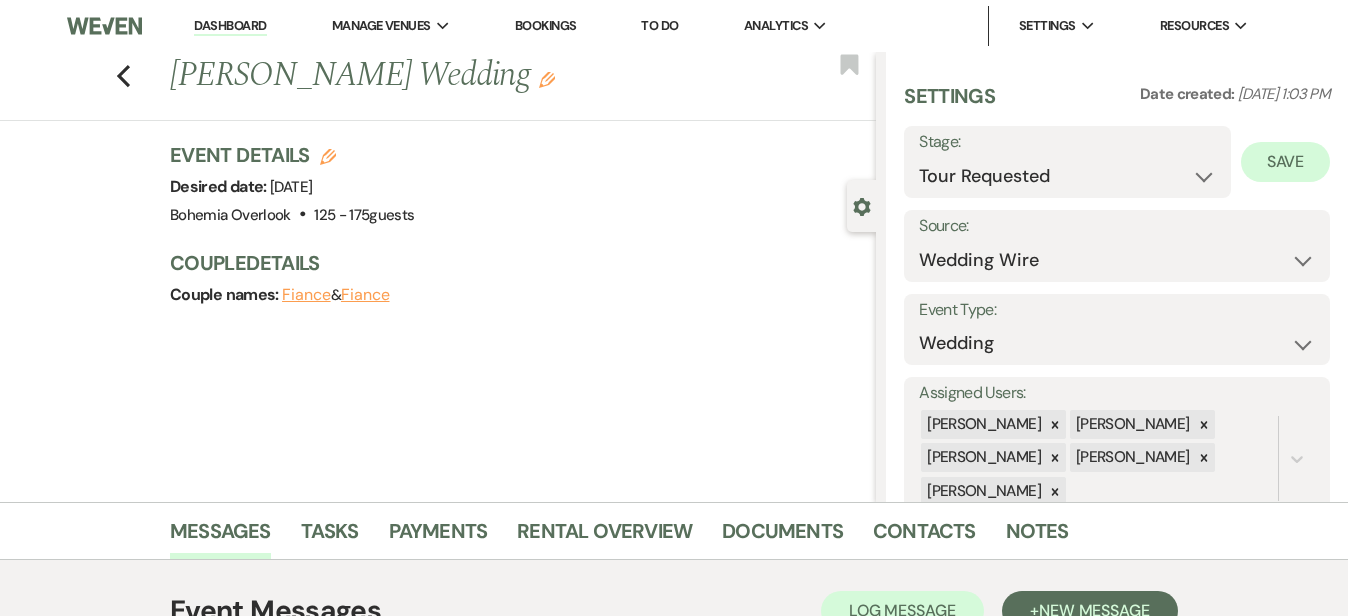 click on "Save" at bounding box center (1285, 162) 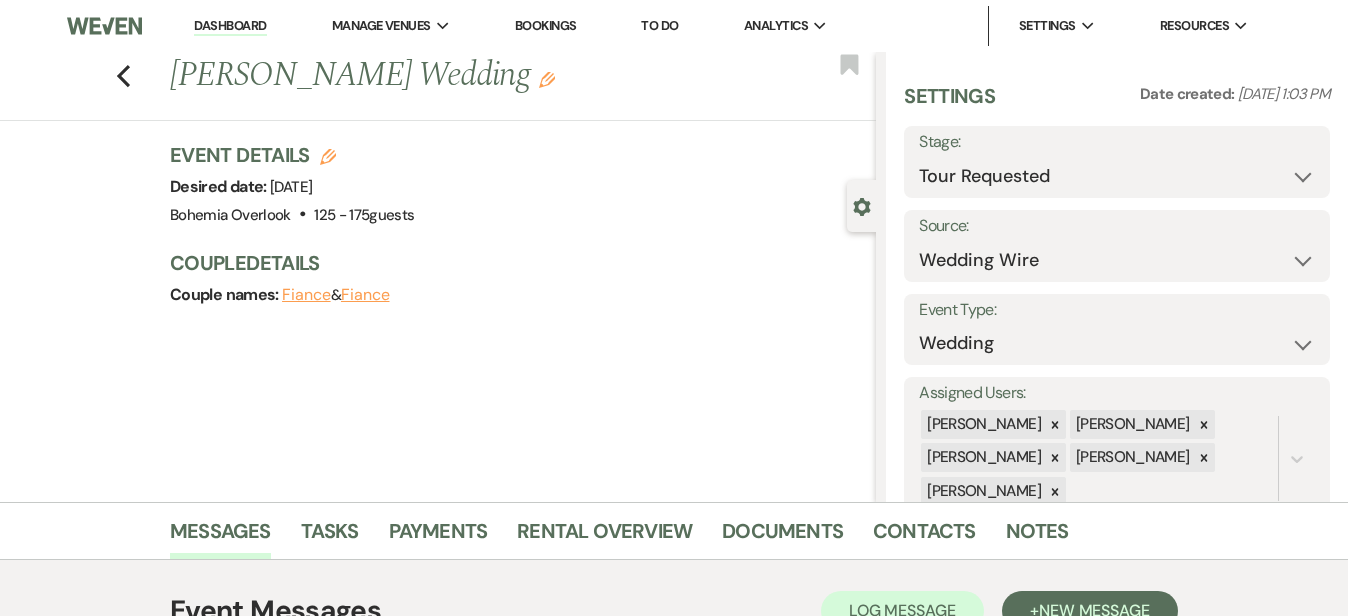 click on "Dashboard" at bounding box center (230, 26) 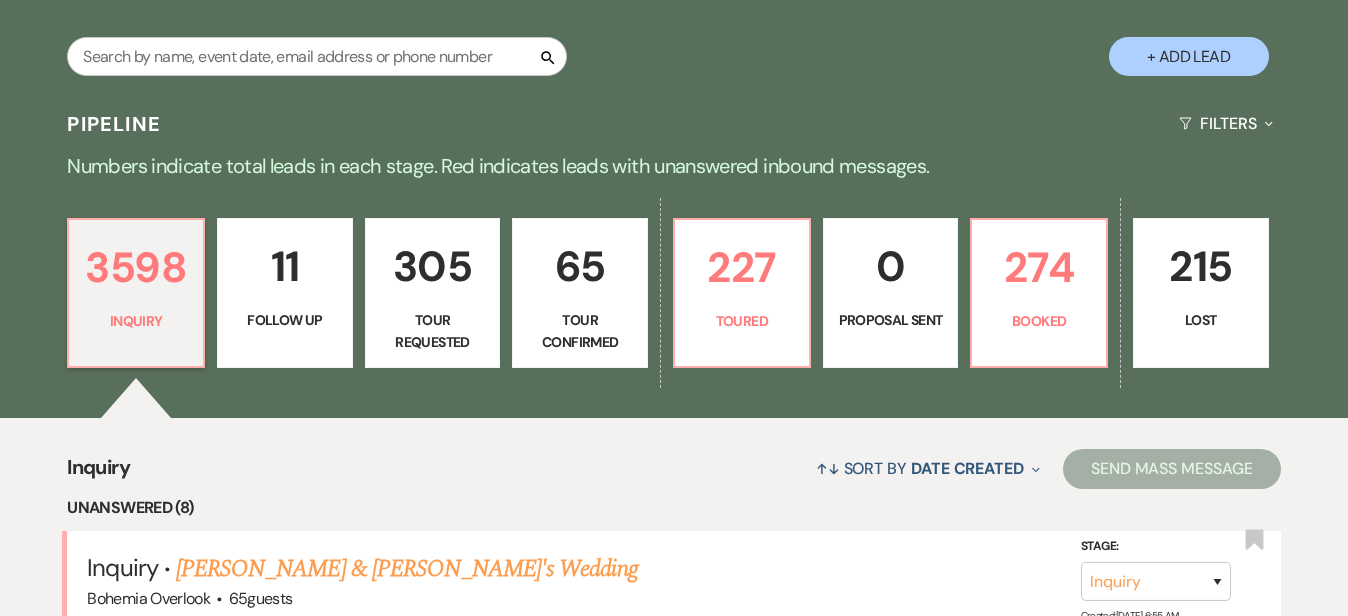 scroll, scrollTop: 368, scrollLeft: 0, axis: vertical 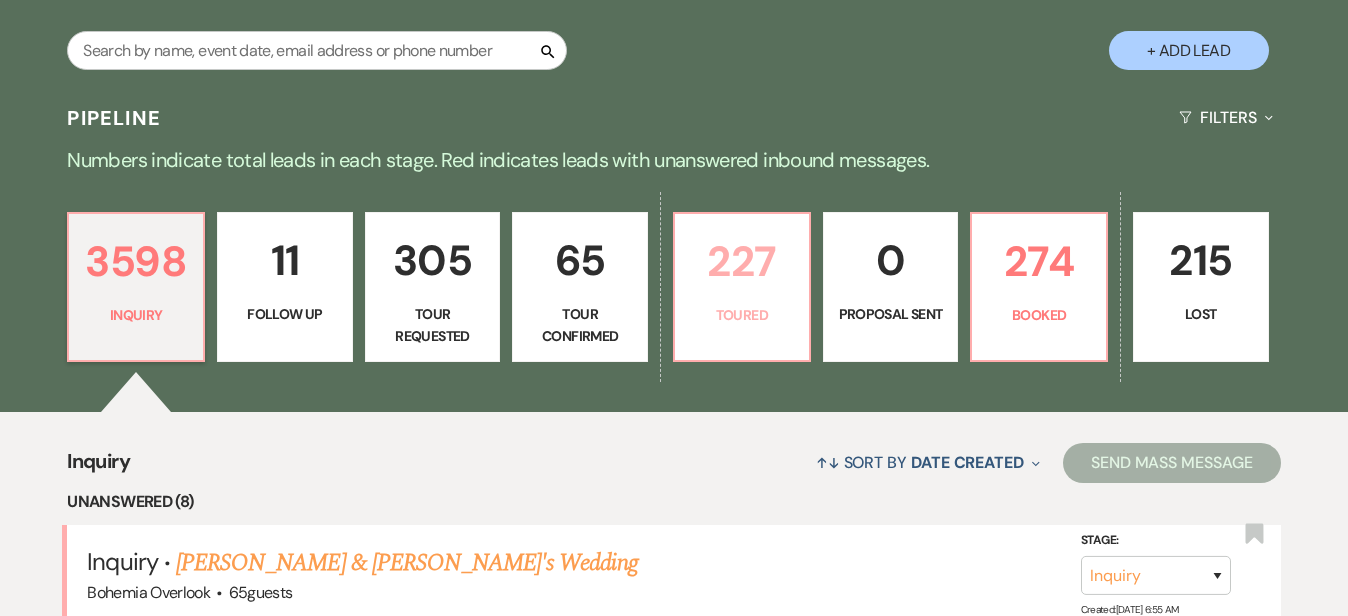 click on "227" at bounding box center [742, 261] 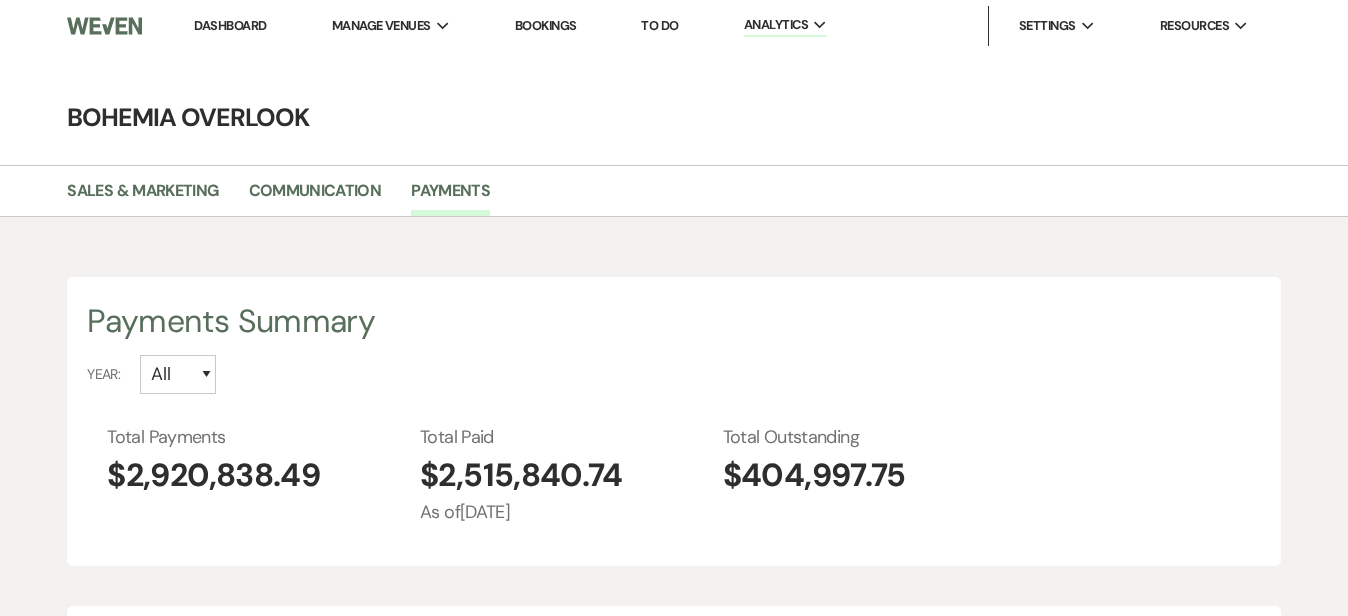 scroll, scrollTop: 0, scrollLeft: 0, axis: both 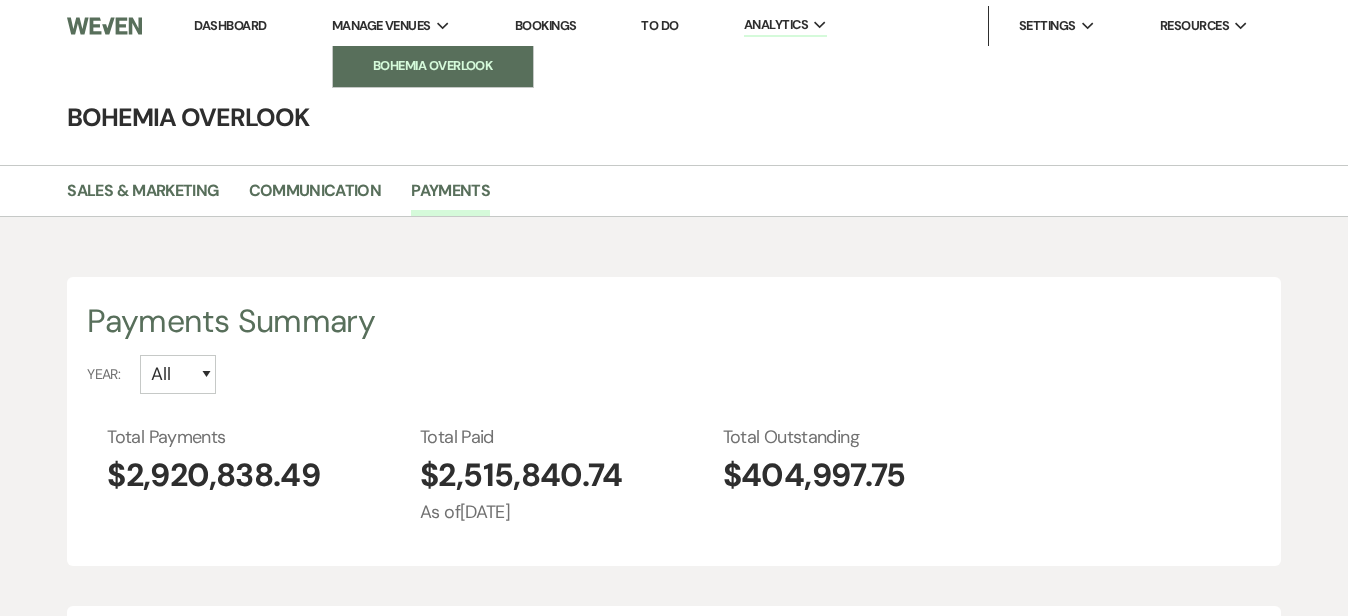 click on "Bohemia Overlook" at bounding box center [433, 66] 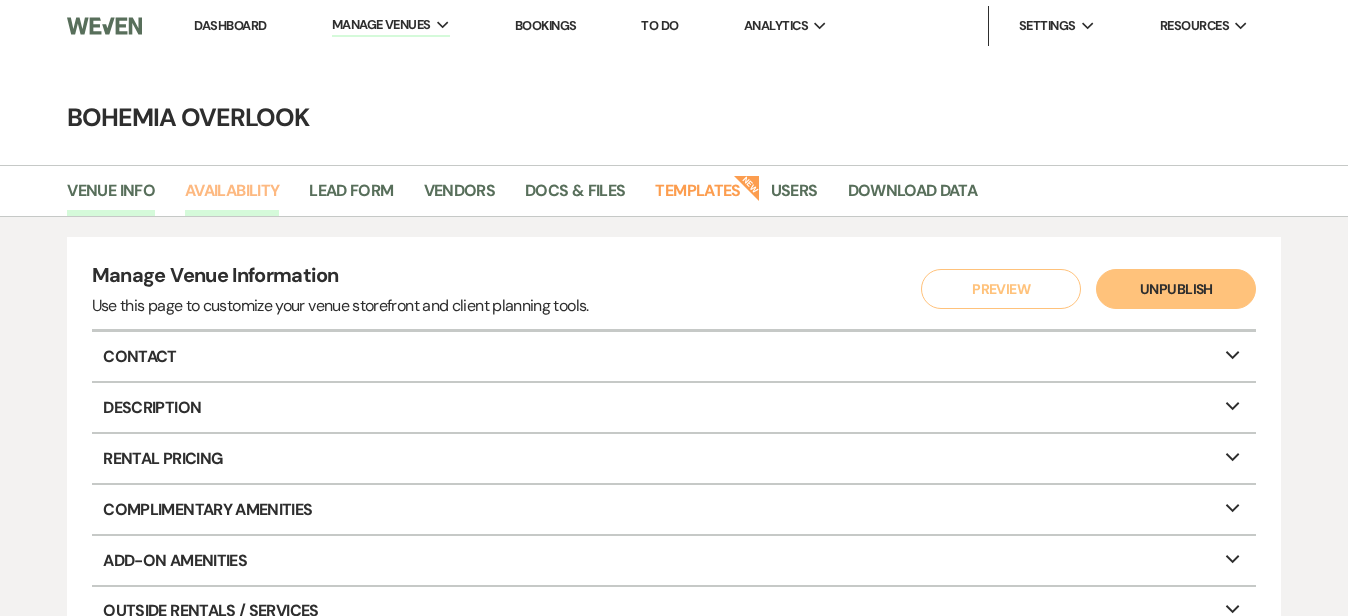 click on "Availability" at bounding box center [232, 197] 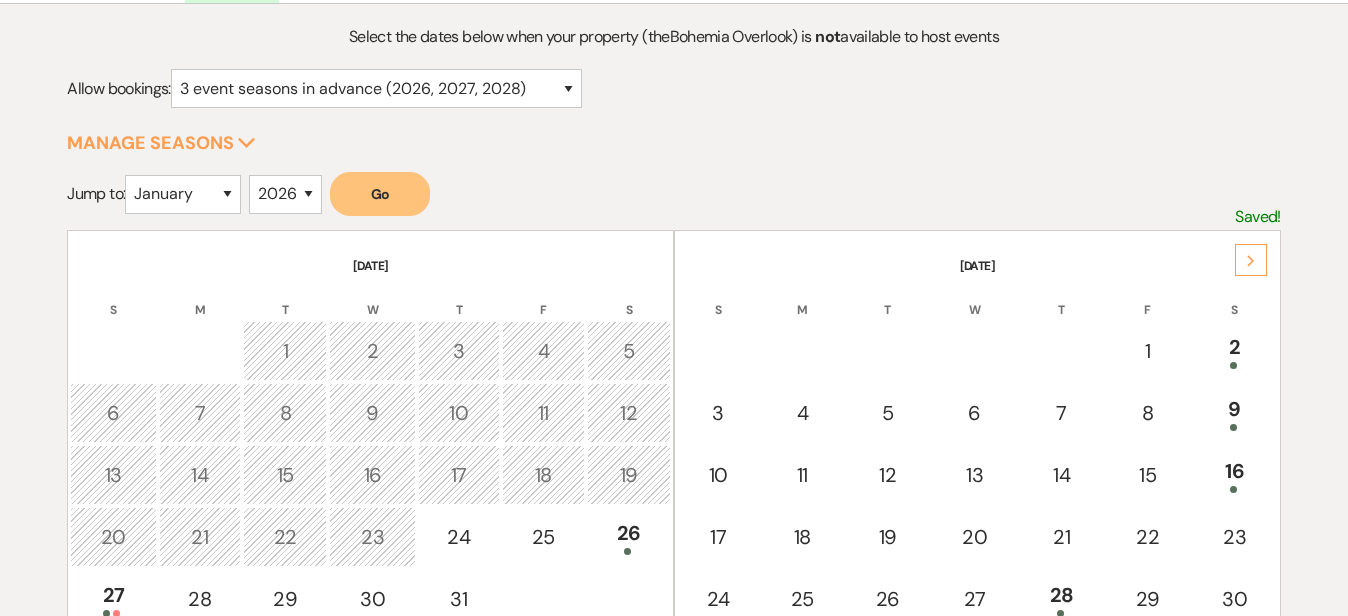scroll, scrollTop: 218, scrollLeft: 0, axis: vertical 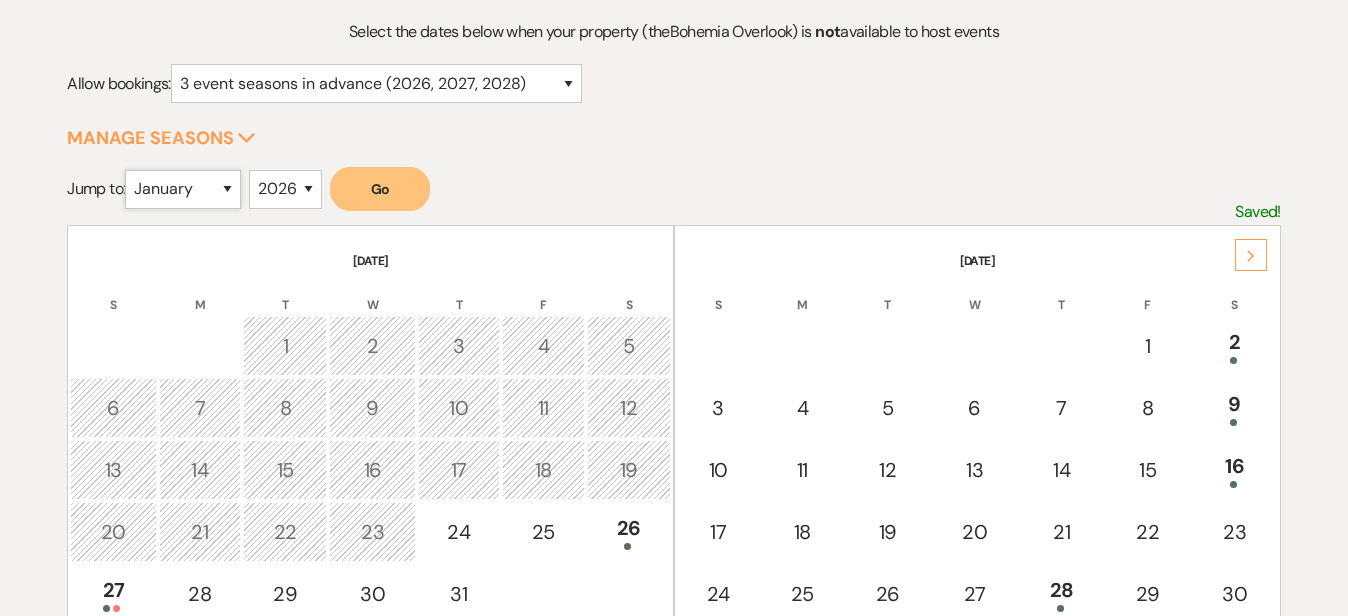 select on "5" 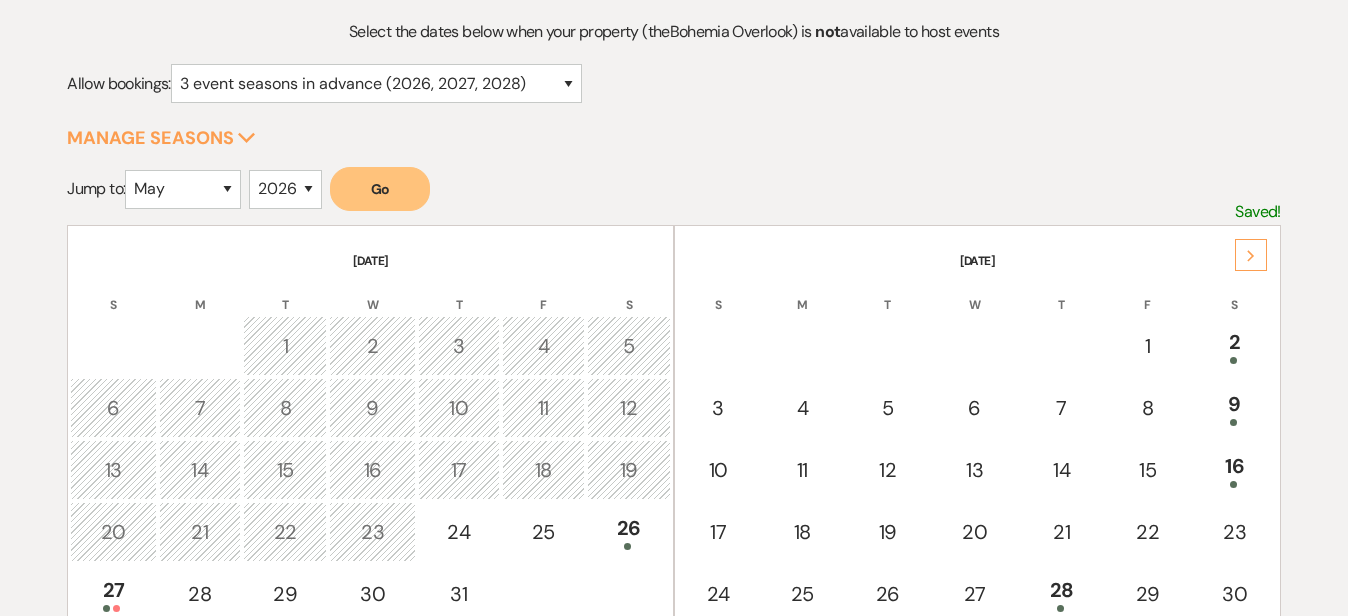 click on "Go" at bounding box center [380, 189] 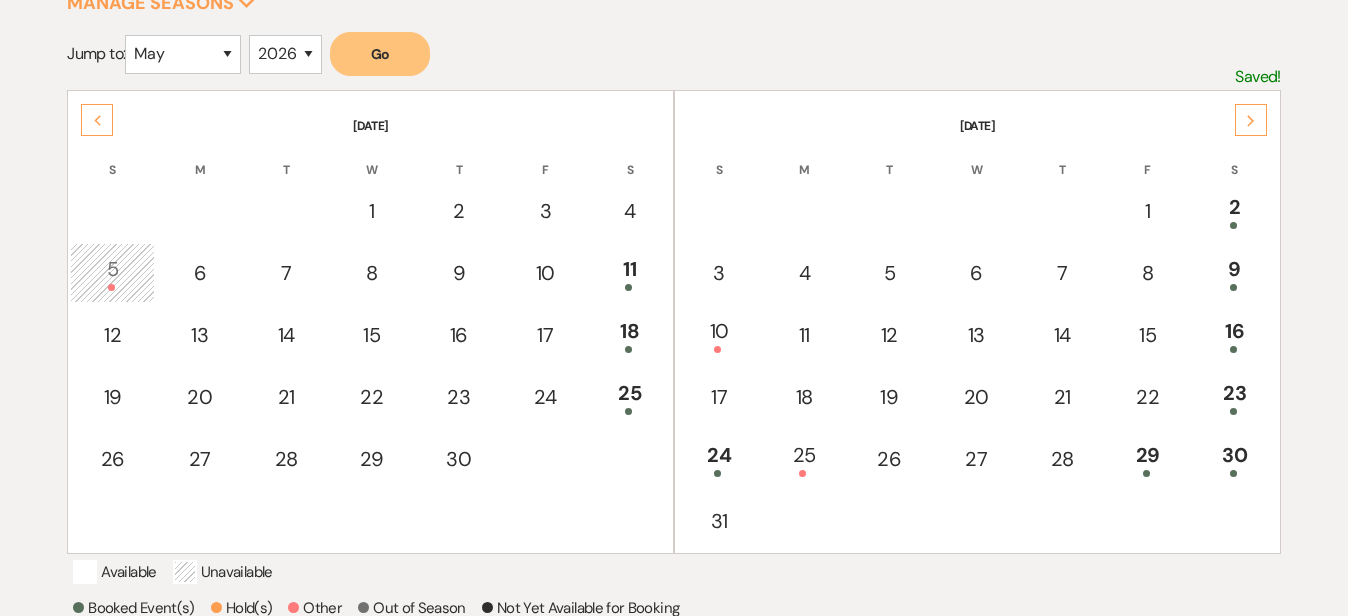 scroll, scrollTop: 354, scrollLeft: 0, axis: vertical 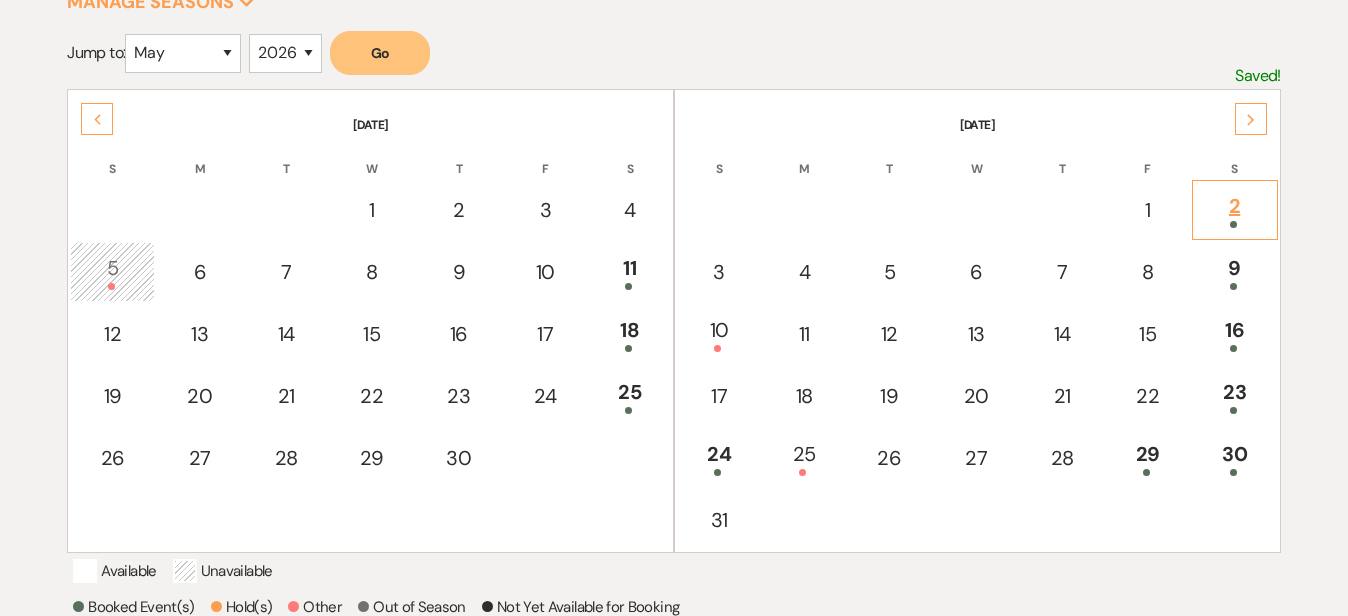 click on "2" at bounding box center [1235, 209] 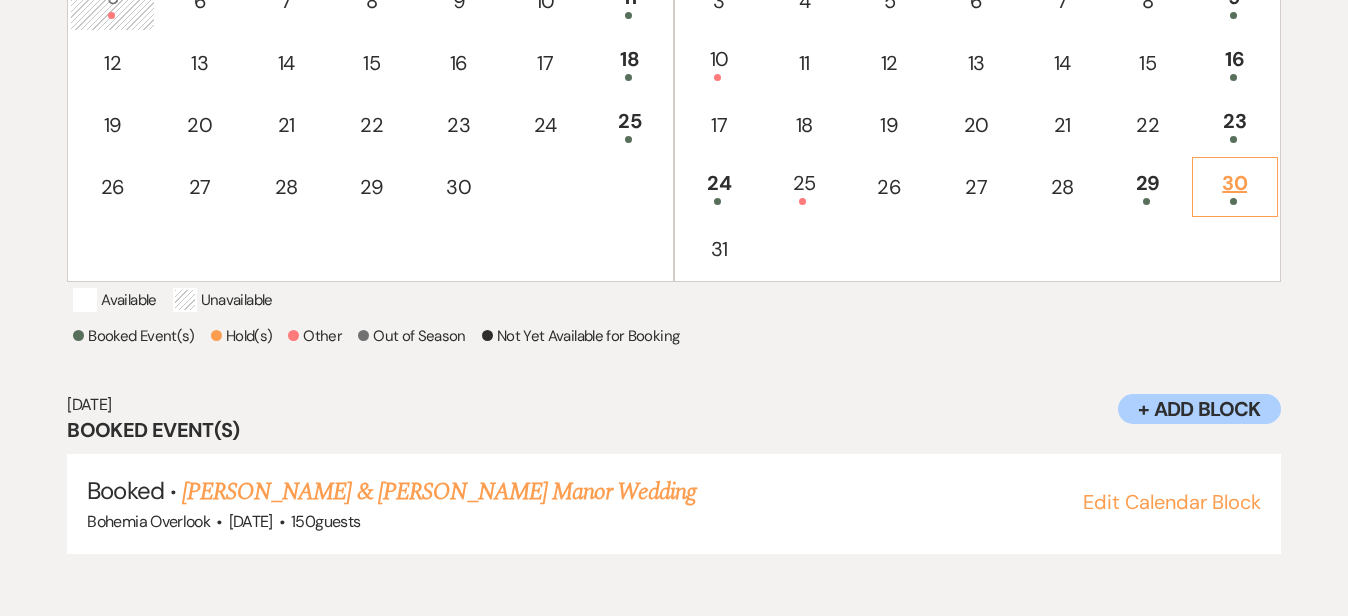 scroll, scrollTop: 626, scrollLeft: 0, axis: vertical 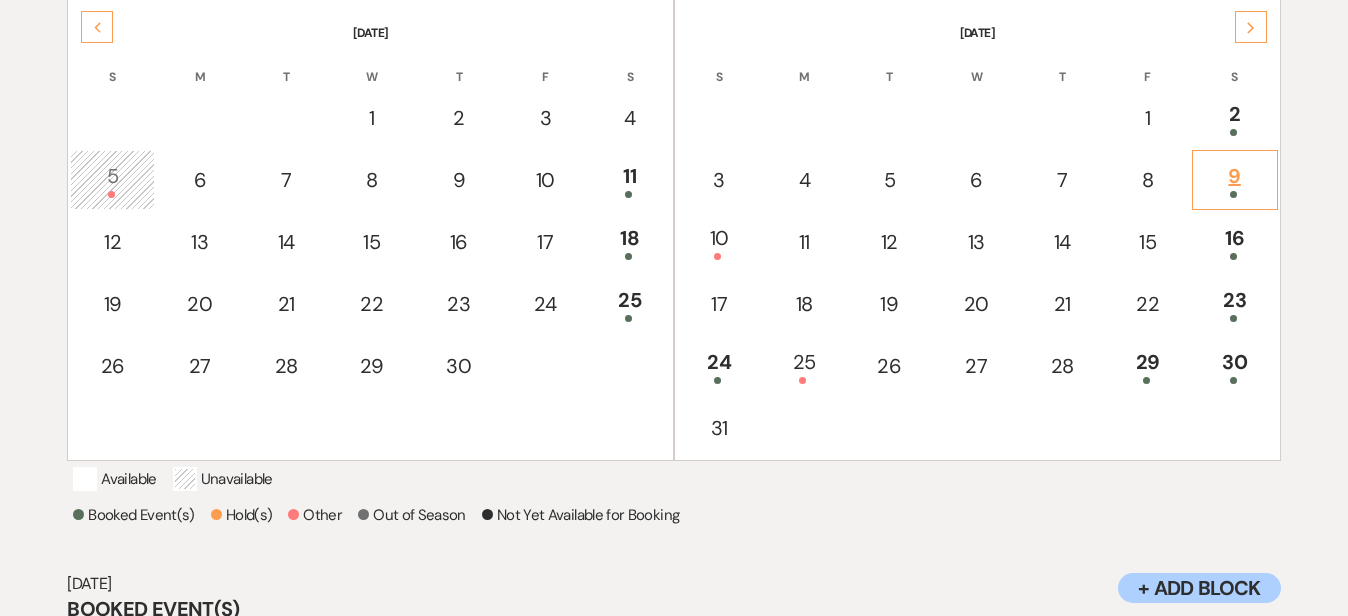 click on "9" at bounding box center [1235, 179] 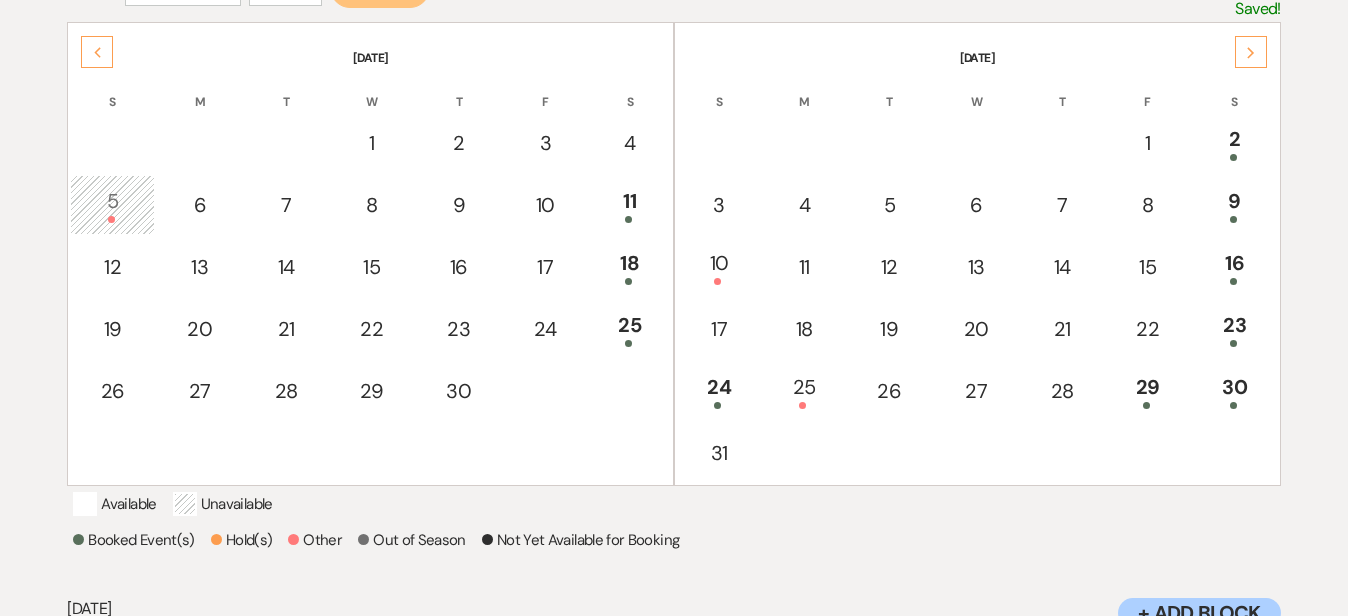 scroll, scrollTop: 409, scrollLeft: 0, axis: vertical 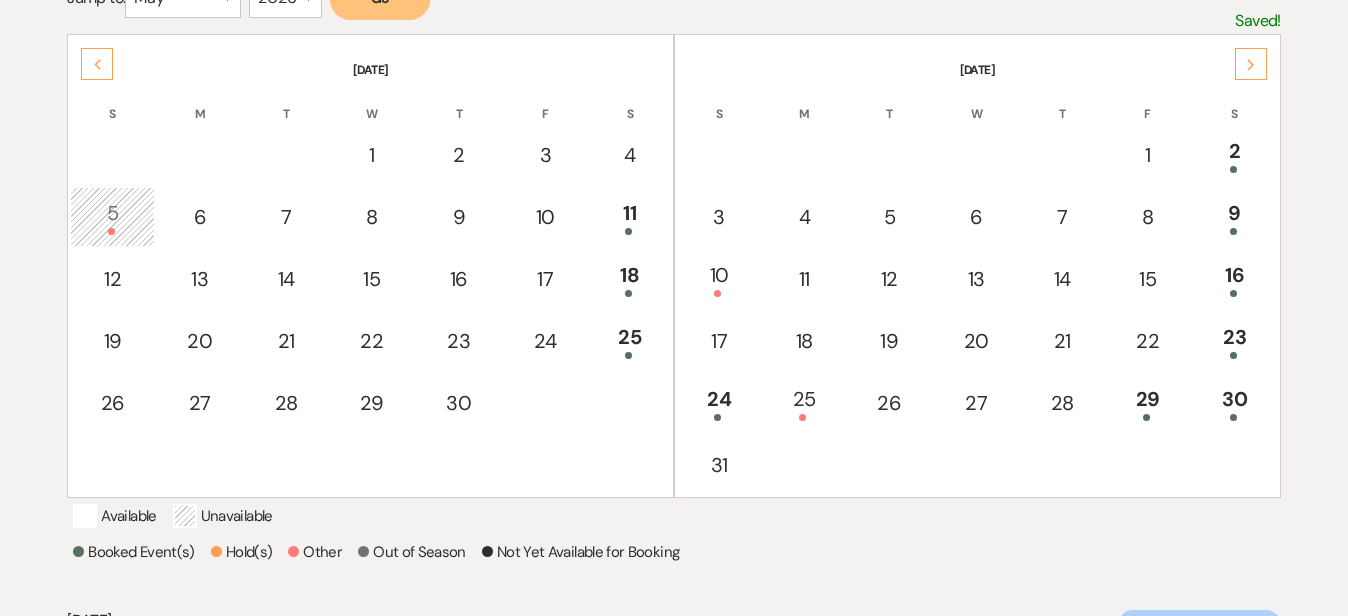 click on "Next" 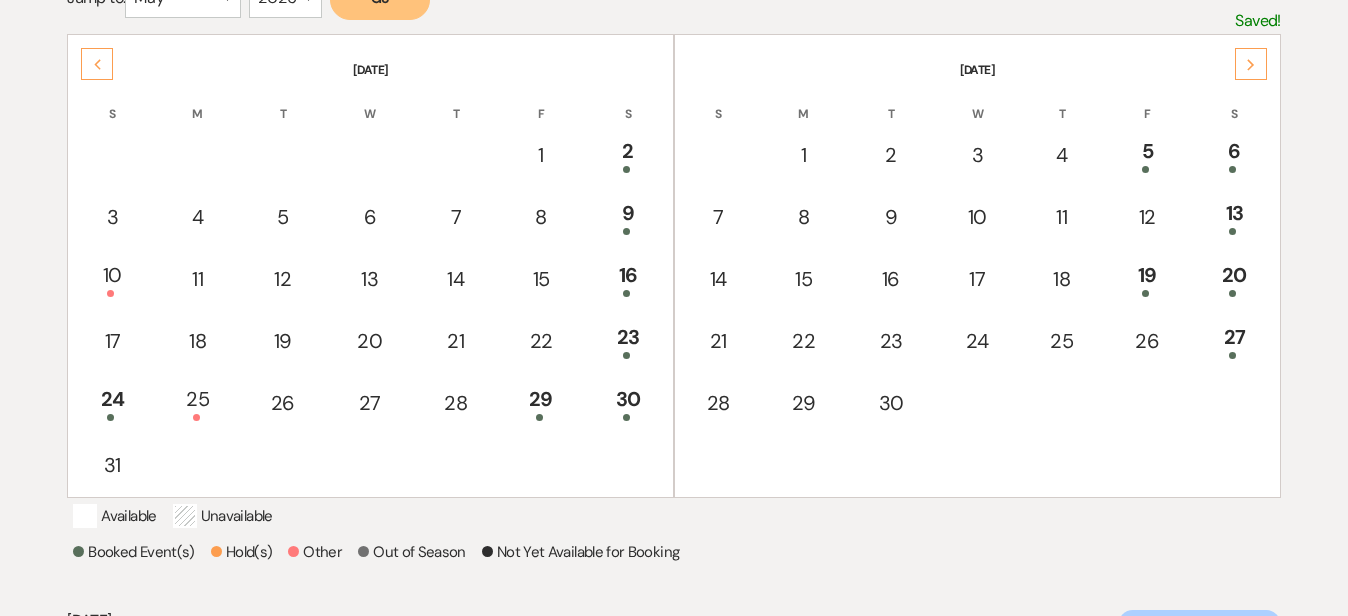 click on "Next" 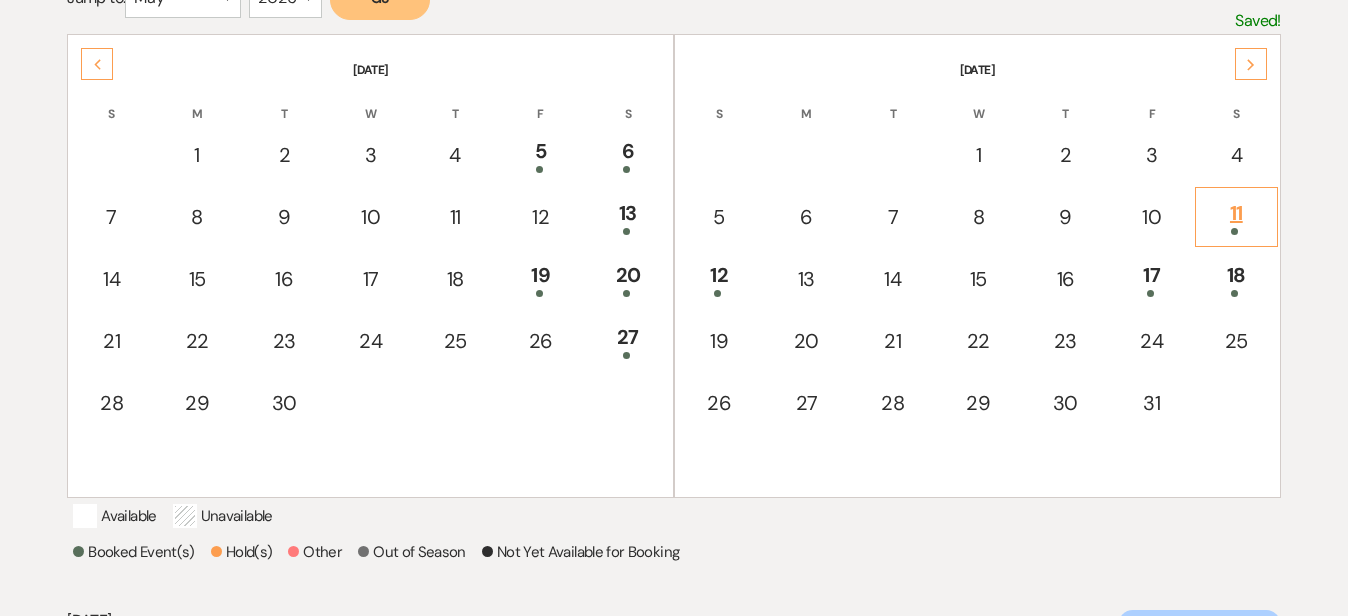 click on "11" at bounding box center (1236, 216) 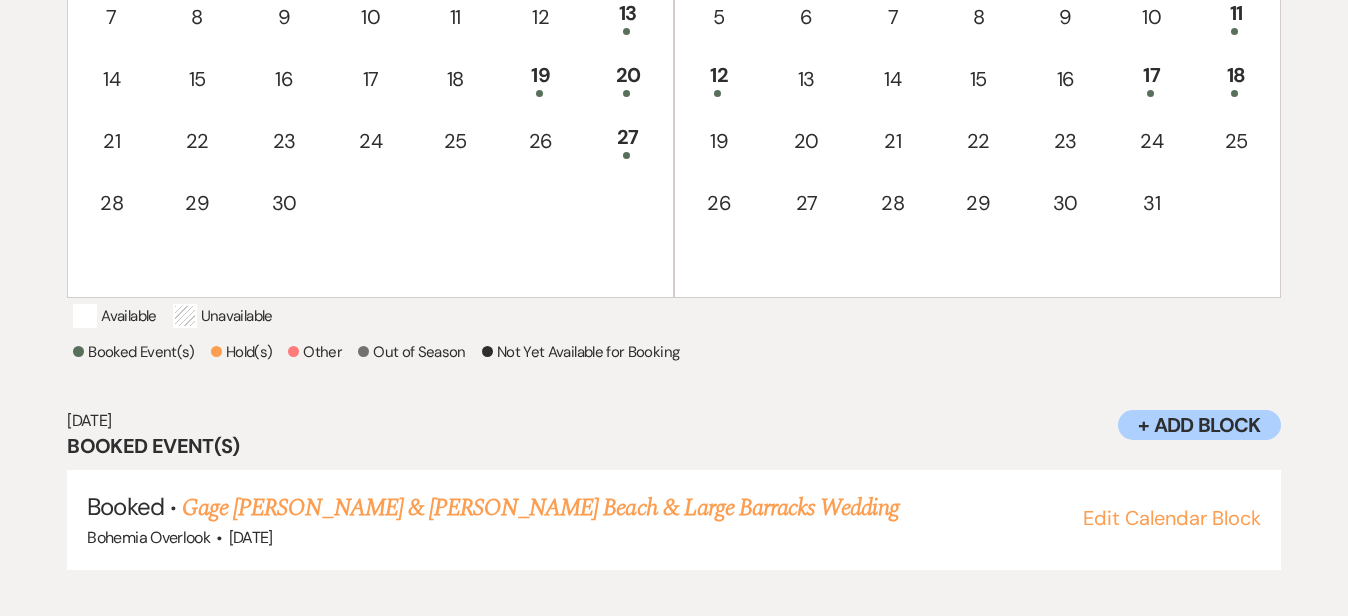 scroll, scrollTop: 626, scrollLeft: 0, axis: vertical 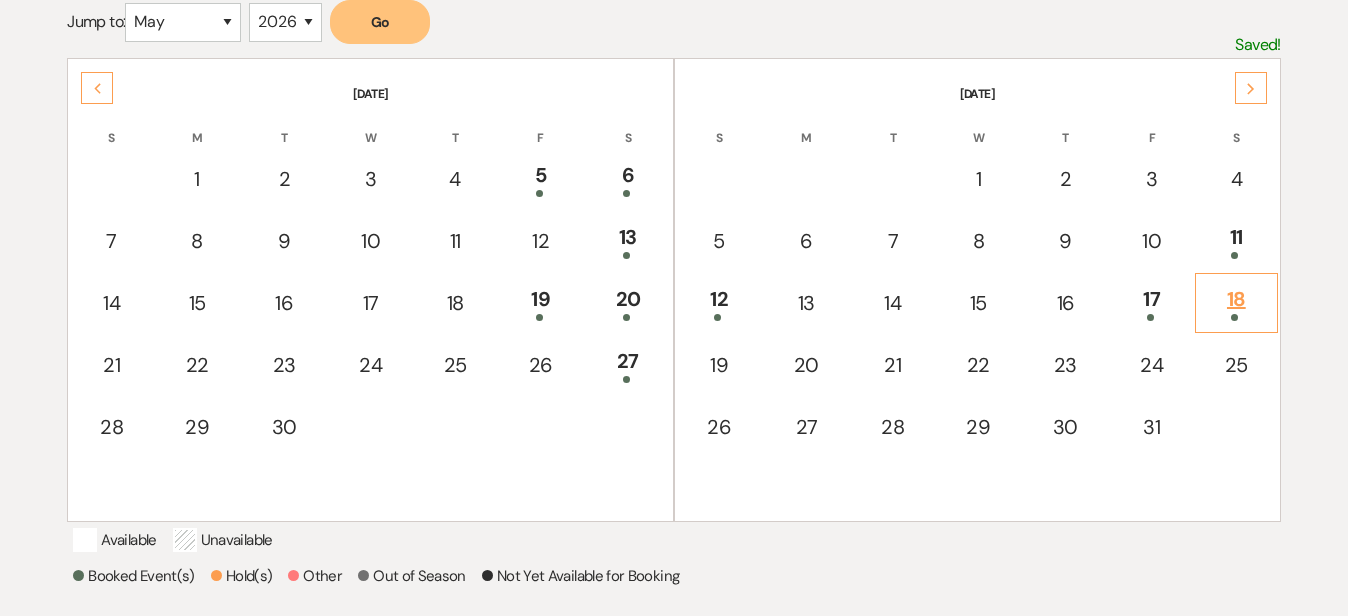 click on "18" at bounding box center (1236, 302) 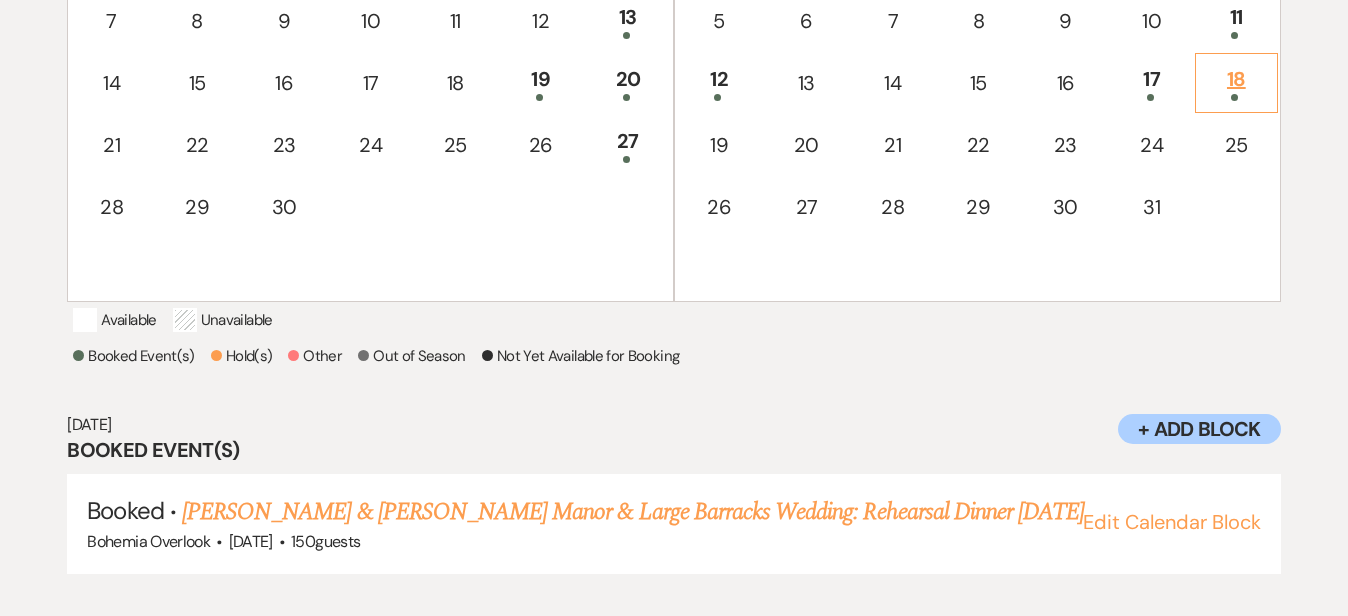 scroll, scrollTop: 626, scrollLeft: 0, axis: vertical 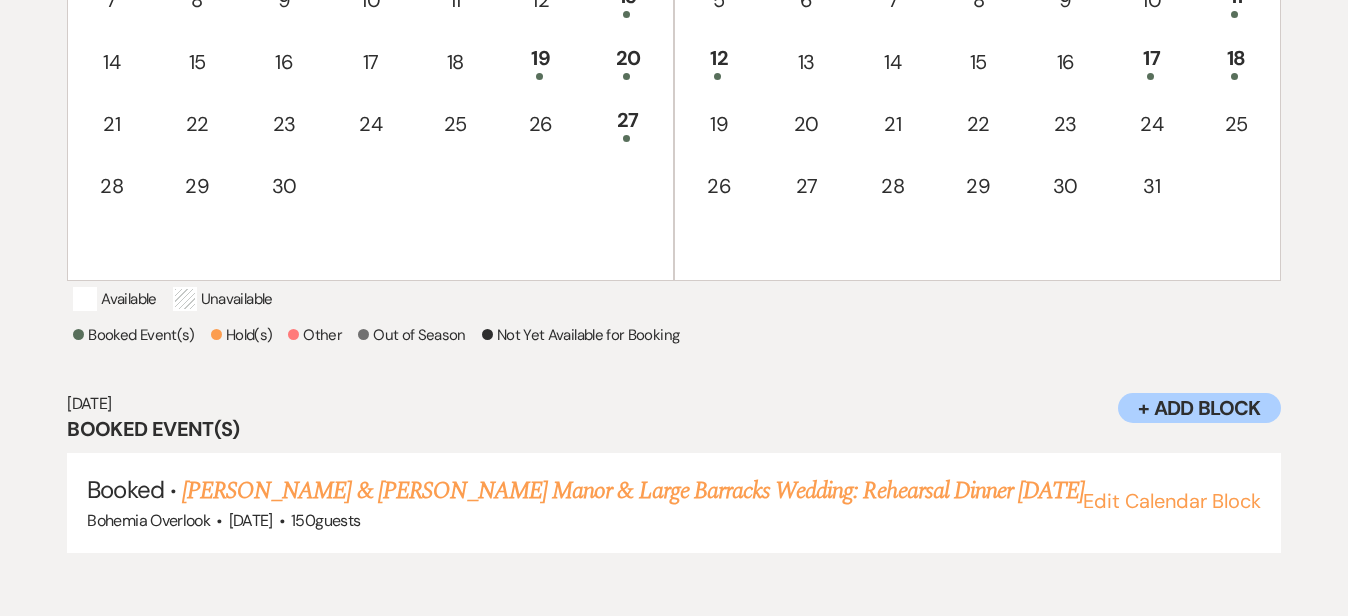click on "Select the dates below when your property (the  Bohemia Overlook ) is   not  available to host events Allow bookings:  for just this event season (2026) for this event season and the next (2026 and 2027) 3 event seasons in advance (2026, 2027, 2028)   Manage Seasons   Expand Jump to:  January February March April May June July August September October November December 2025 2026 2027 2028 2029 Go Saved! Previous June 2026 S M T W T F S   1   2   3   4   5   6   7   8   9   10   11   12   13   14   15   16   17   18   19   20   21   22   23   24   25   26   27   28   29   30                         Next July 2026 S M T W T F S       1   2   3   4   5   6   7   8   9   10   11   12   13   14   15   16   17   18   19   20   21   22   23   24   25   26   27   28   29   30   31                   Hold the Shift key to select a range of dates Available Unavailable Booked Event(s) Hold(s) Other Out of Season Not Yet Available for Booking + Add Block Jul 18, 2026 Booked Event(s) Booked · · ·" at bounding box center (674, 102) 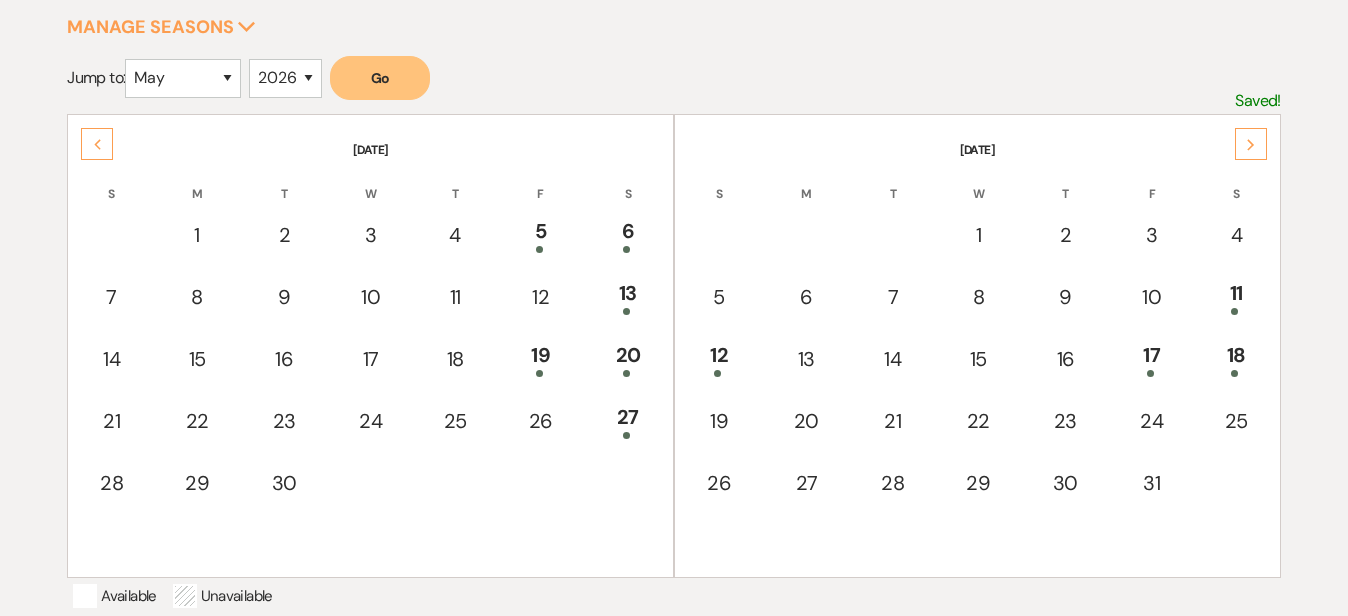 scroll, scrollTop: 318, scrollLeft: 0, axis: vertical 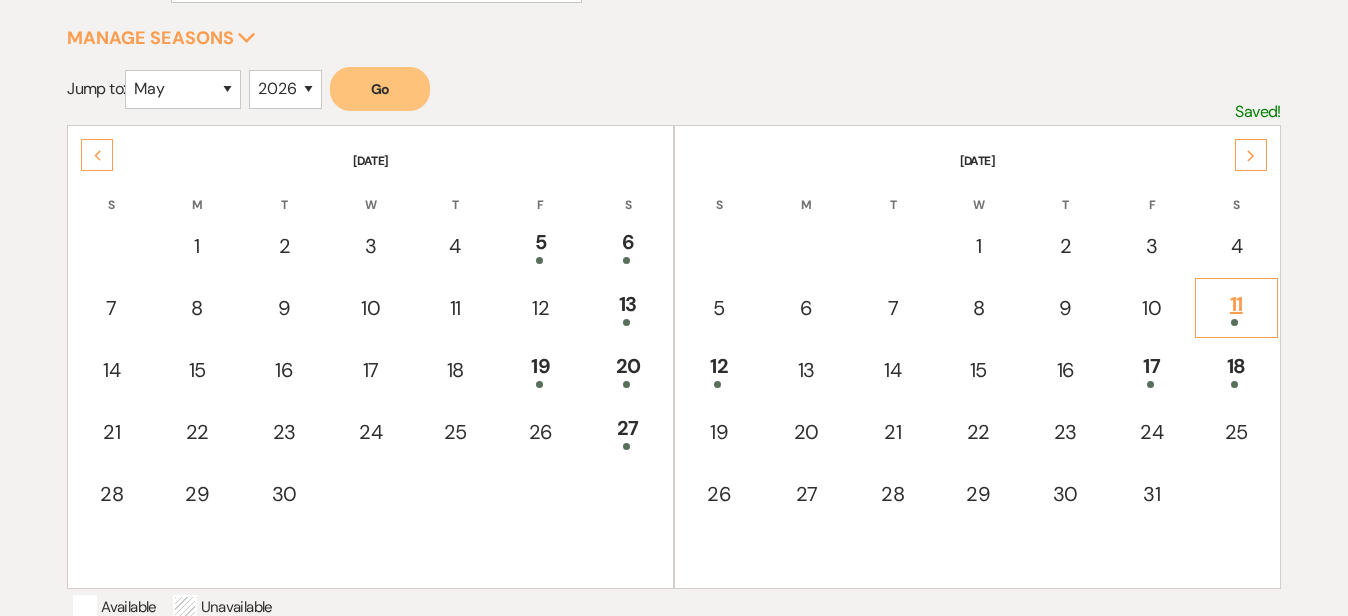click on "11" at bounding box center (1236, 307) 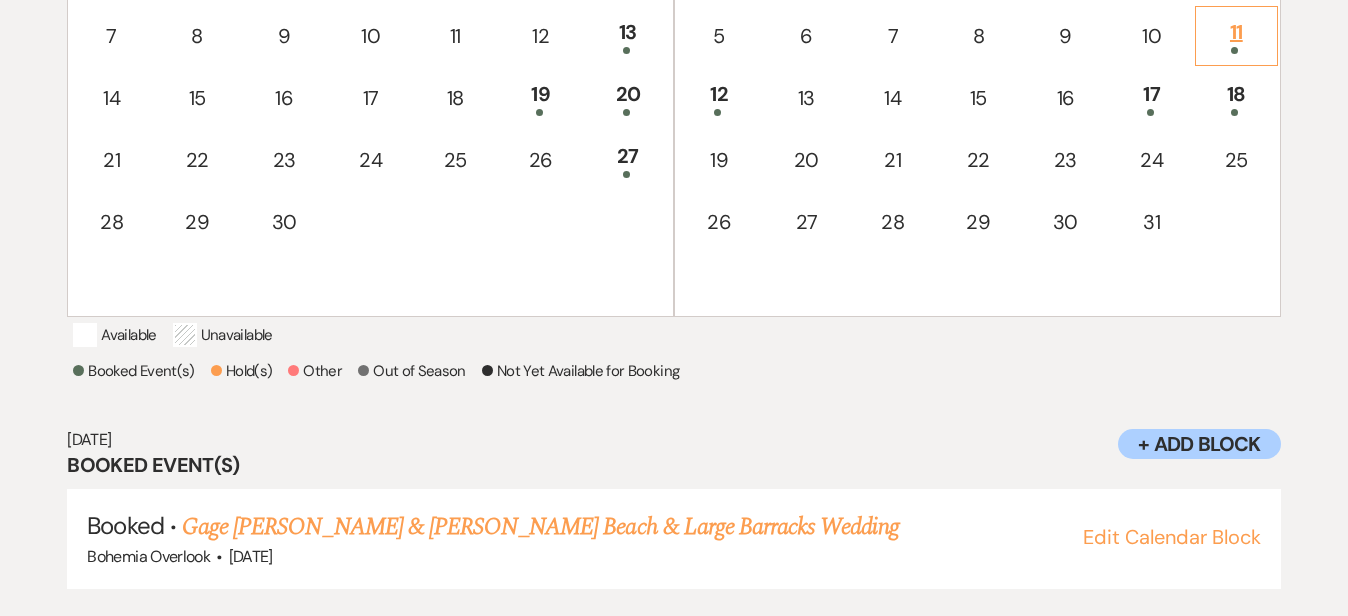 scroll, scrollTop: 626, scrollLeft: 0, axis: vertical 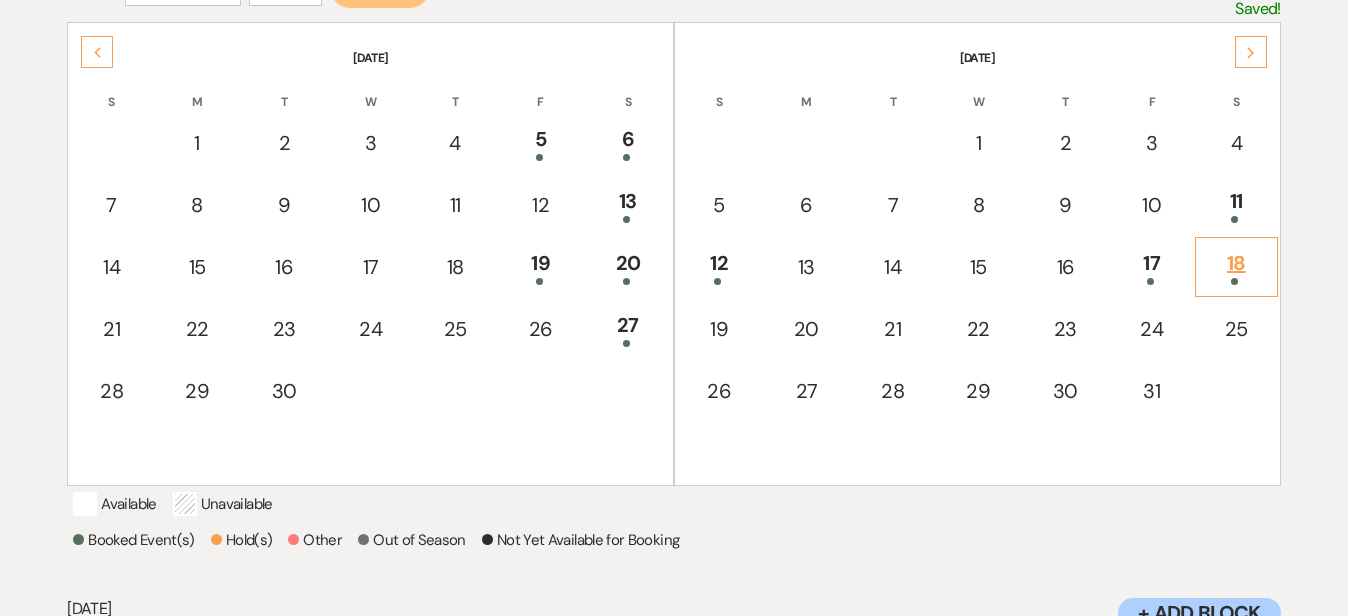 click on "18" at bounding box center [1236, 266] 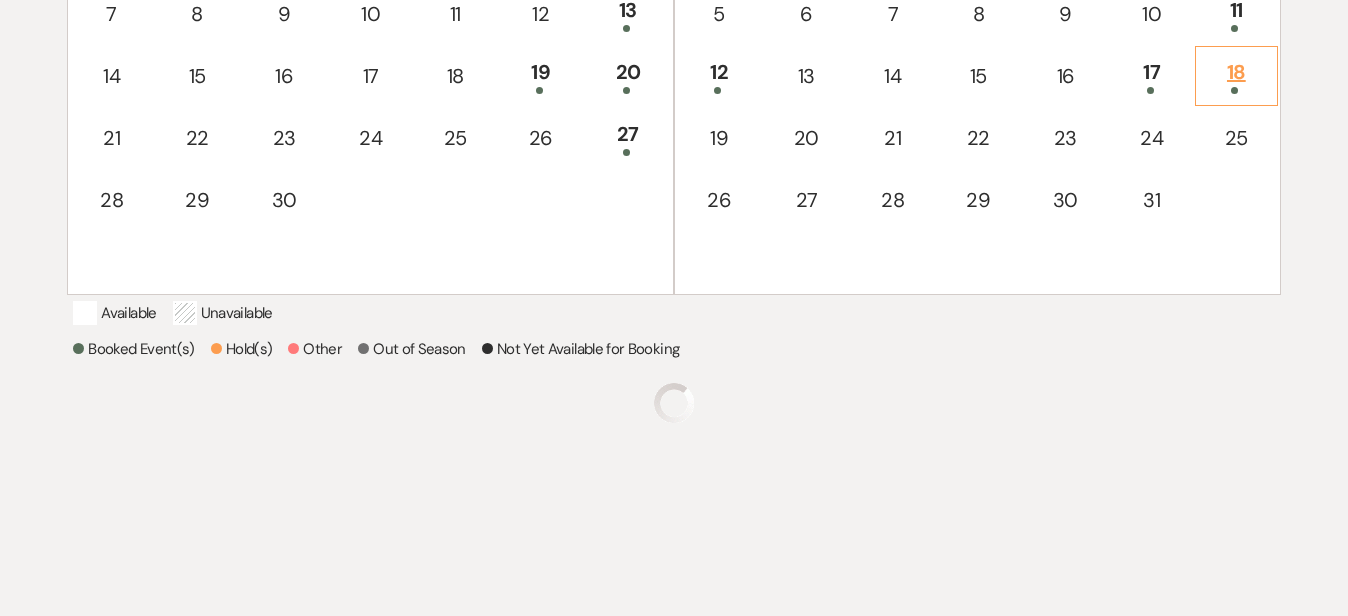 scroll, scrollTop: 626, scrollLeft: 0, axis: vertical 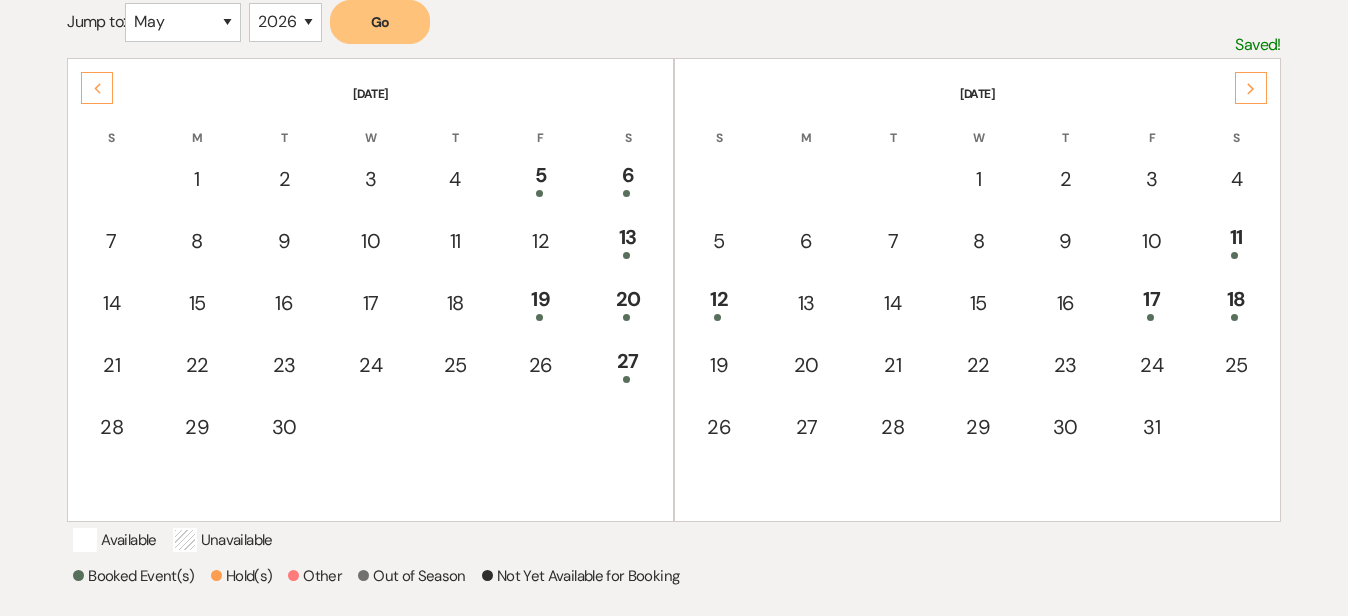 click on "Next" 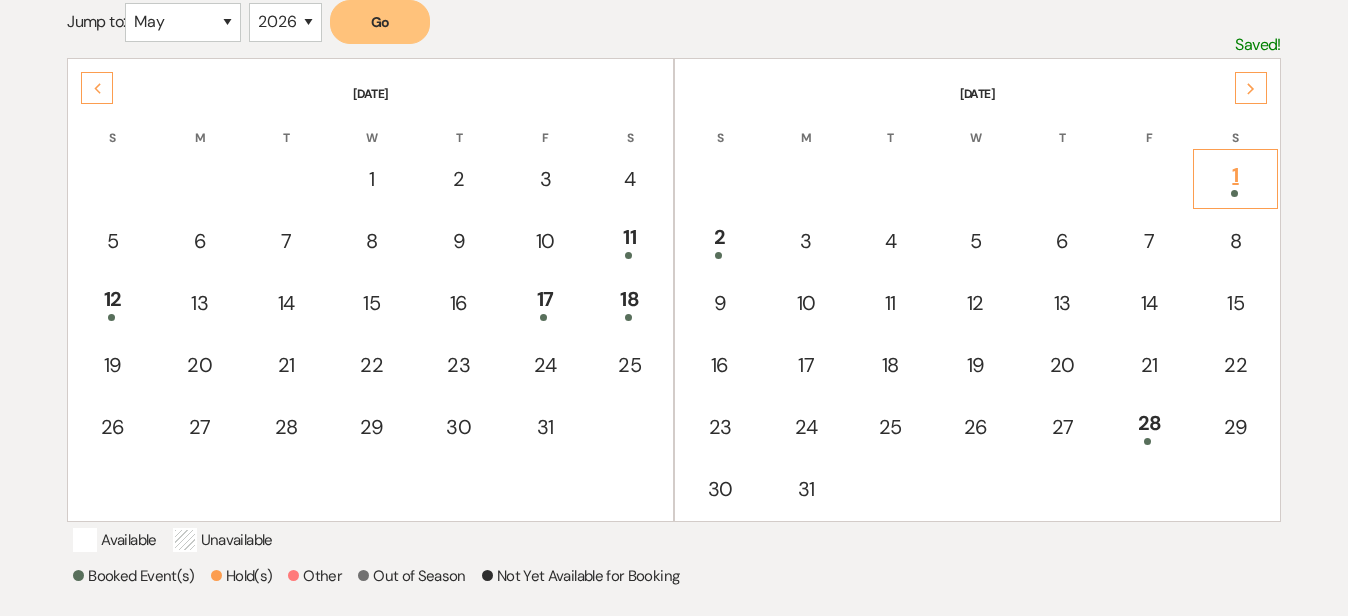 click on "1" at bounding box center [1235, 178] 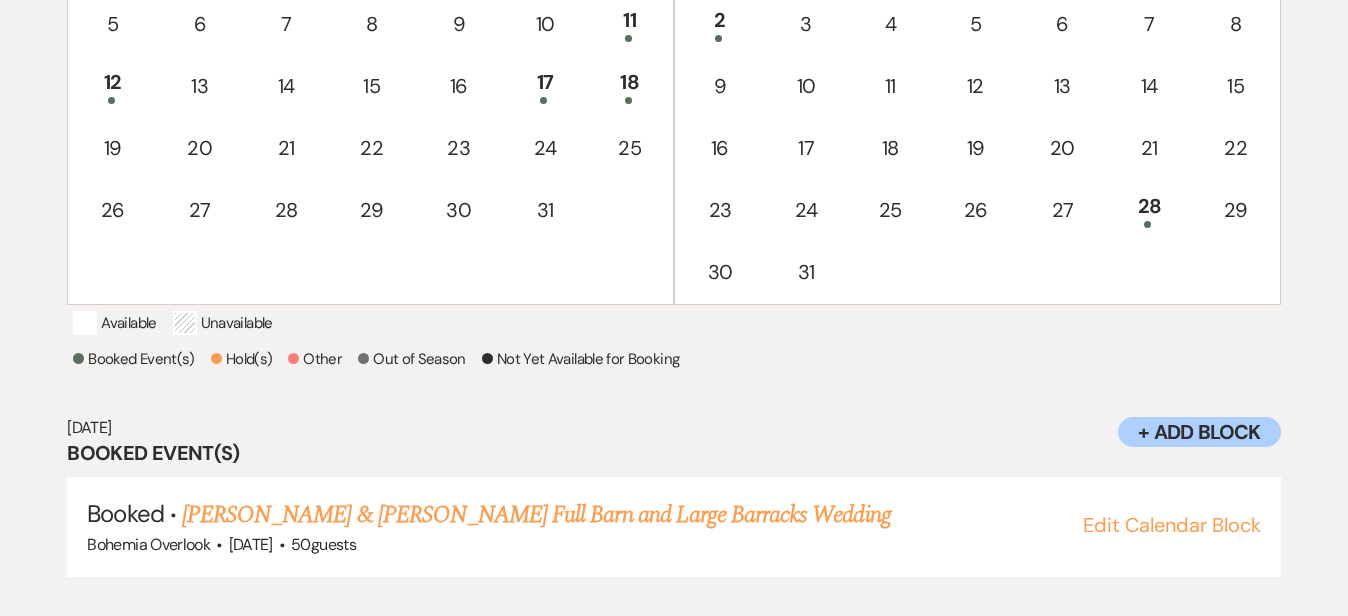 scroll, scrollTop: 626, scrollLeft: 0, axis: vertical 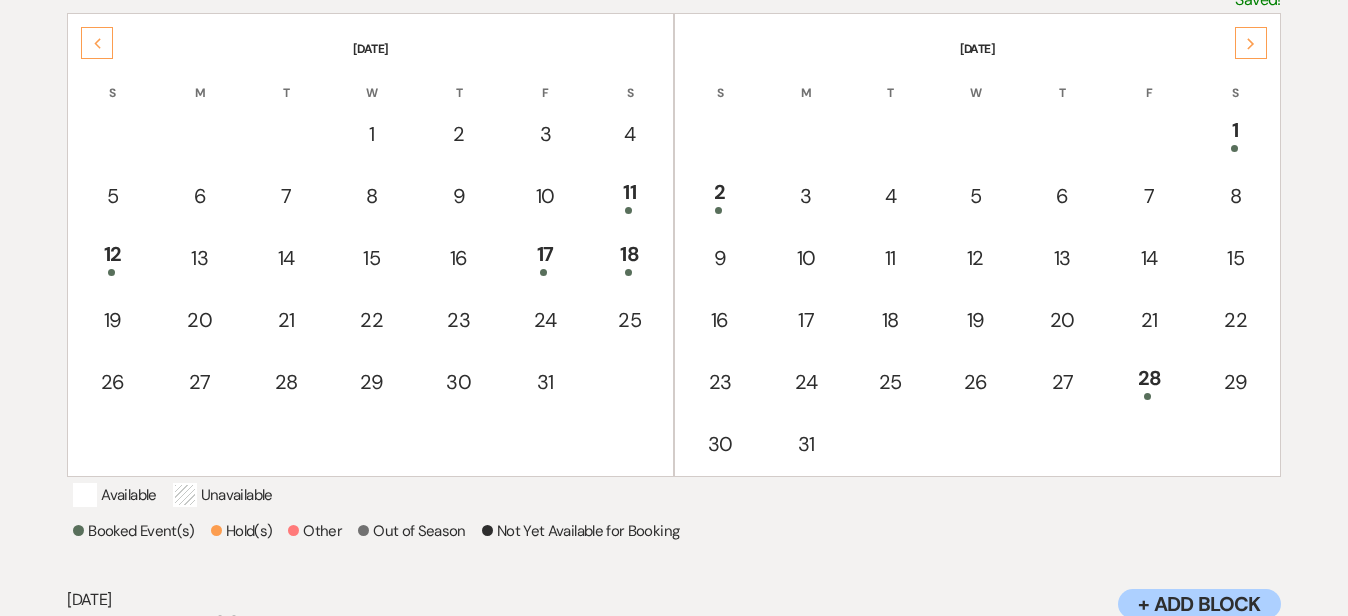 click on "Next" 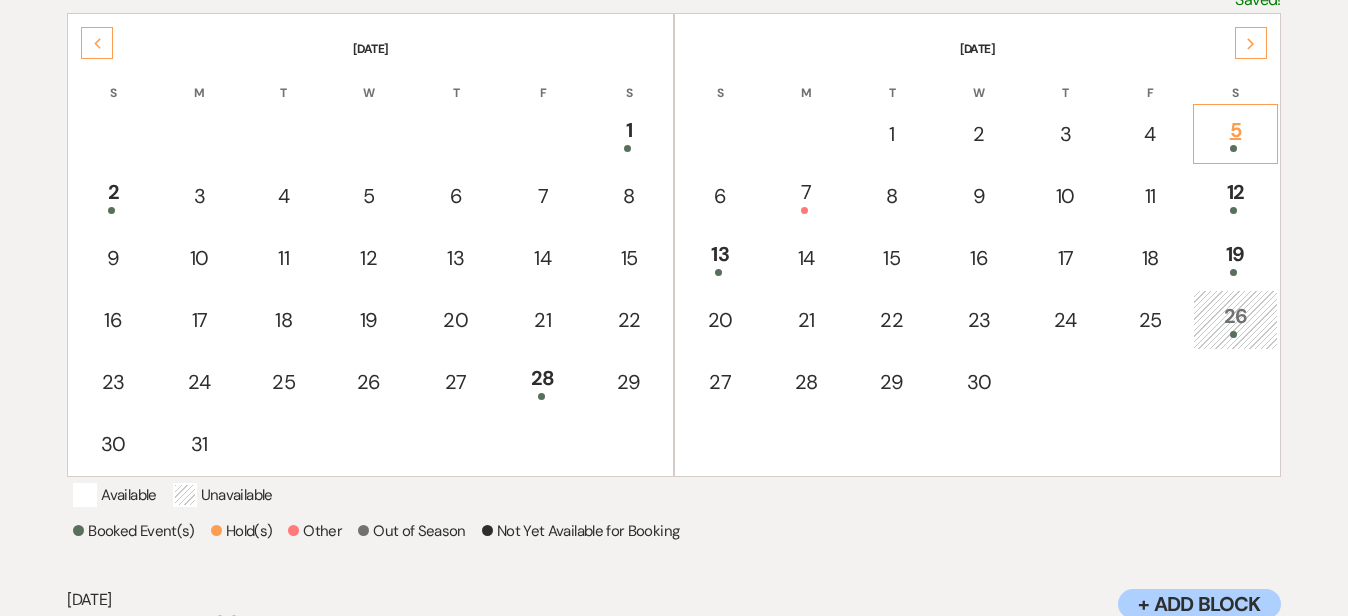 click on "5" at bounding box center [1235, 133] 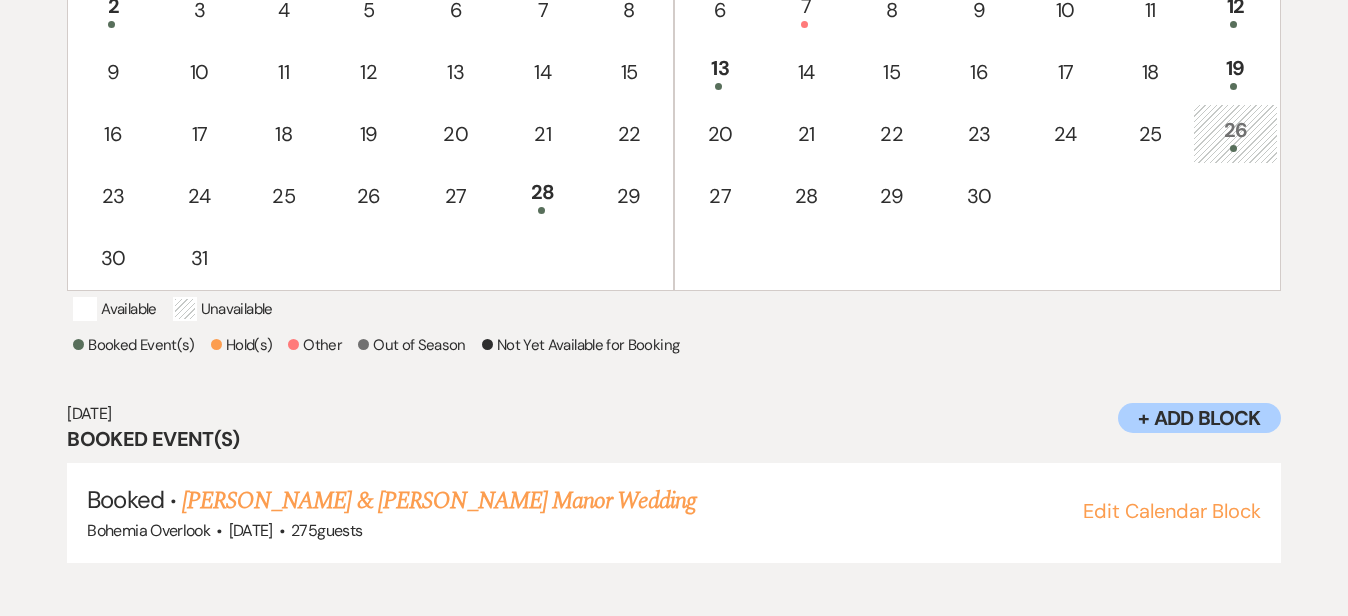 scroll, scrollTop: 626, scrollLeft: 0, axis: vertical 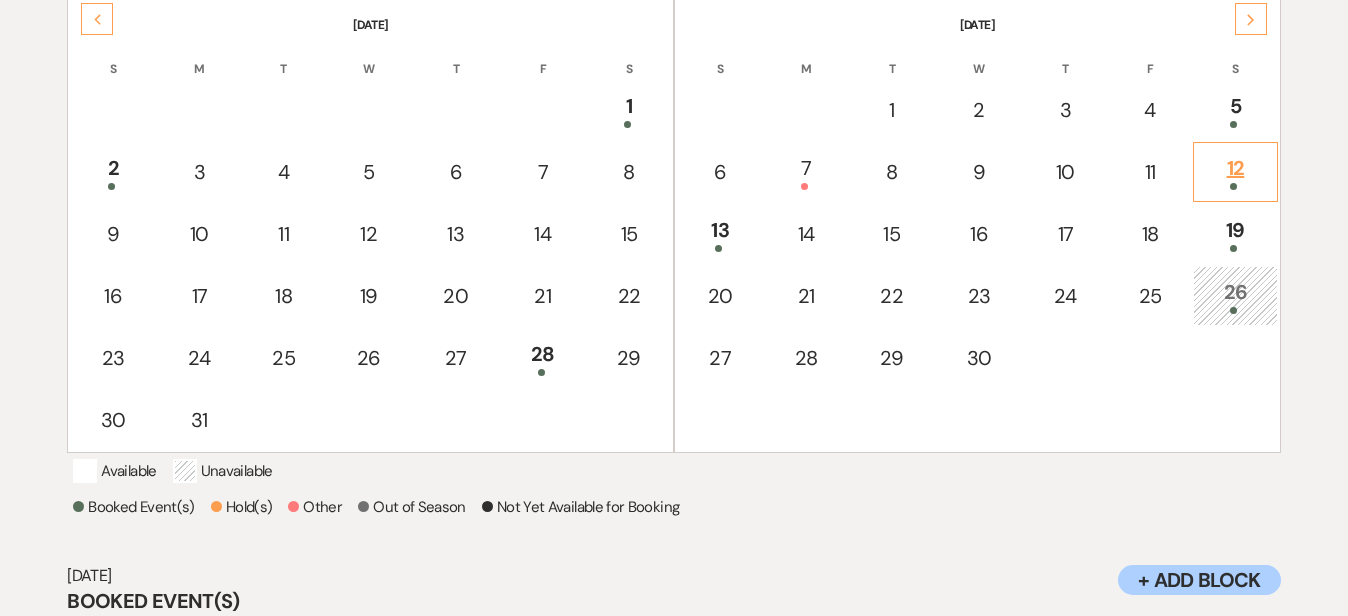 click on "12" at bounding box center (1235, 171) 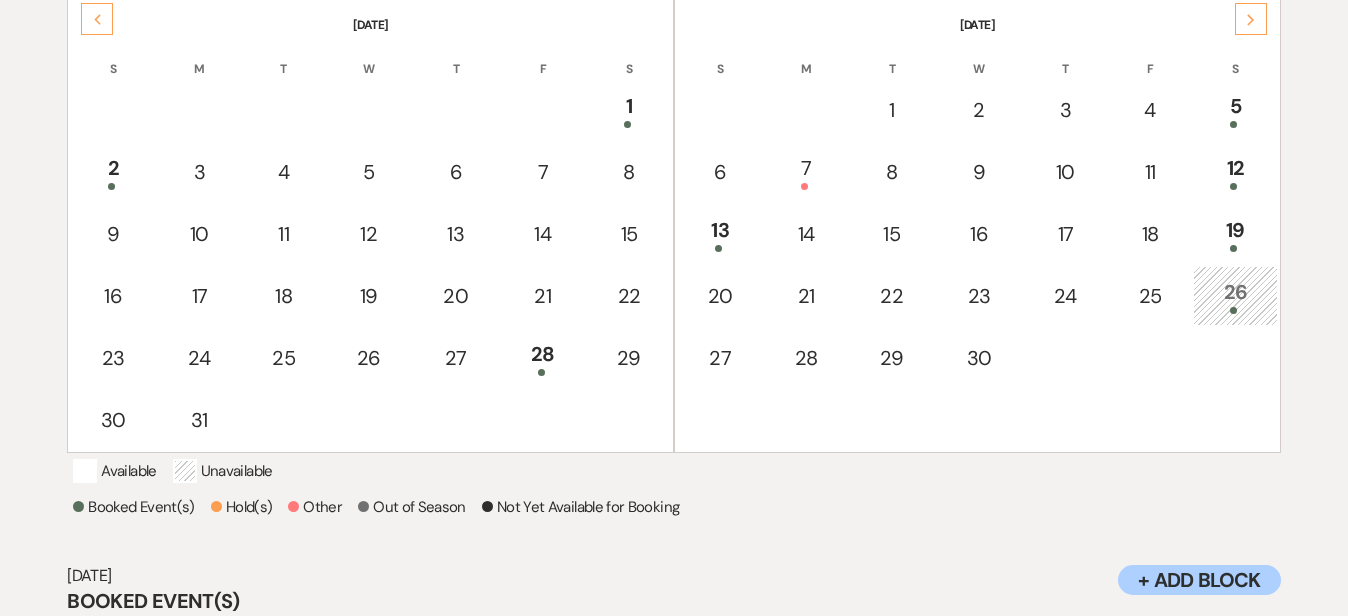 scroll, scrollTop: 448, scrollLeft: 0, axis: vertical 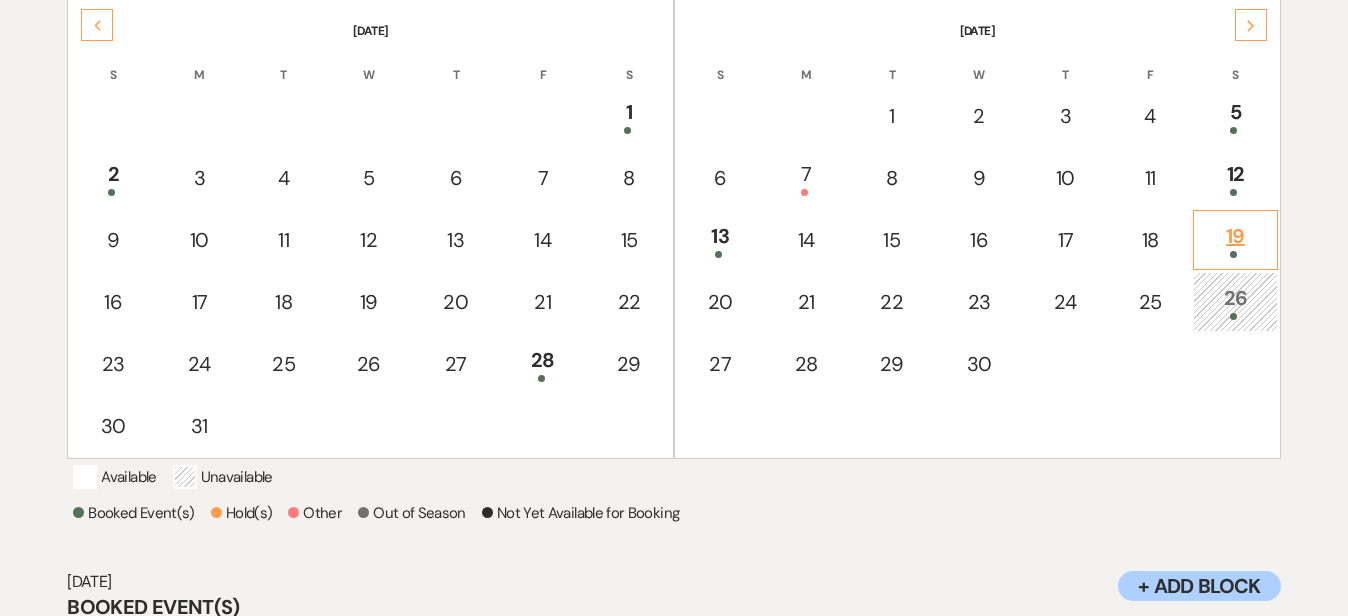 click on "19" at bounding box center (1235, 239) 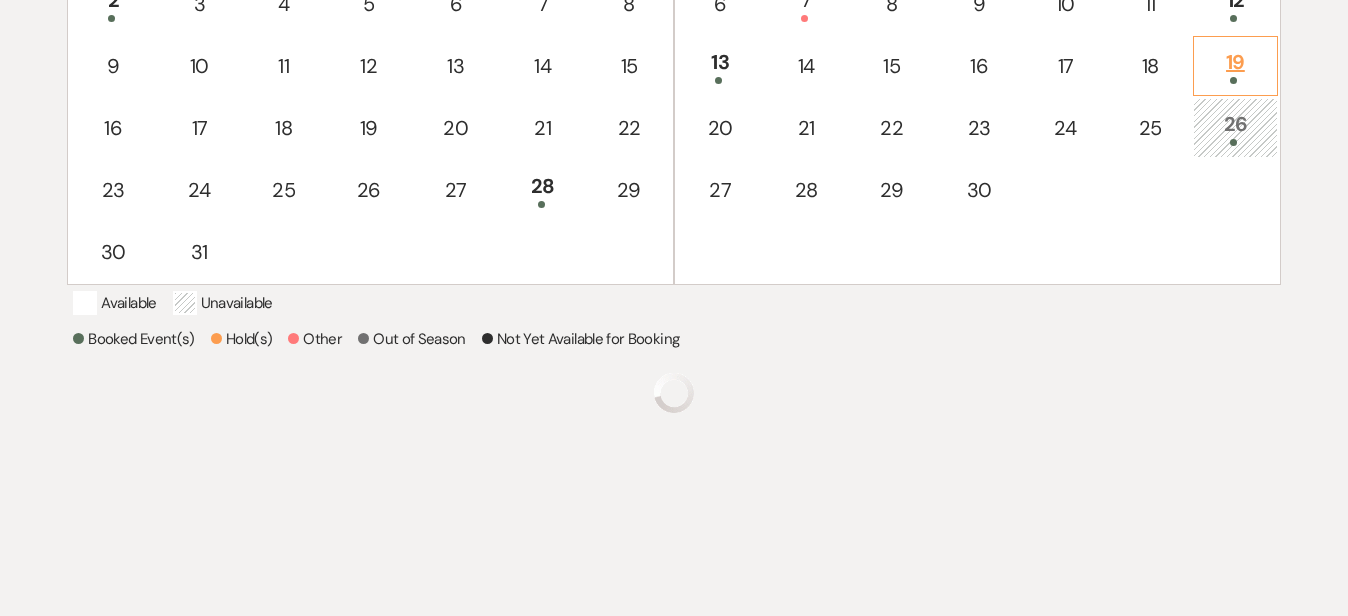 scroll, scrollTop: 626, scrollLeft: 0, axis: vertical 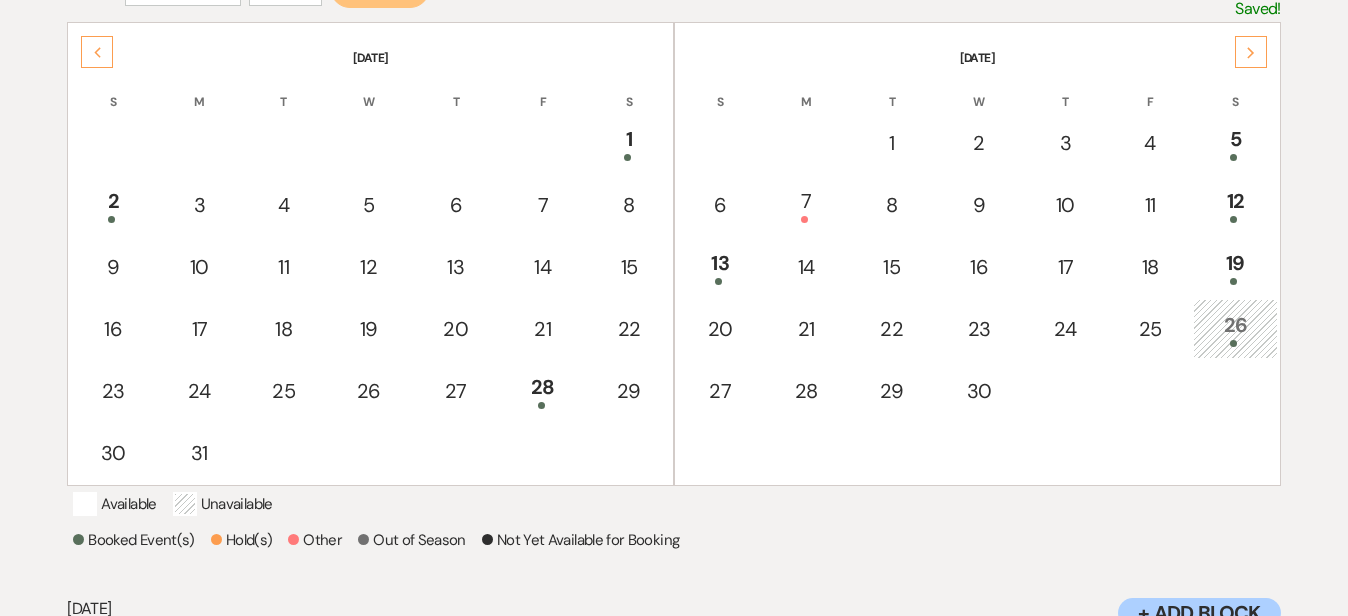 click on "Next" 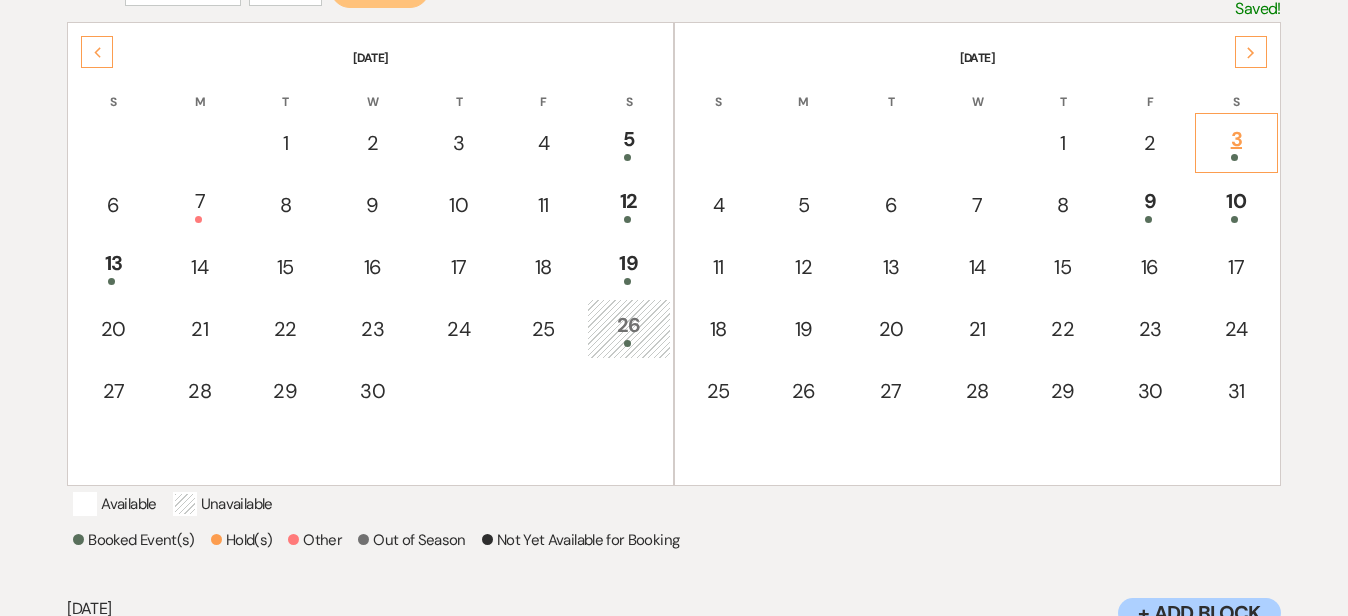 click on "3" at bounding box center (1236, 142) 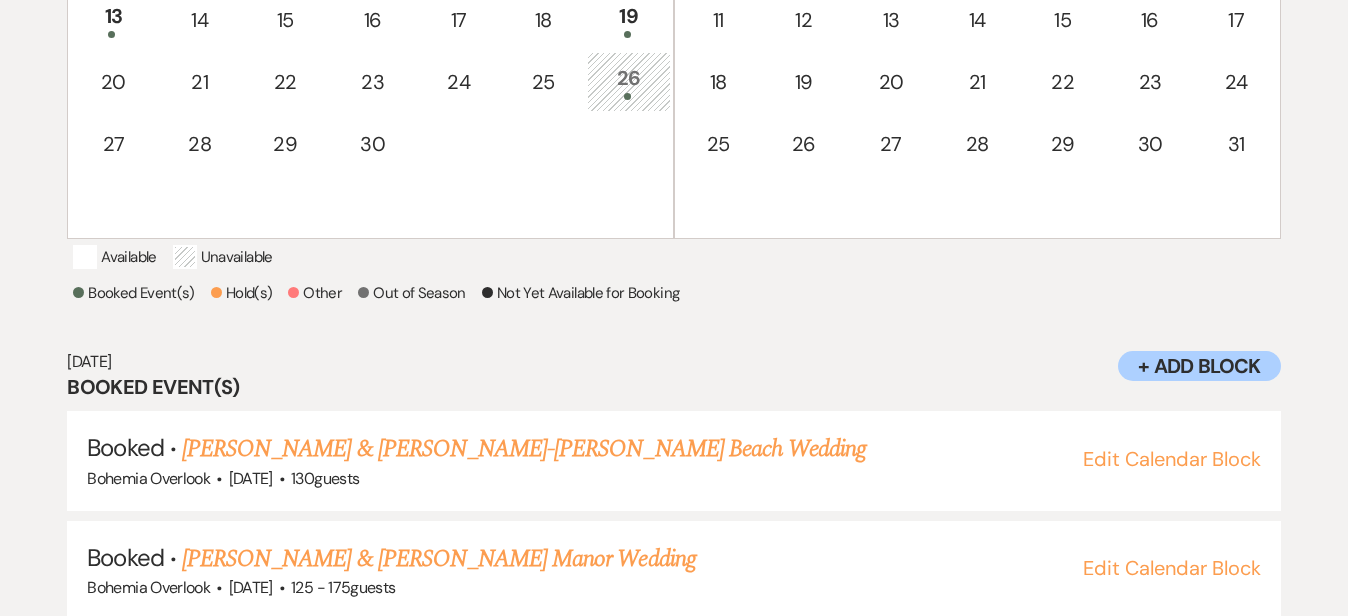 scroll, scrollTop: 710, scrollLeft: 0, axis: vertical 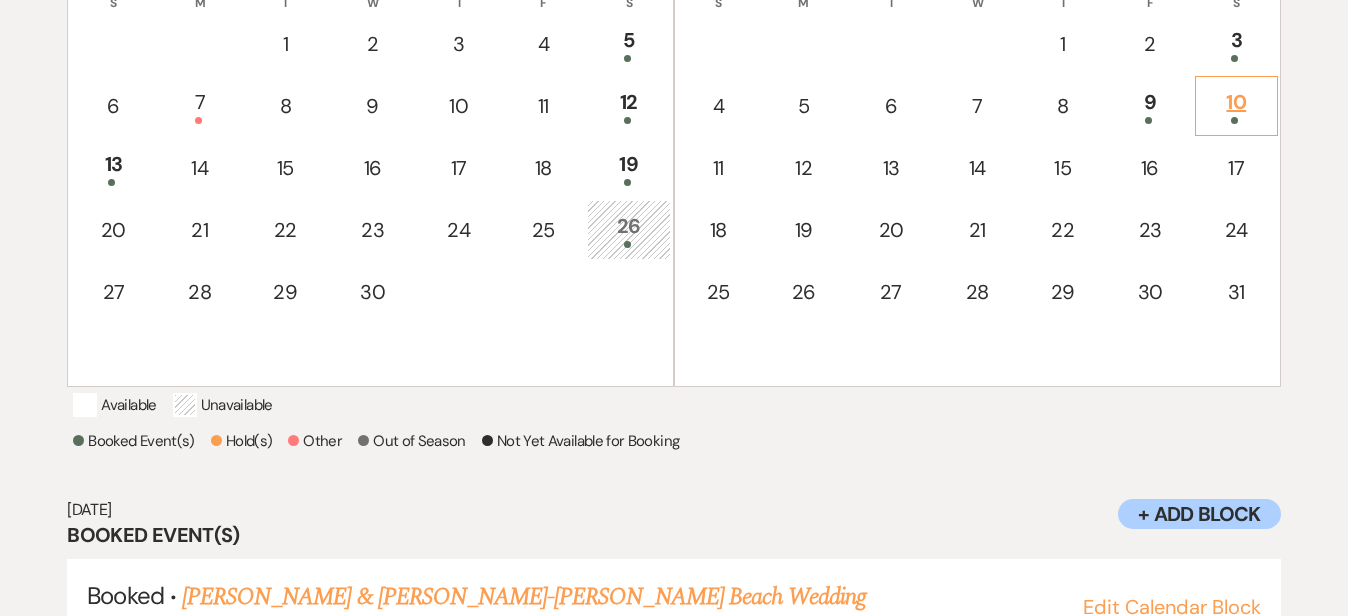 click on "10" at bounding box center (1236, 105) 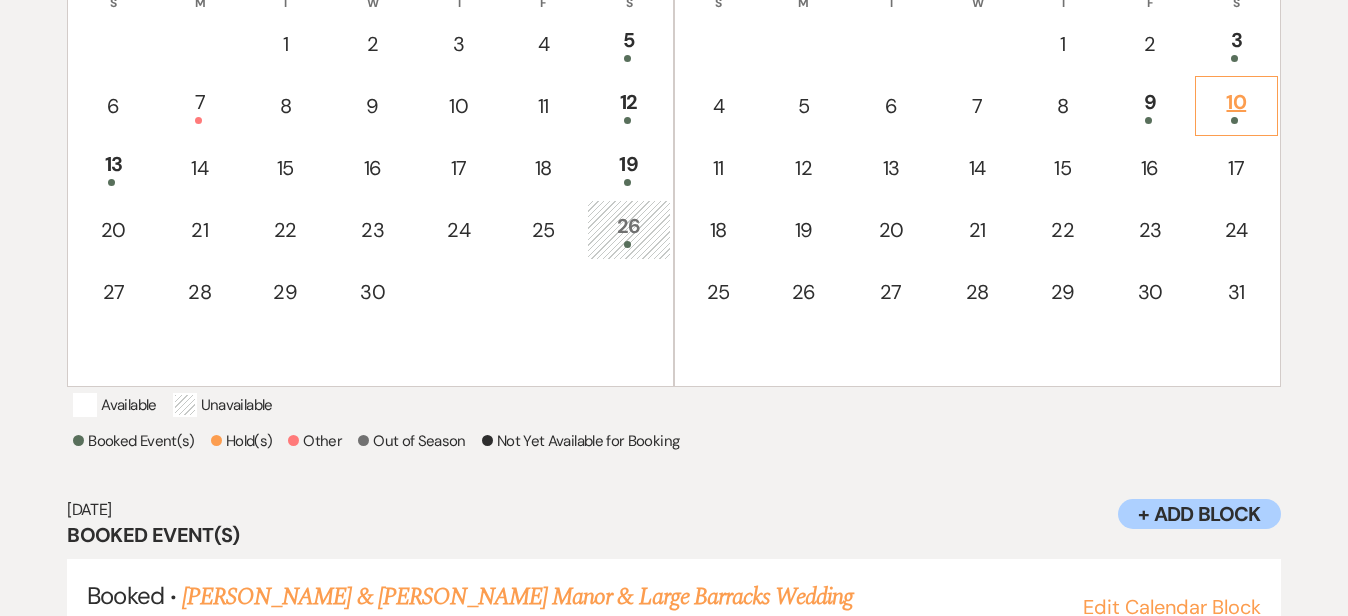 scroll, scrollTop: 626, scrollLeft: 0, axis: vertical 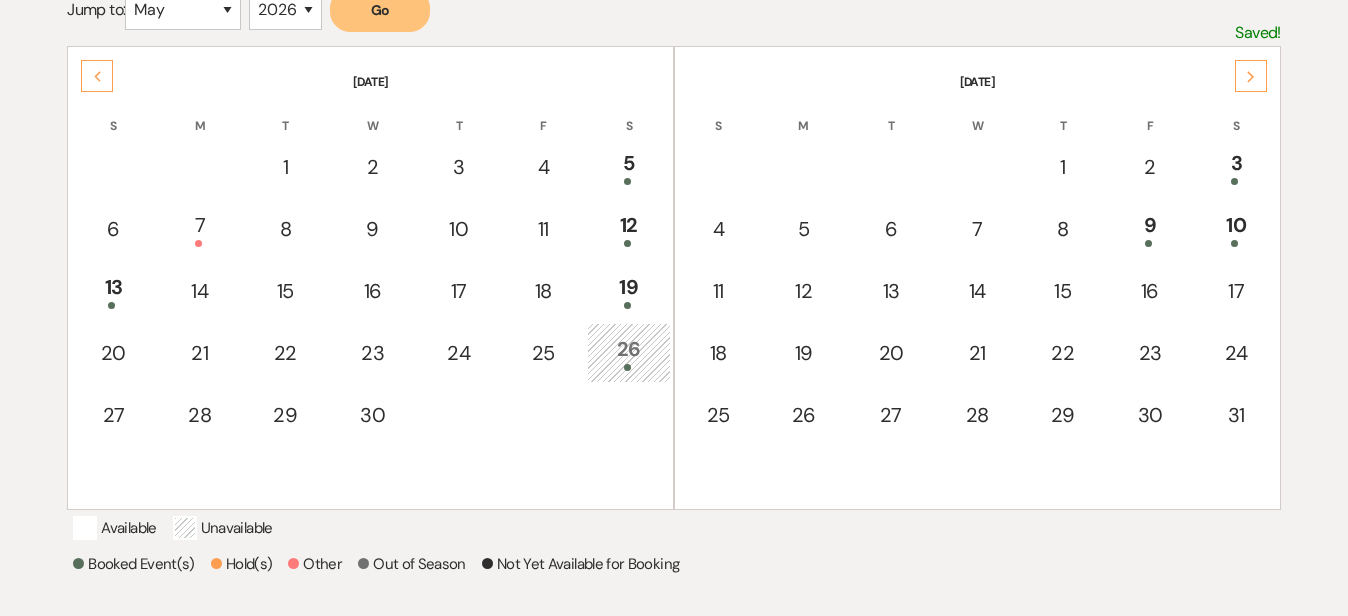 click on "Previous" at bounding box center [97, 76] 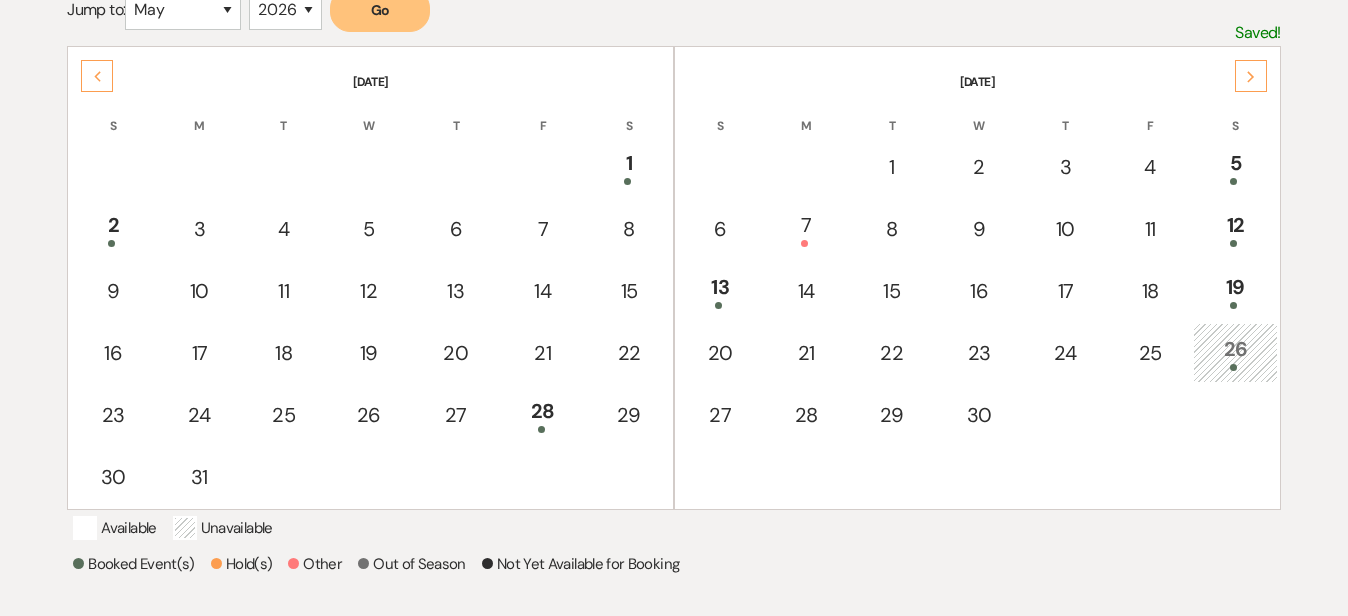 click on "Previous" at bounding box center (97, 76) 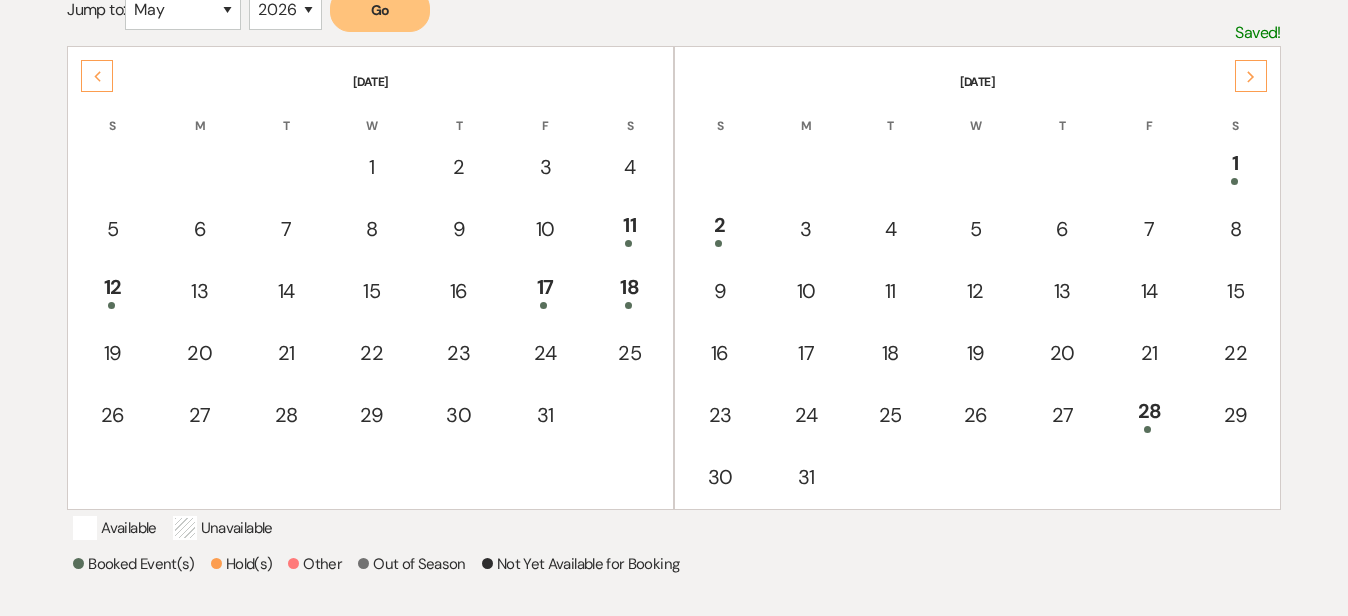 click on "Previous" at bounding box center [97, 76] 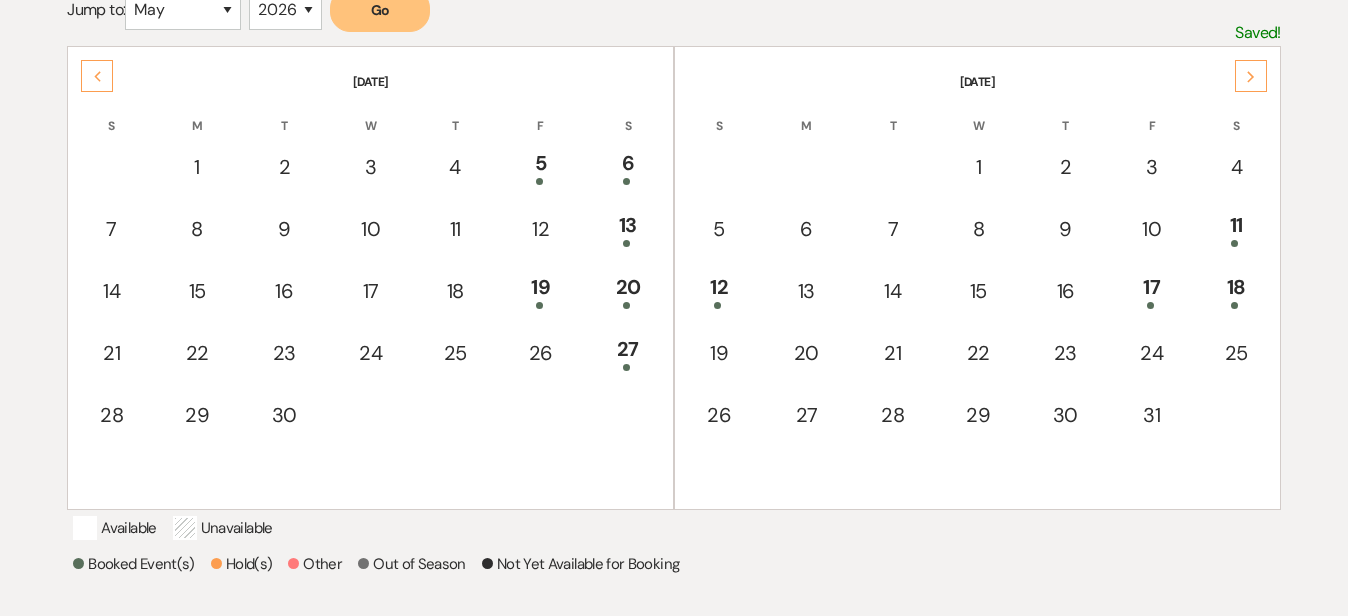 click on "Previous" at bounding box center (97, 76) 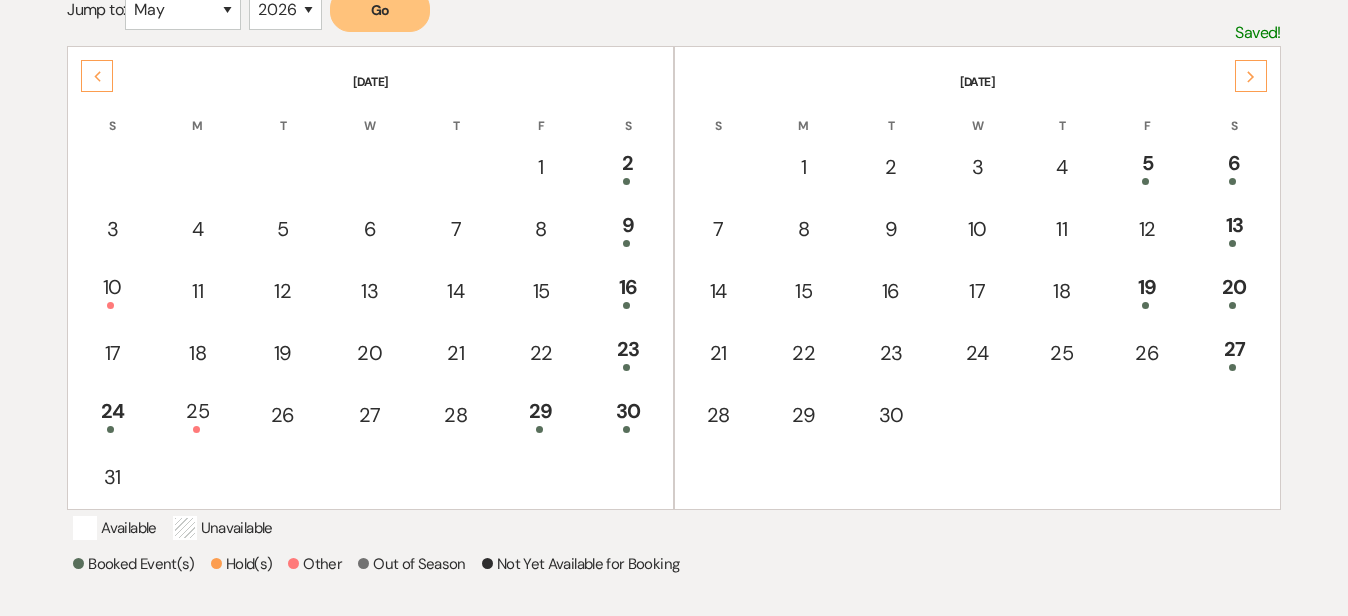 click on "Previous" 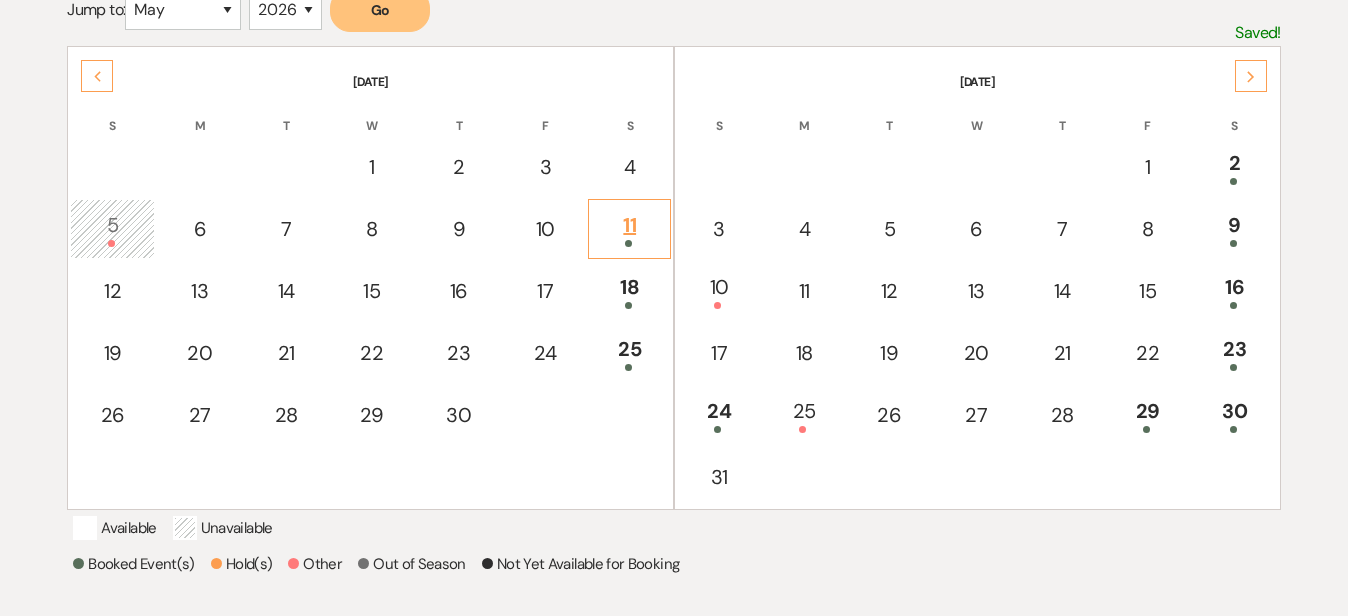 click on "11" at bounding box center (629, 228) 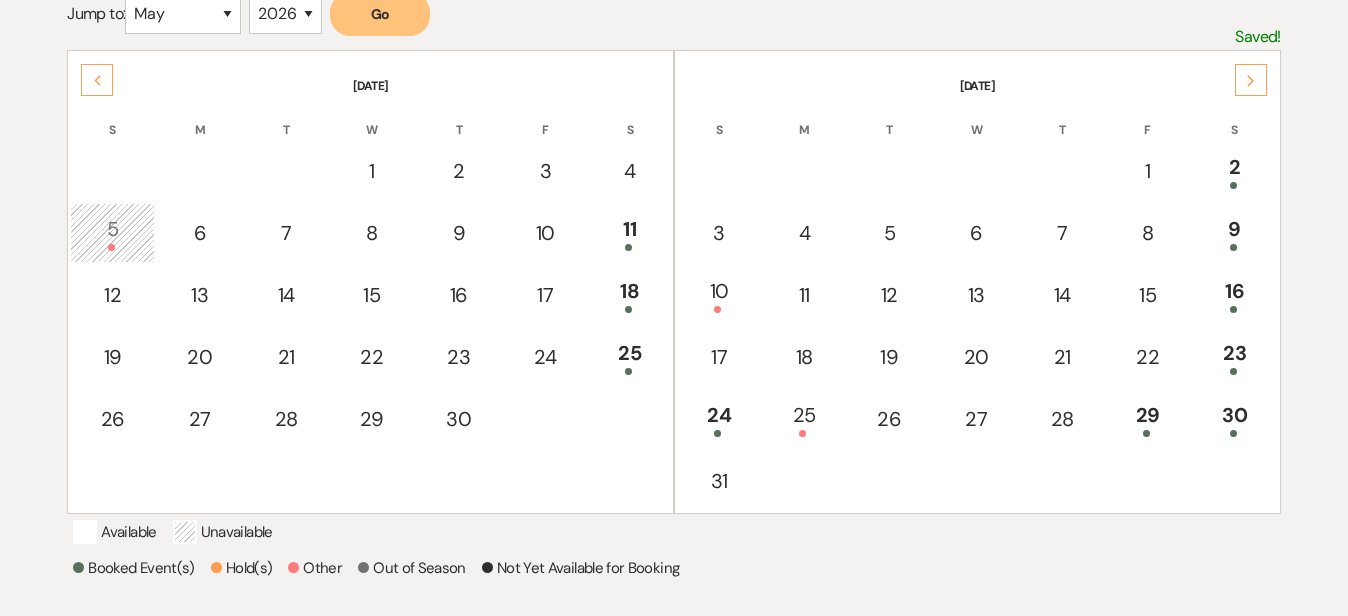 scroll, scrollTop: 386, scrollLeft: 0, axis: vertical 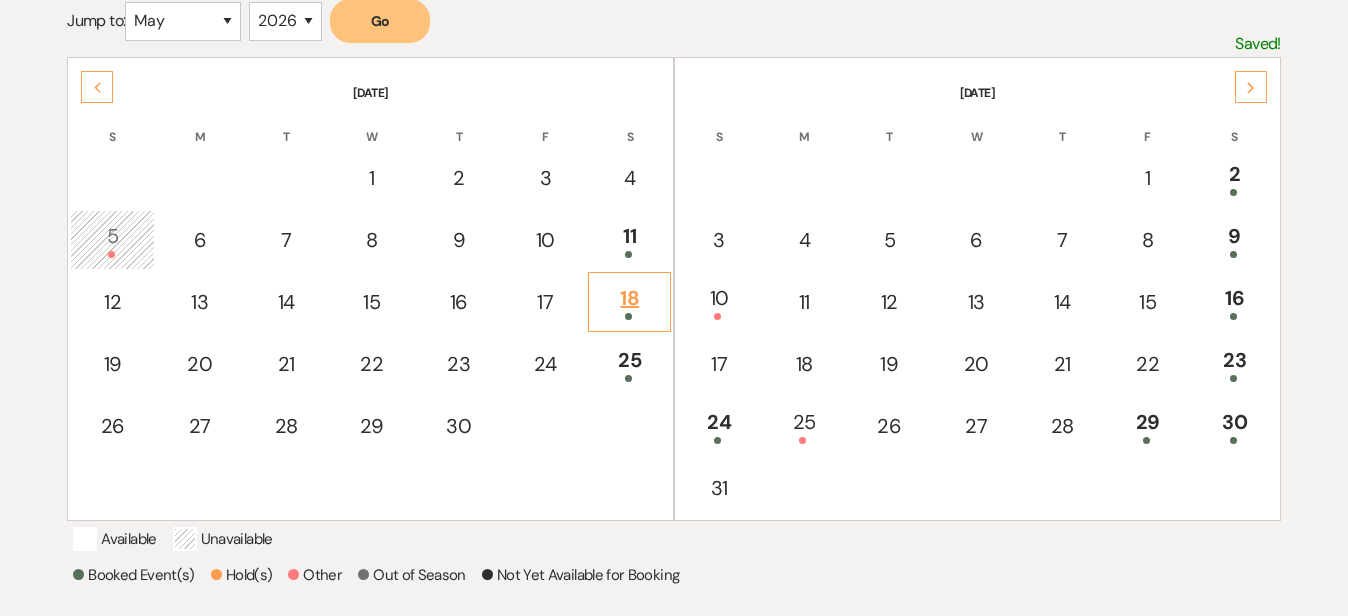 click on "18" at bounding box center (629, 301) 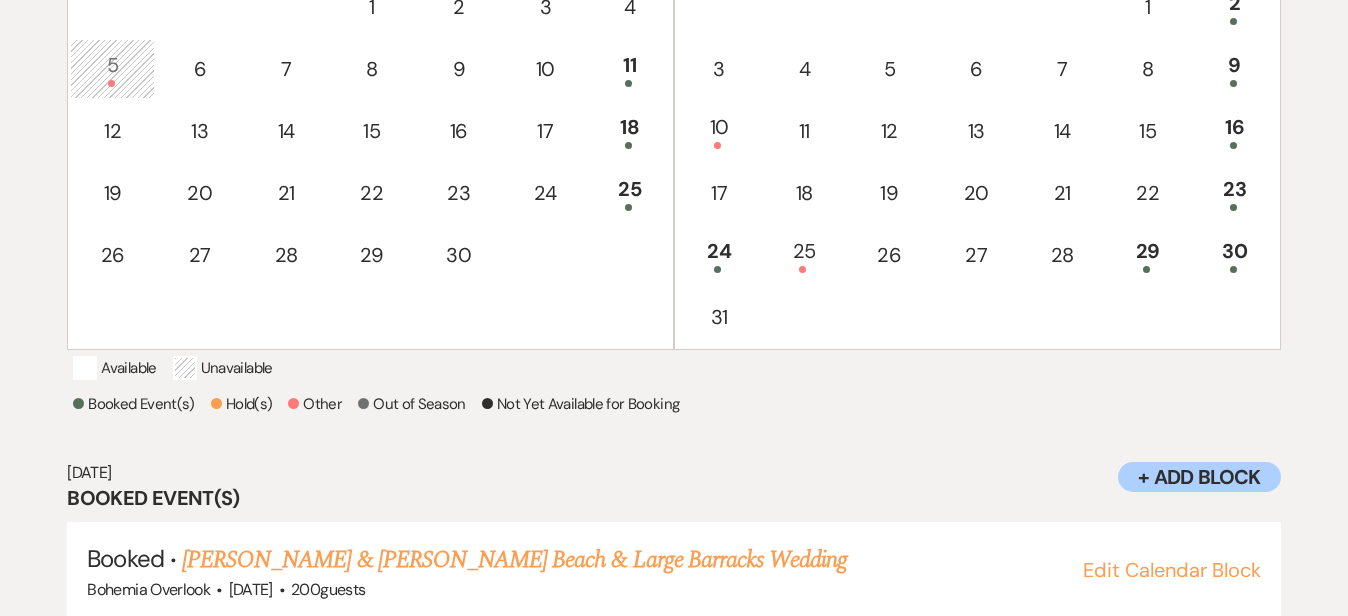scroll, scrollTop: 556, scrollLeft: 0, axis: vertical 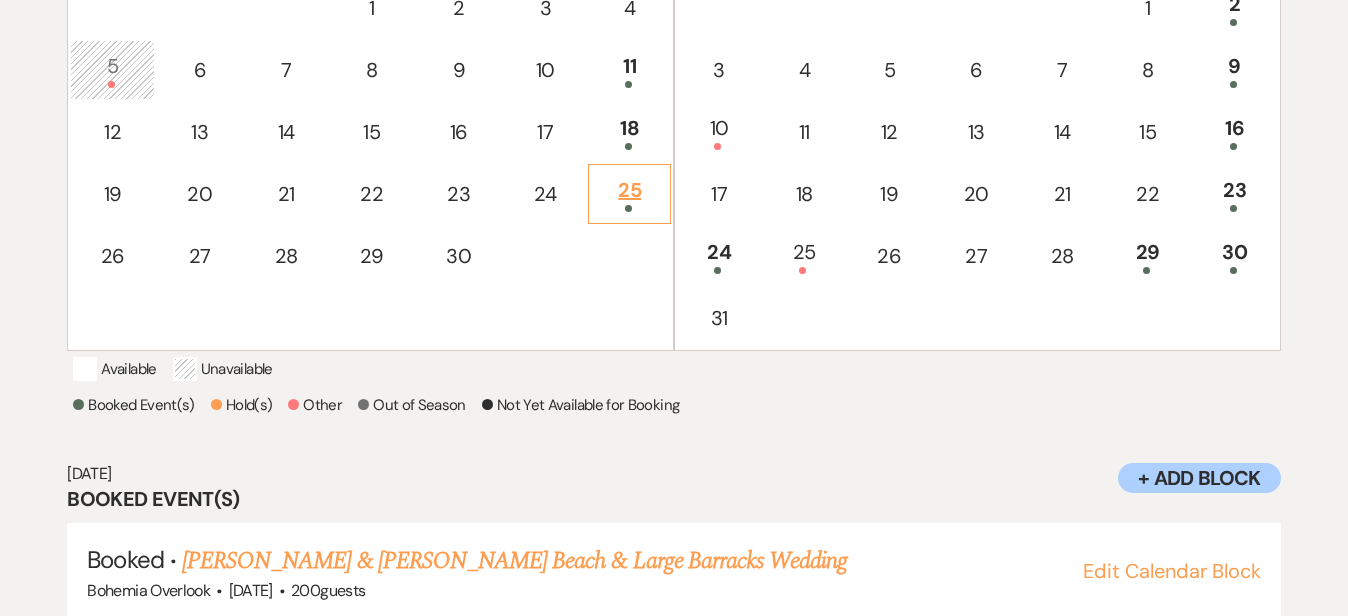click on "25" at bounding box center (629, 193) 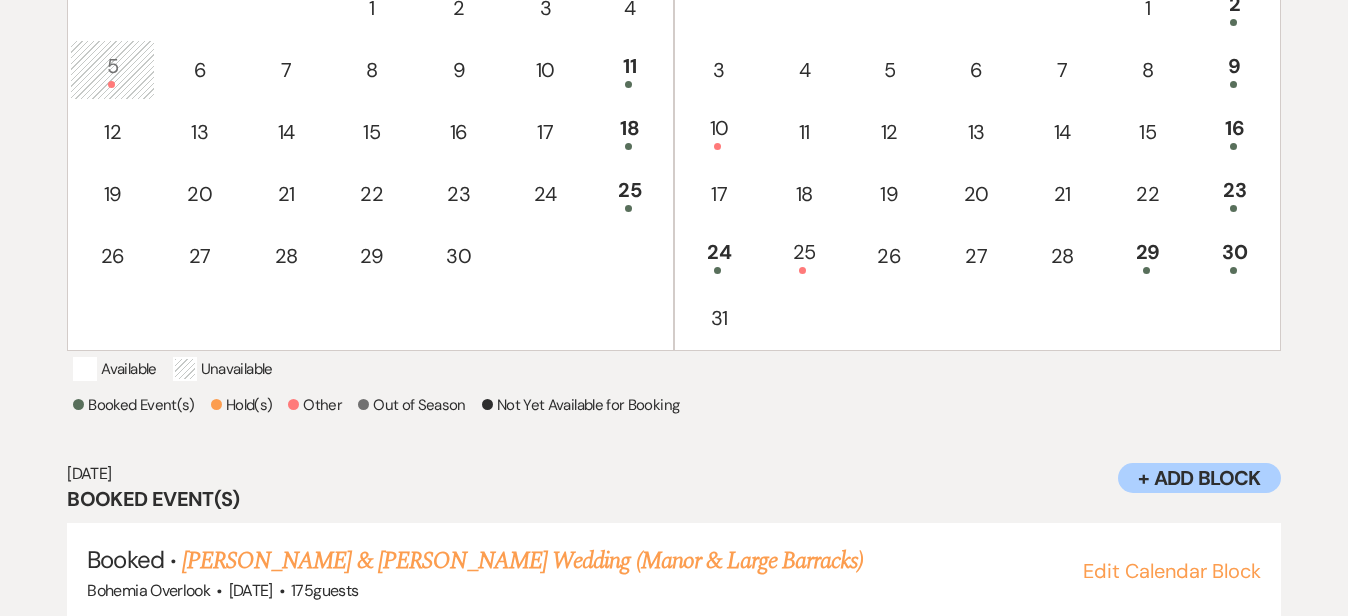 scroll, scrollTop: 626, scrollLeft: 0, axis: vertical 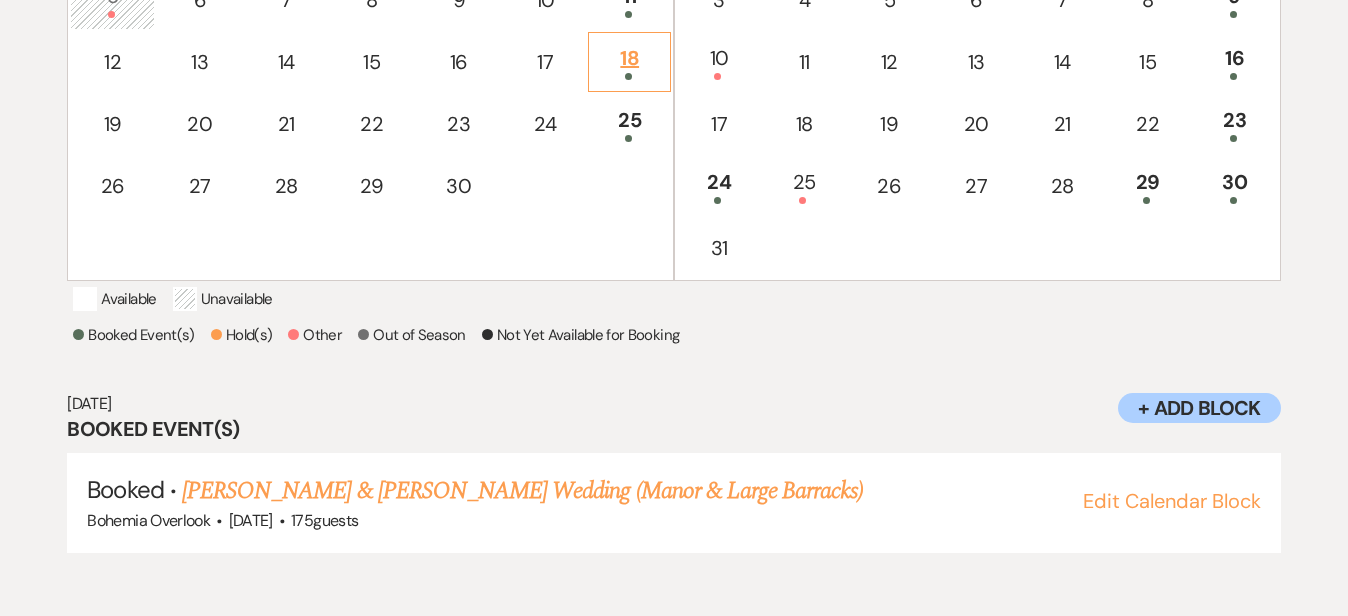 click on "18" at bounding box center (629, 61) 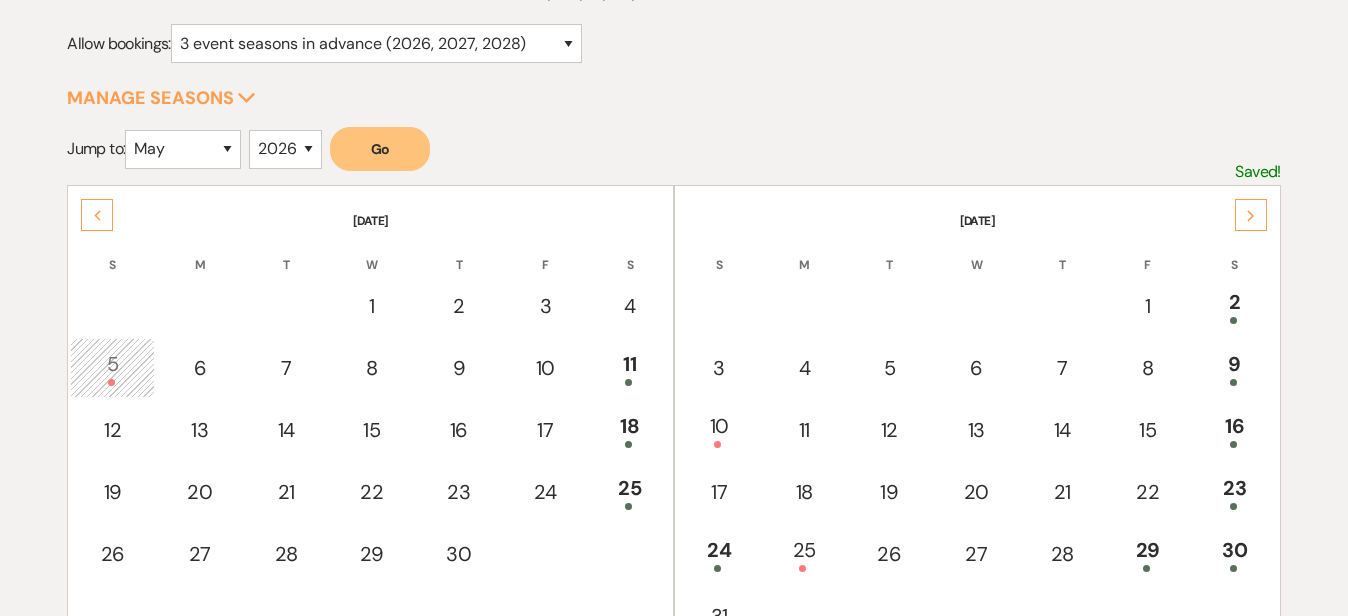 scroll, scrollTop: 252, scrollLeft: 0, axis: vertical 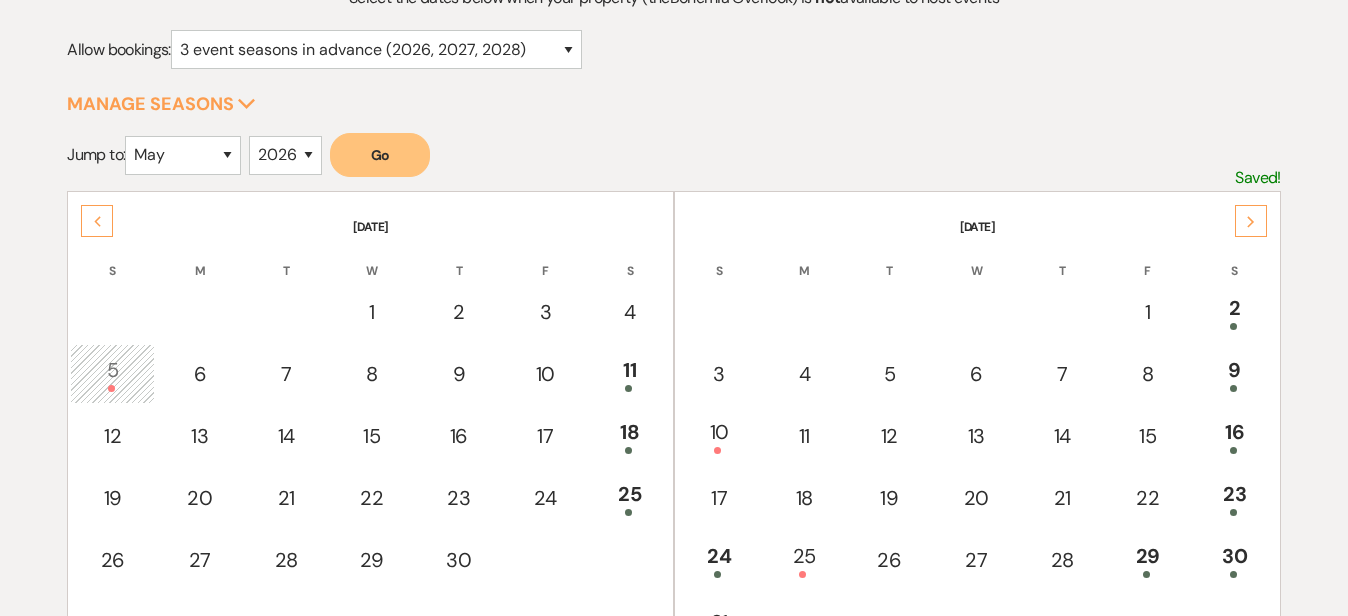 click on "Next" 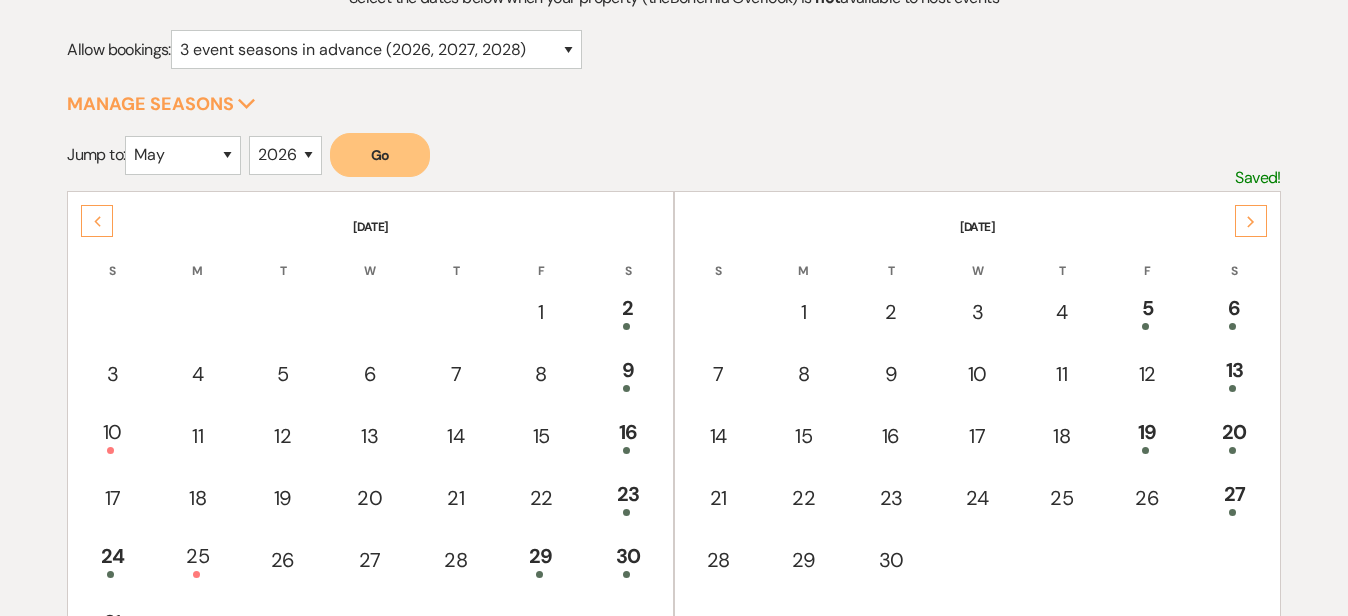 click on "Next" 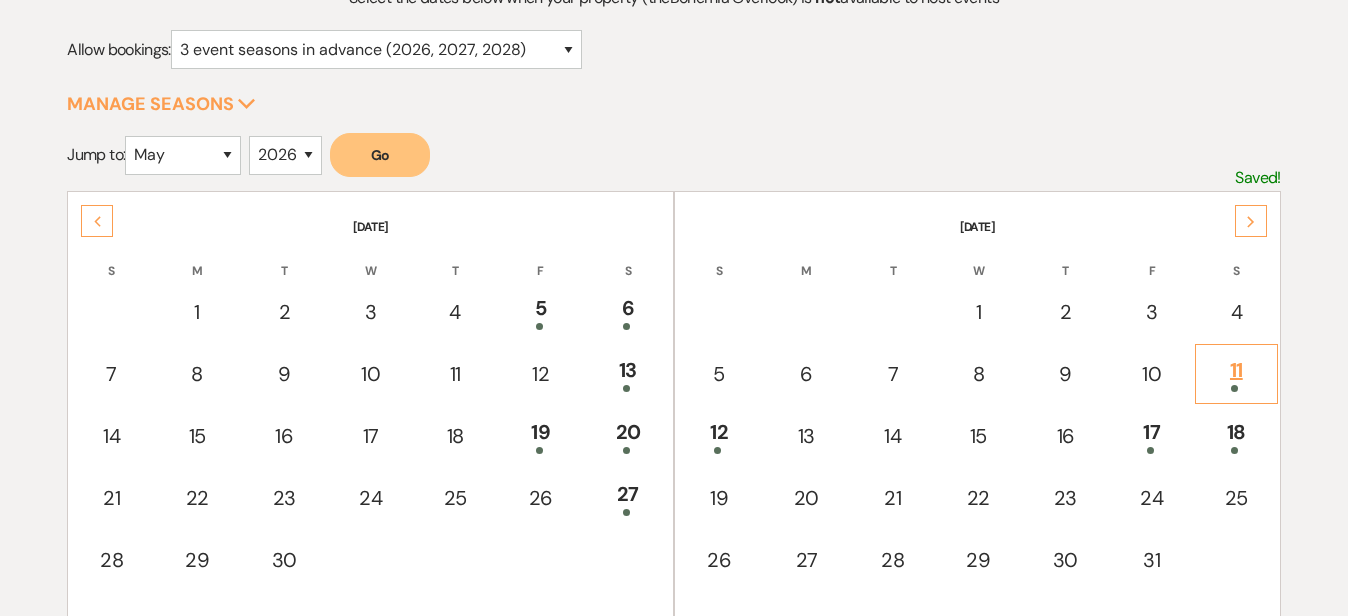 click on "11" at bounding box center (1236, 373) 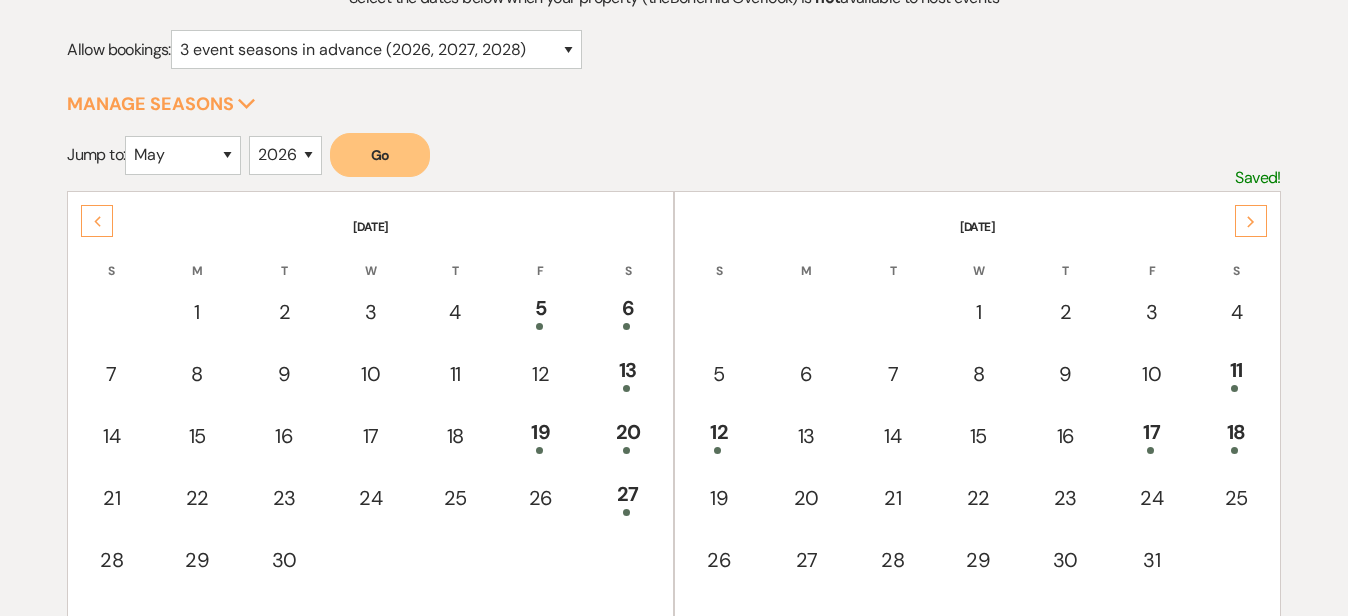 scroll, scrollTop: 626, scrollLeft: 0, axis: vertical 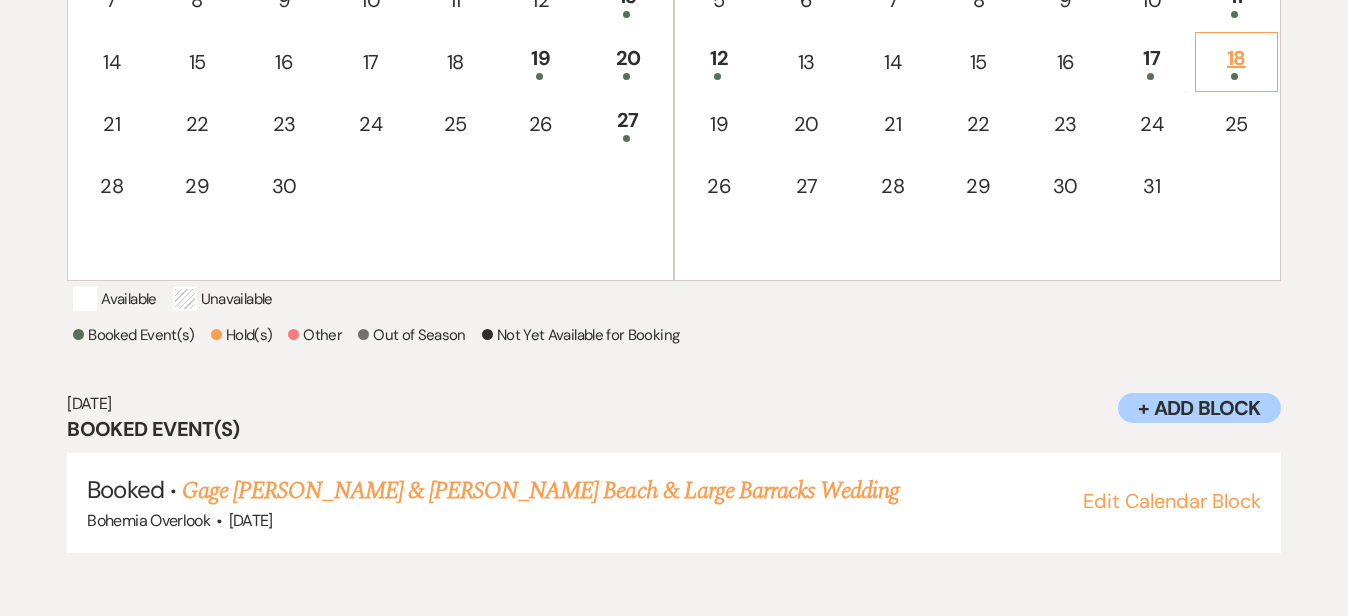 click on "18" at bounding box center (1236, 61) 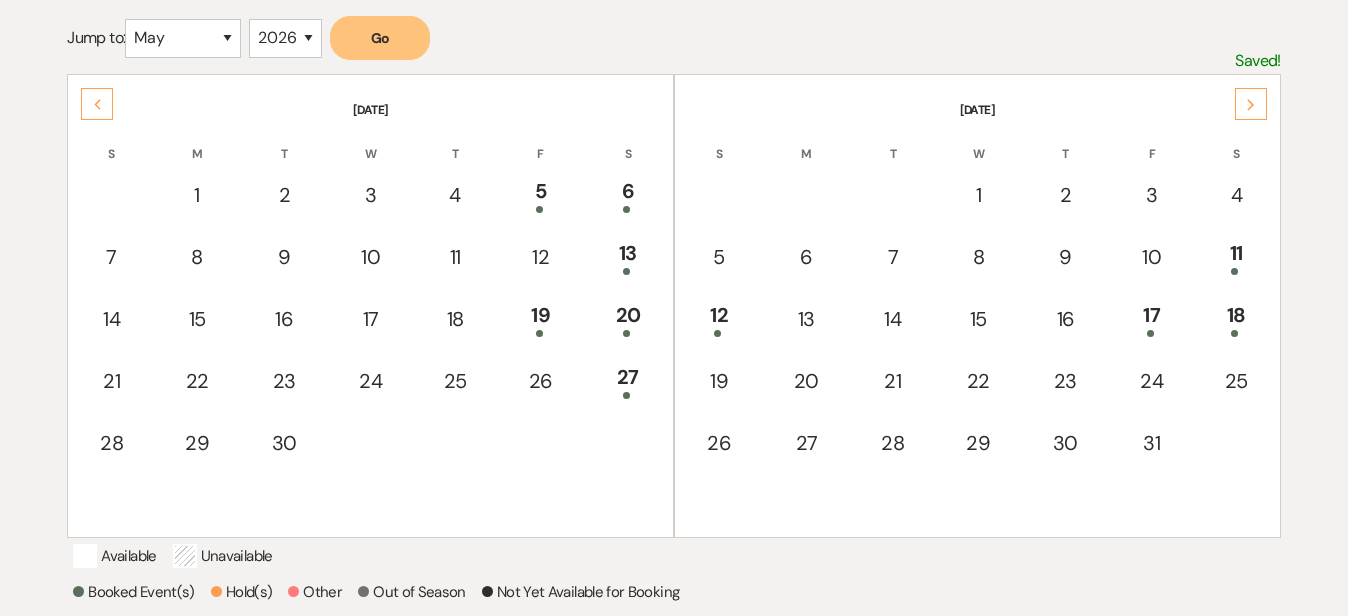 scroll, scrollTop: 353, scrollLeft: 0, axis: vertical 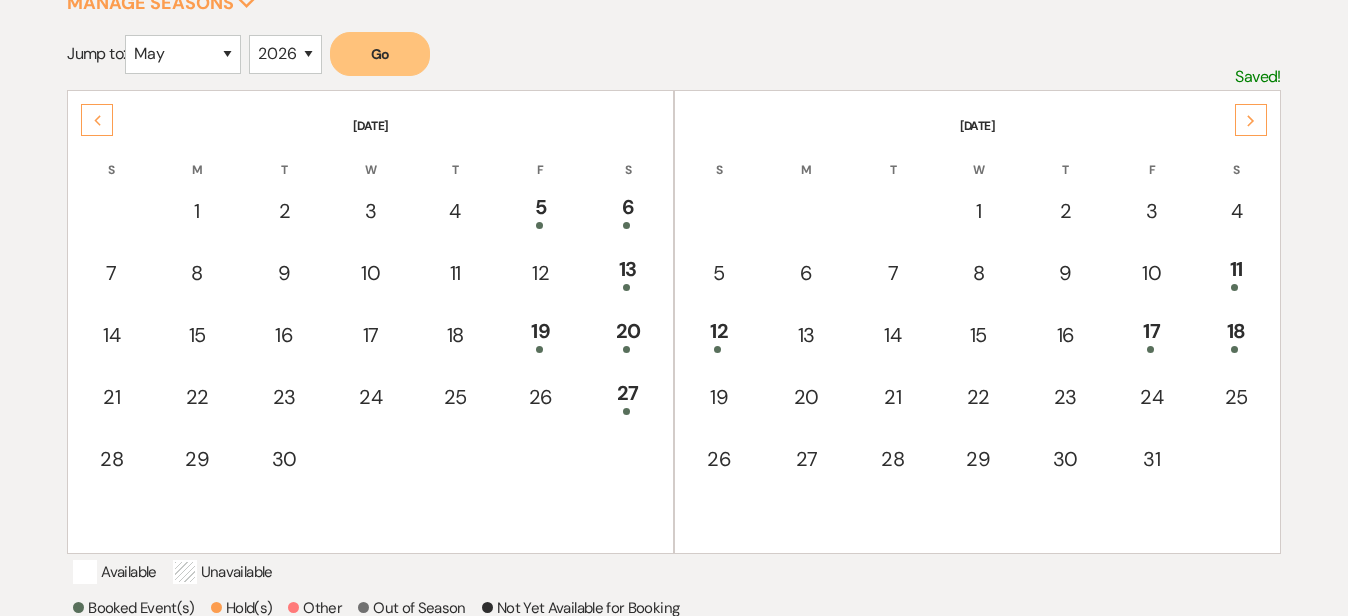 click on "Next" 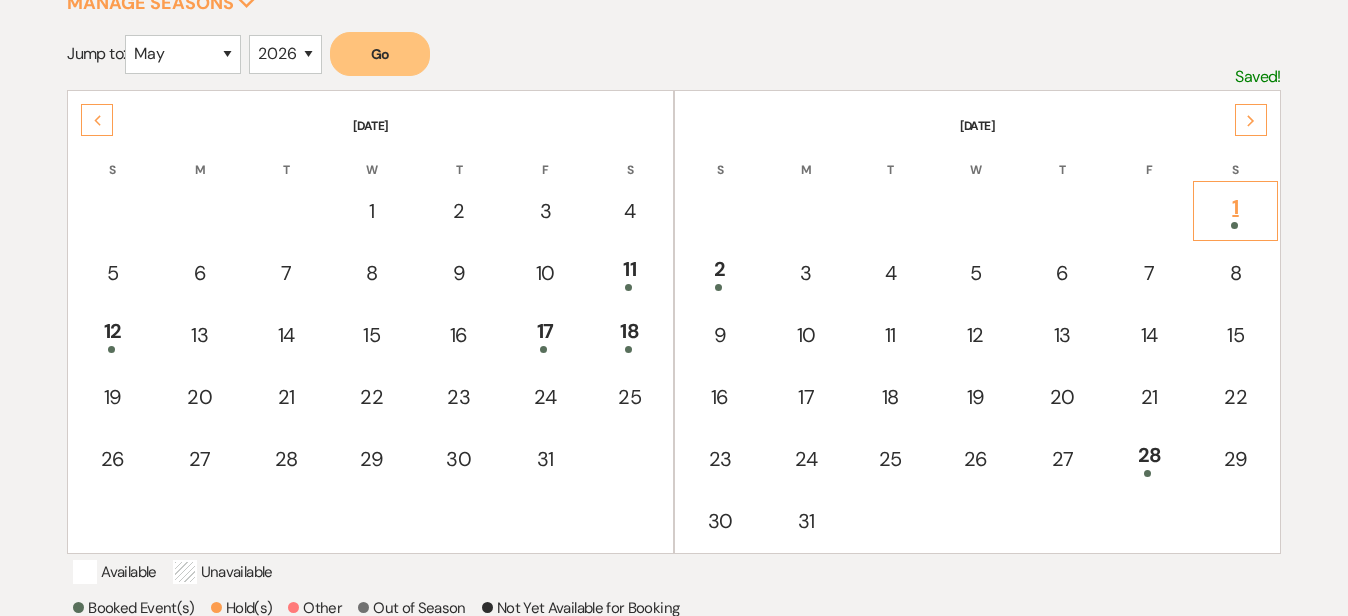 click on "1" at bounding box center [1235, 210] 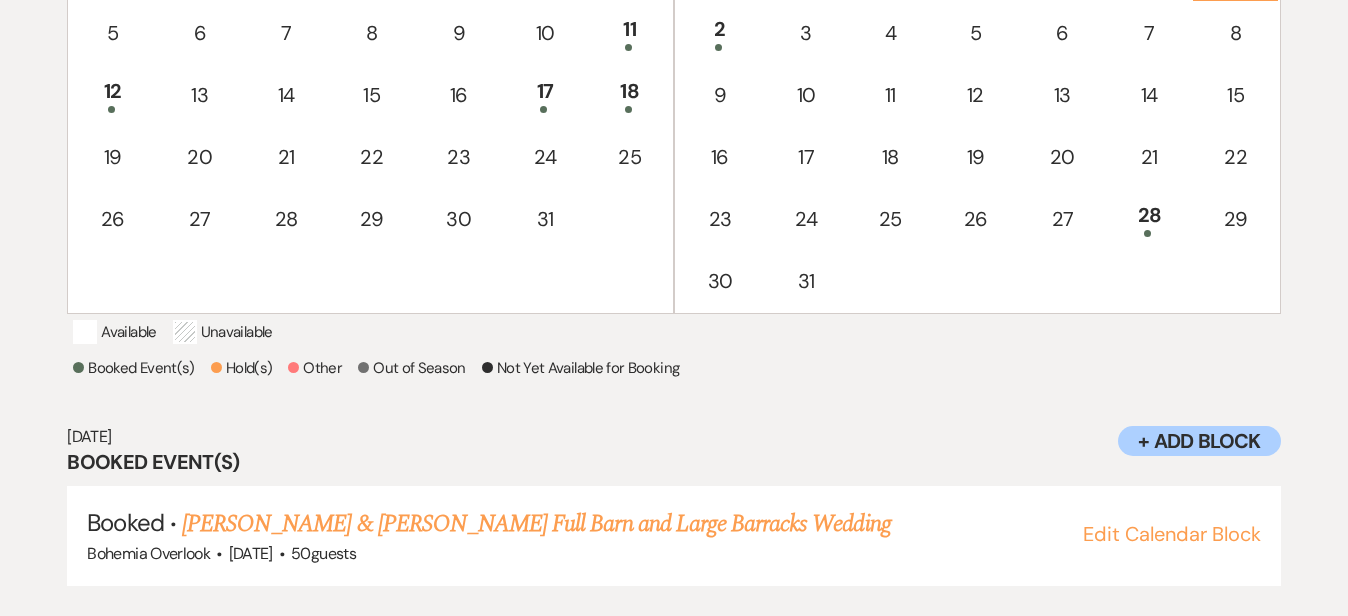 scroll, scrollTop: 626, scrollLeft: 0, axis: vertical 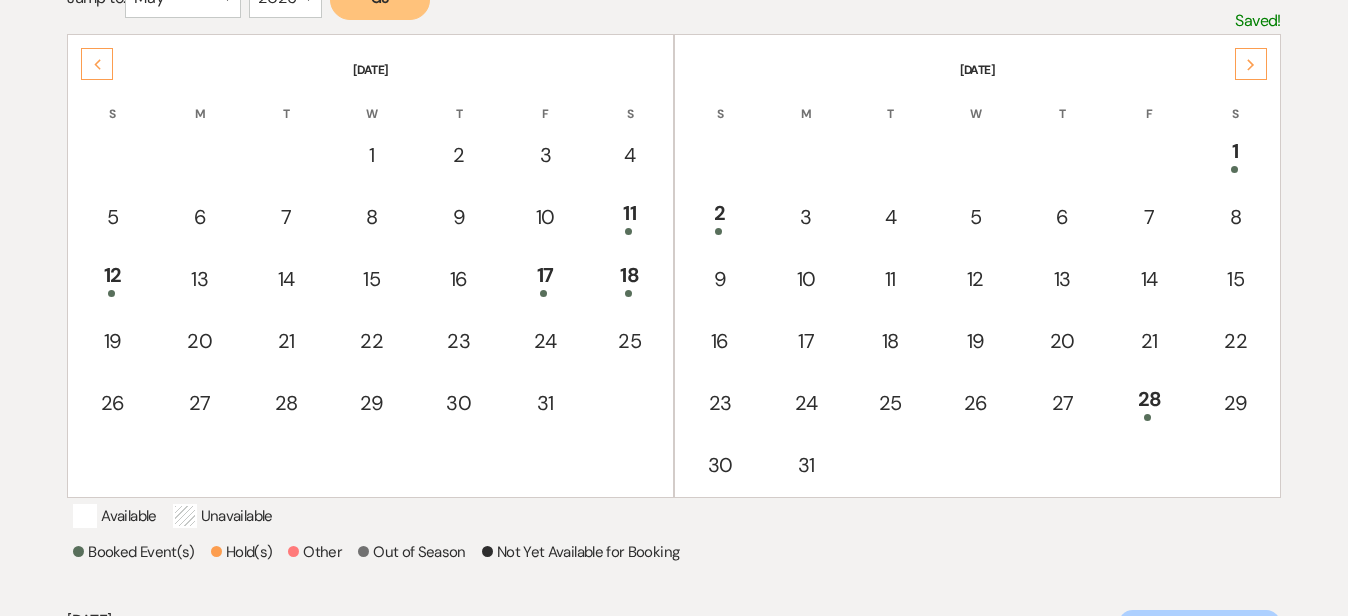 click on "Next" 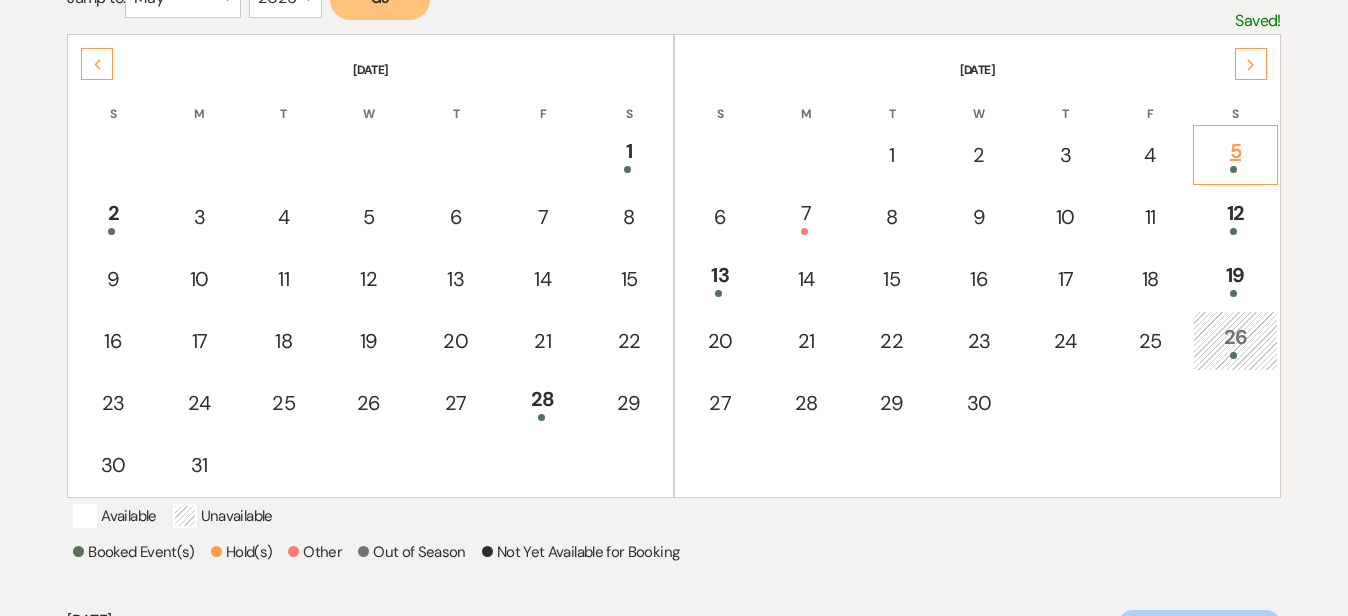 click on "5" at bounding box center [1235, 154] 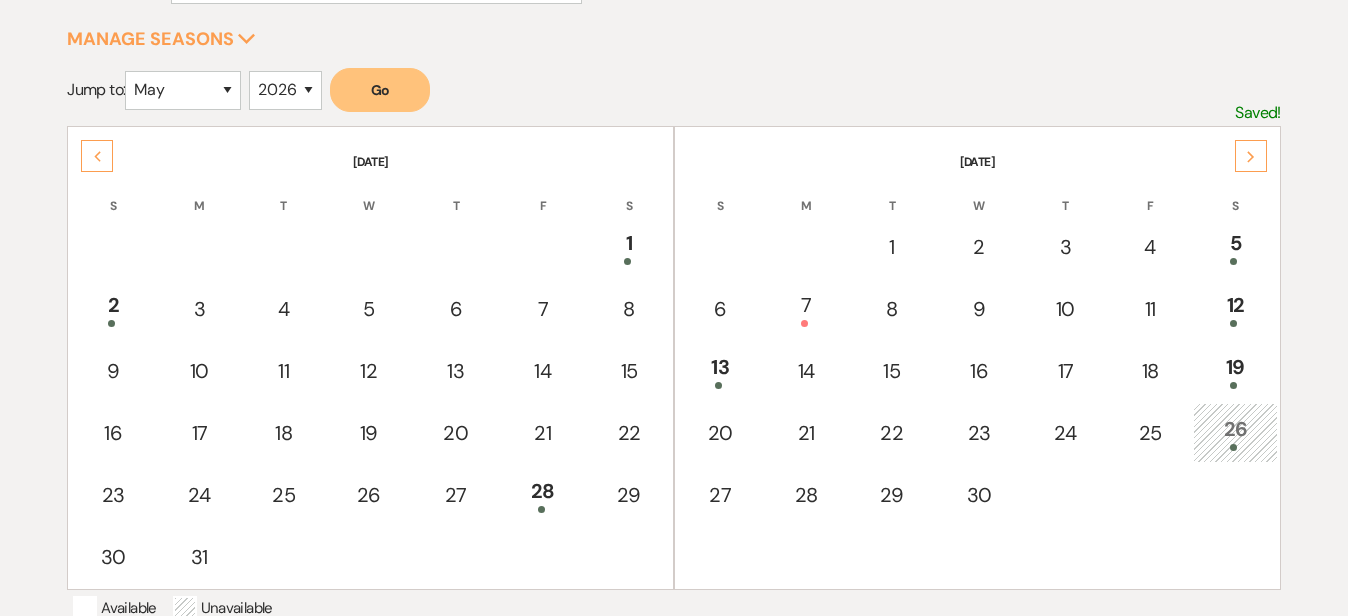 scroll, scrollTop: 306, scrollLeft: 0, axis: vertical 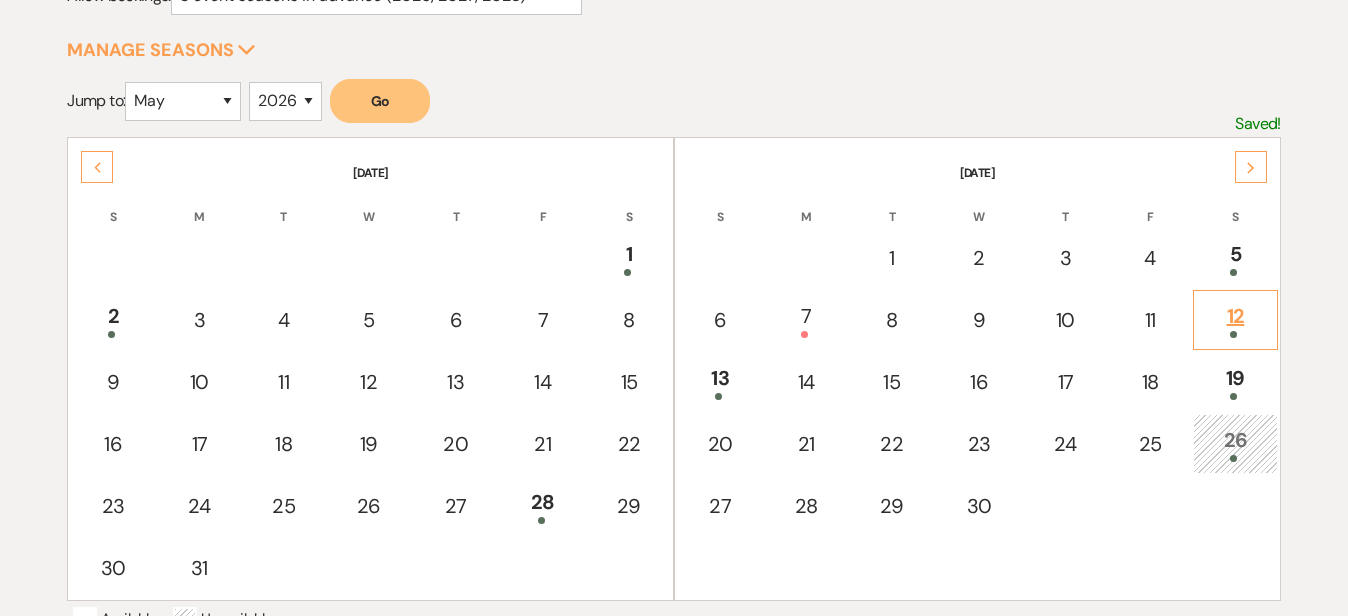 click on "12" at bounding box center [1235, 319] 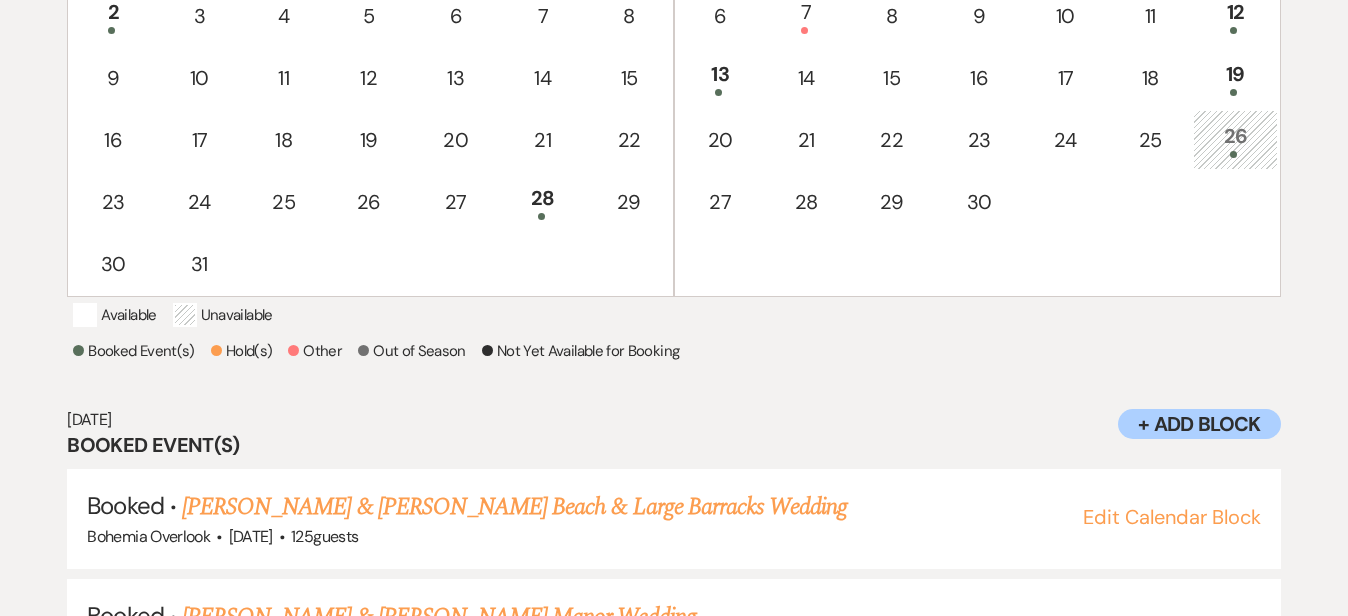 scroll, scrollTop: 605, scrollLeft: 0, axis: vertical 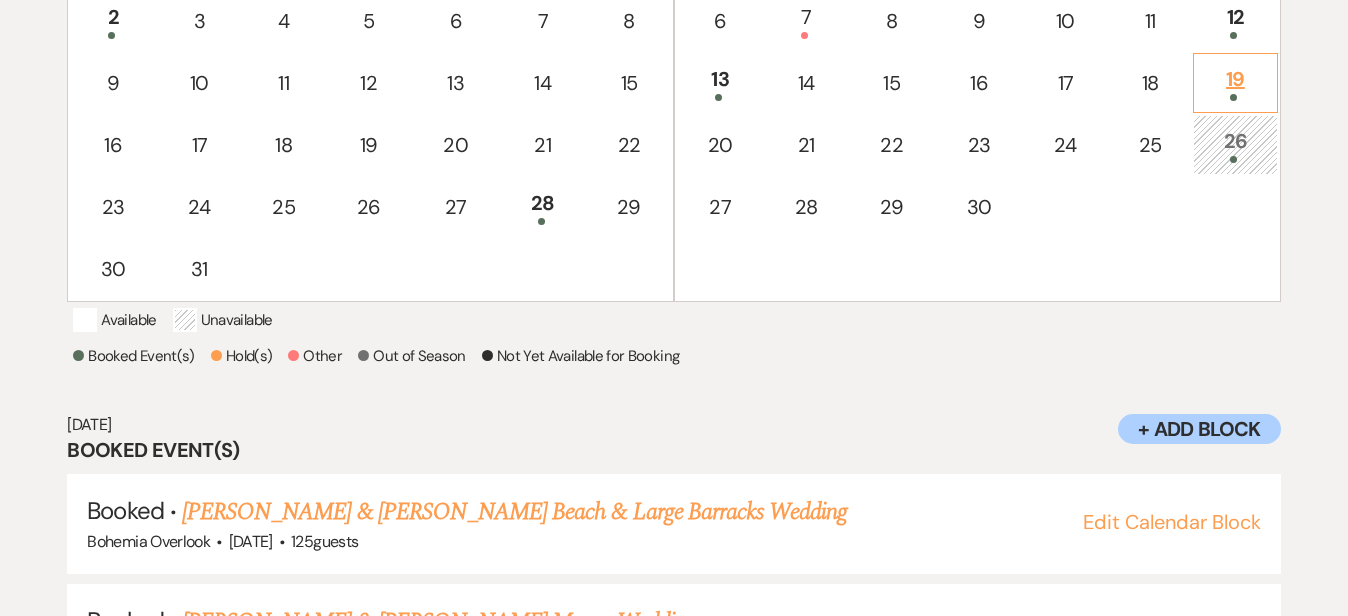 click on "19" at bounding box center [1235, 82] 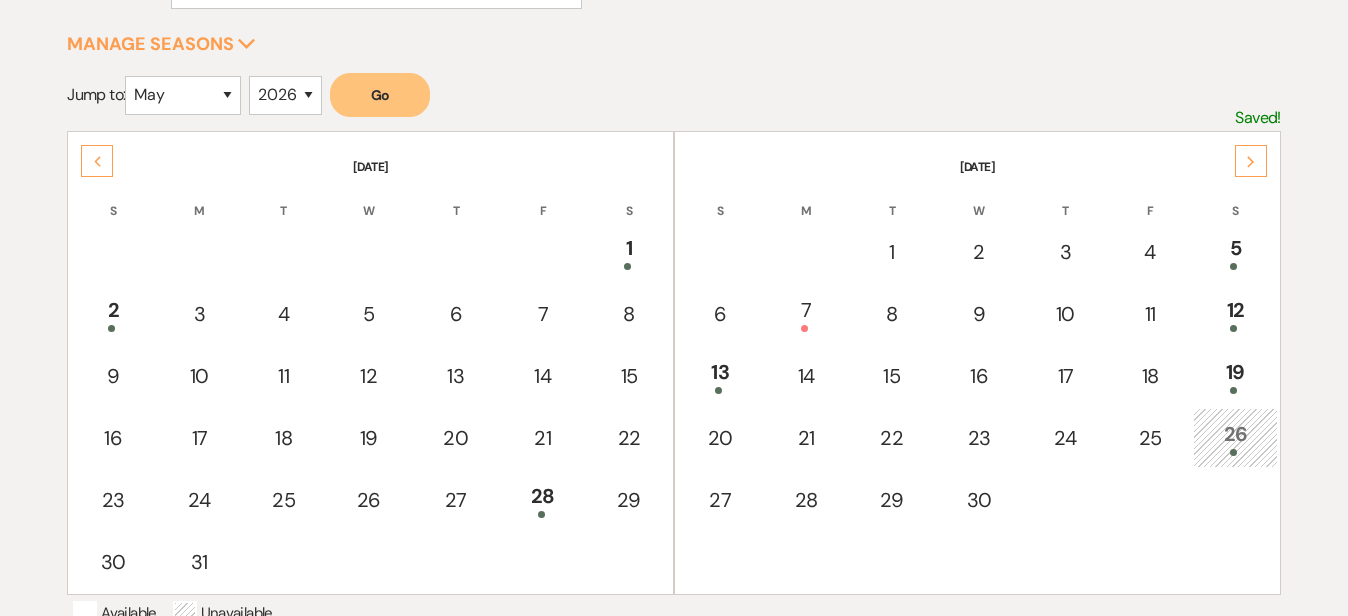 scroll, scrollTop: 302, scrollLeft: 0, axis: vertical 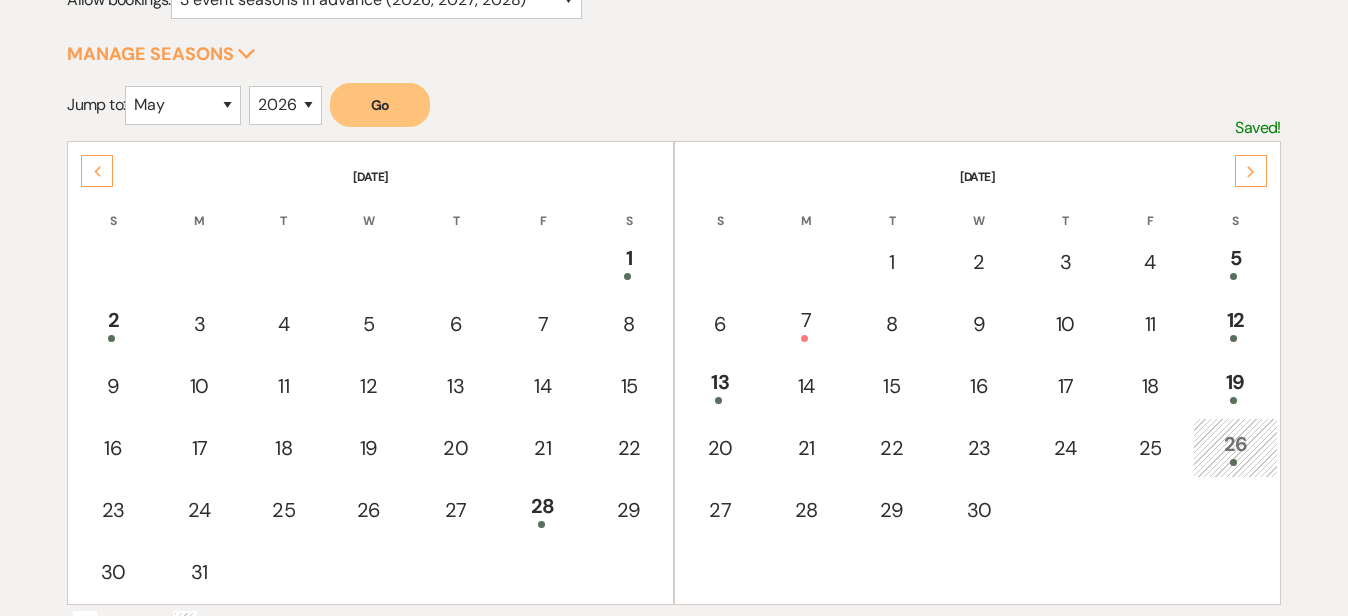 click on "Next" 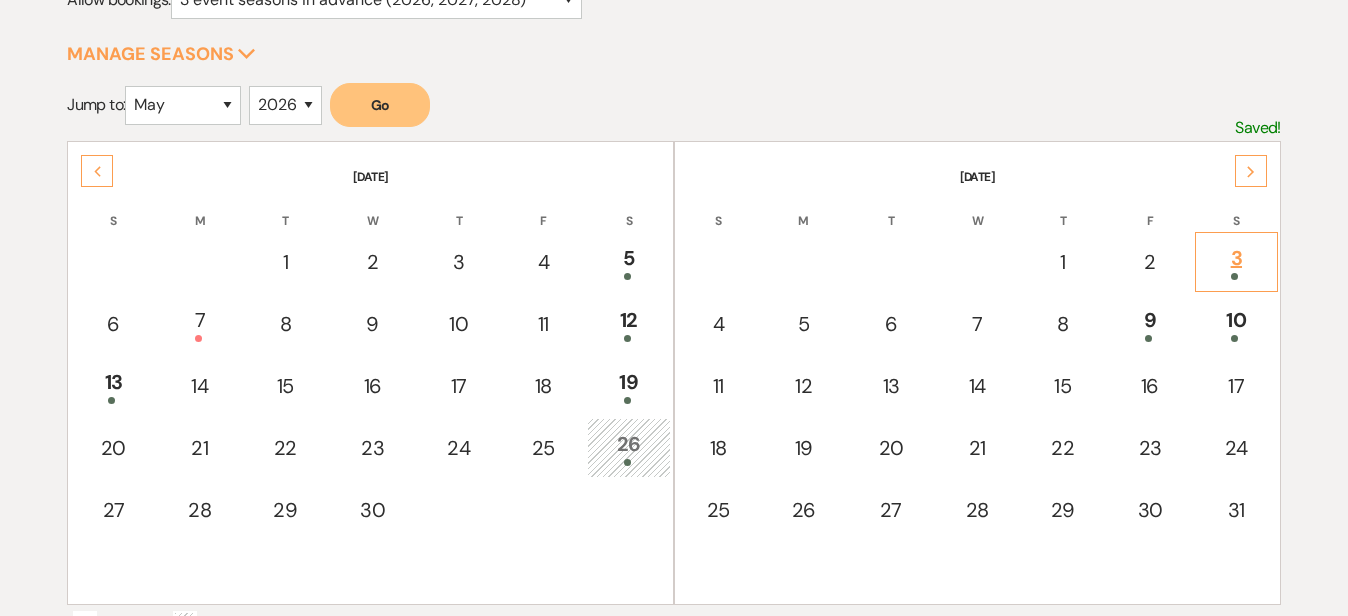 click on "3" at bounding box center [1236, 261] 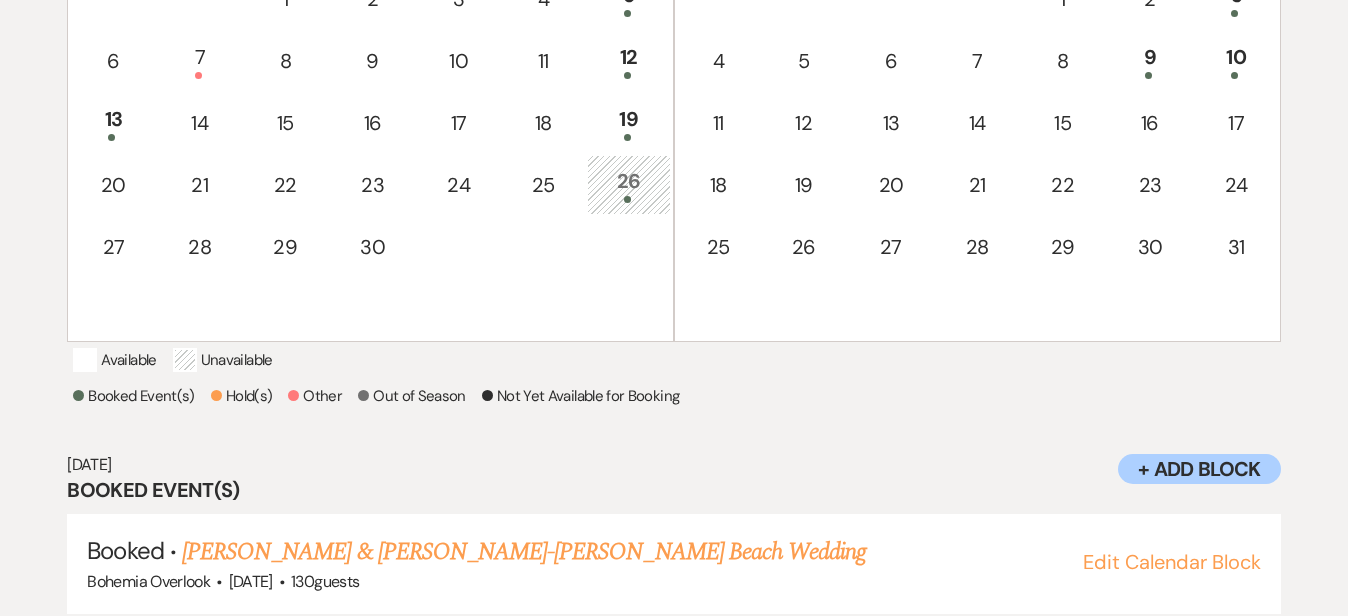 scroll, scrollTop: 564, scrollLeft: 0, axis: vertical 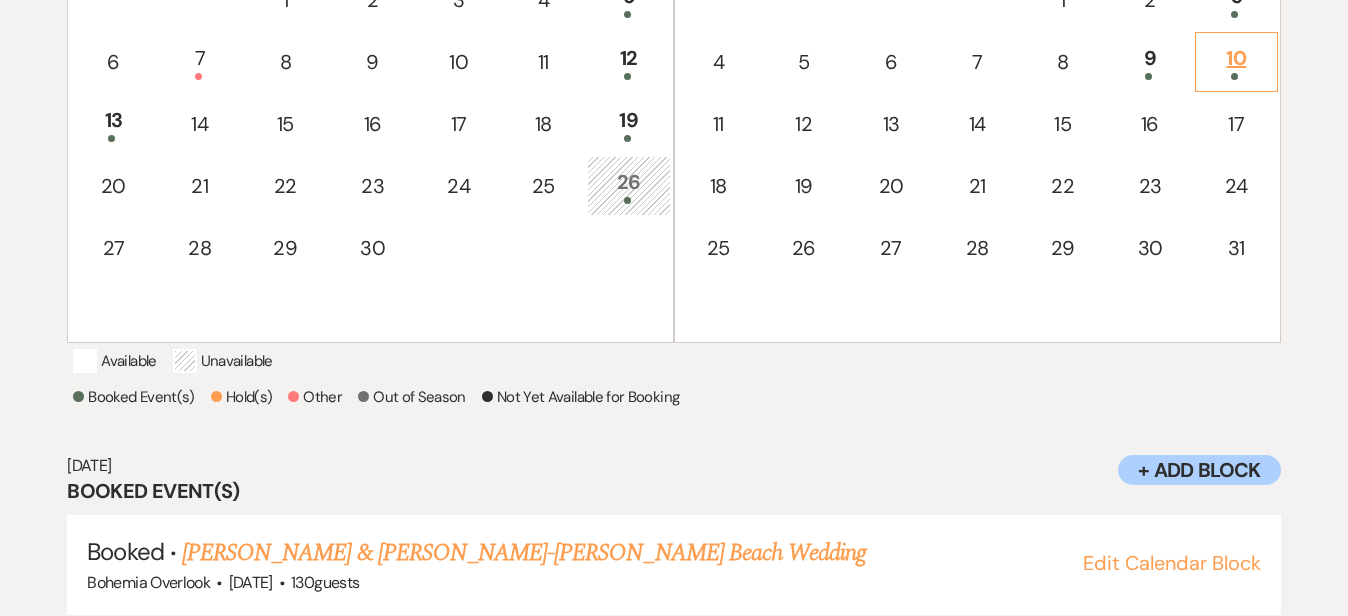click on "10" at bounding box center (1236, 61) 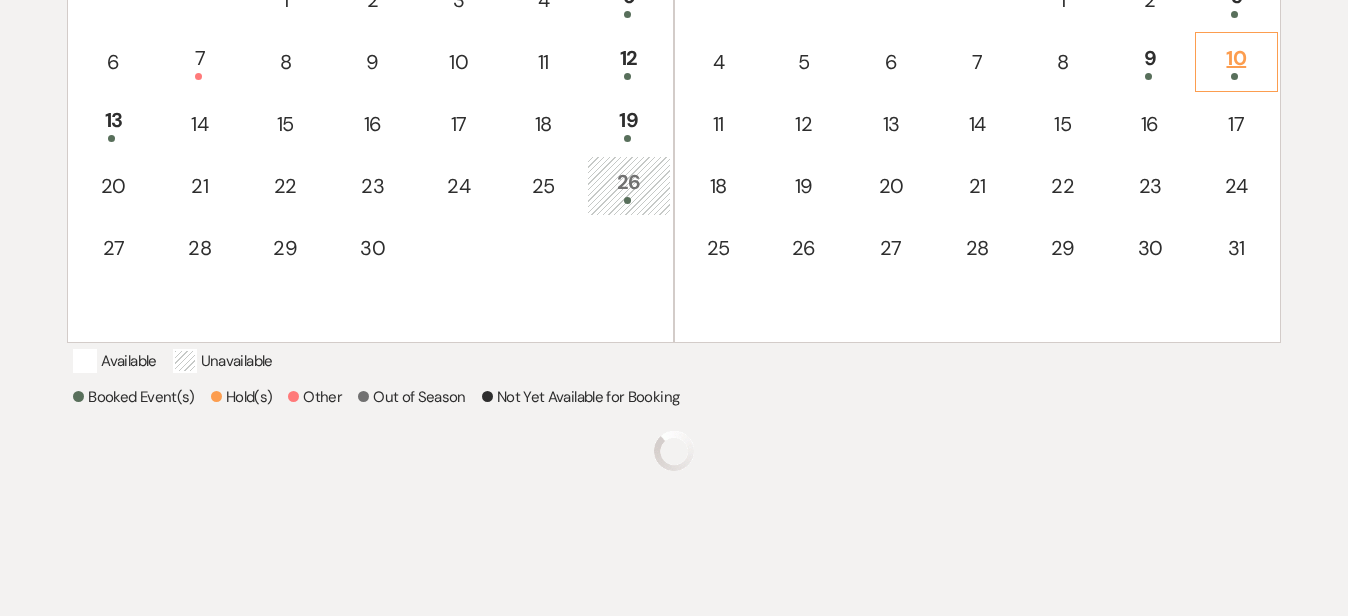 scroll, scrollTop: 626, scrollLeft: 0, axis: vertical 